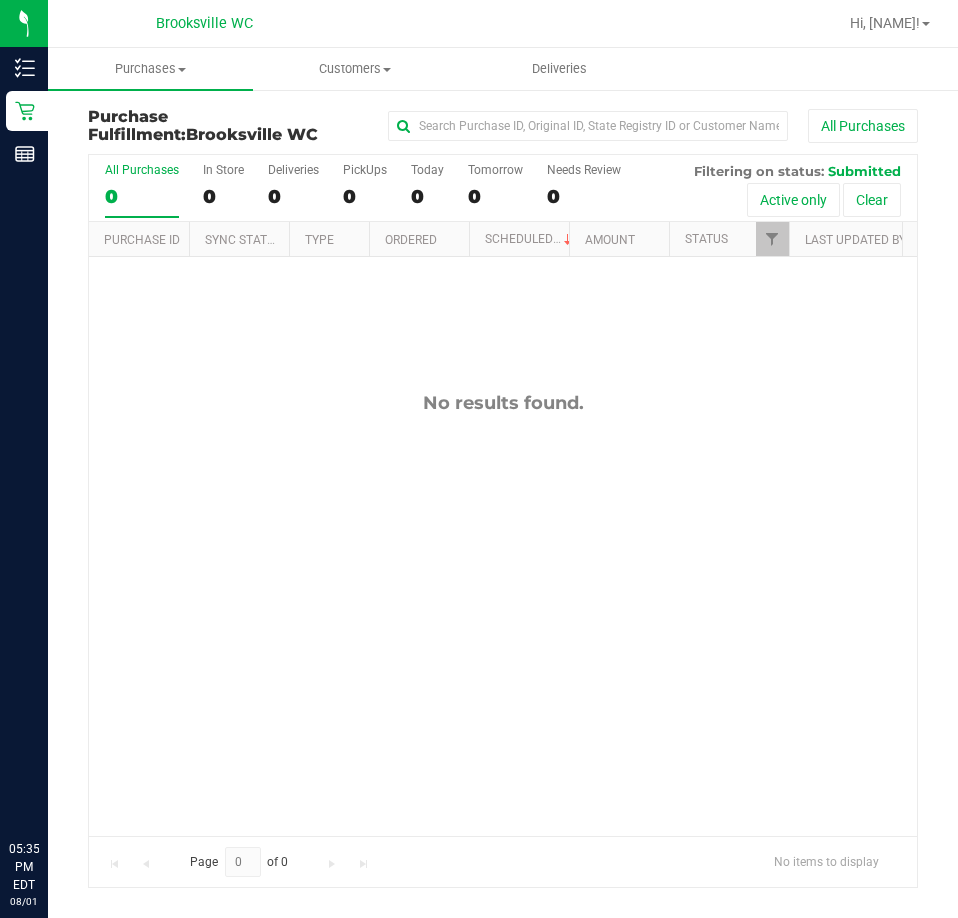 scroll, scrollTop: 0, scrollLeft: 0, axis: both 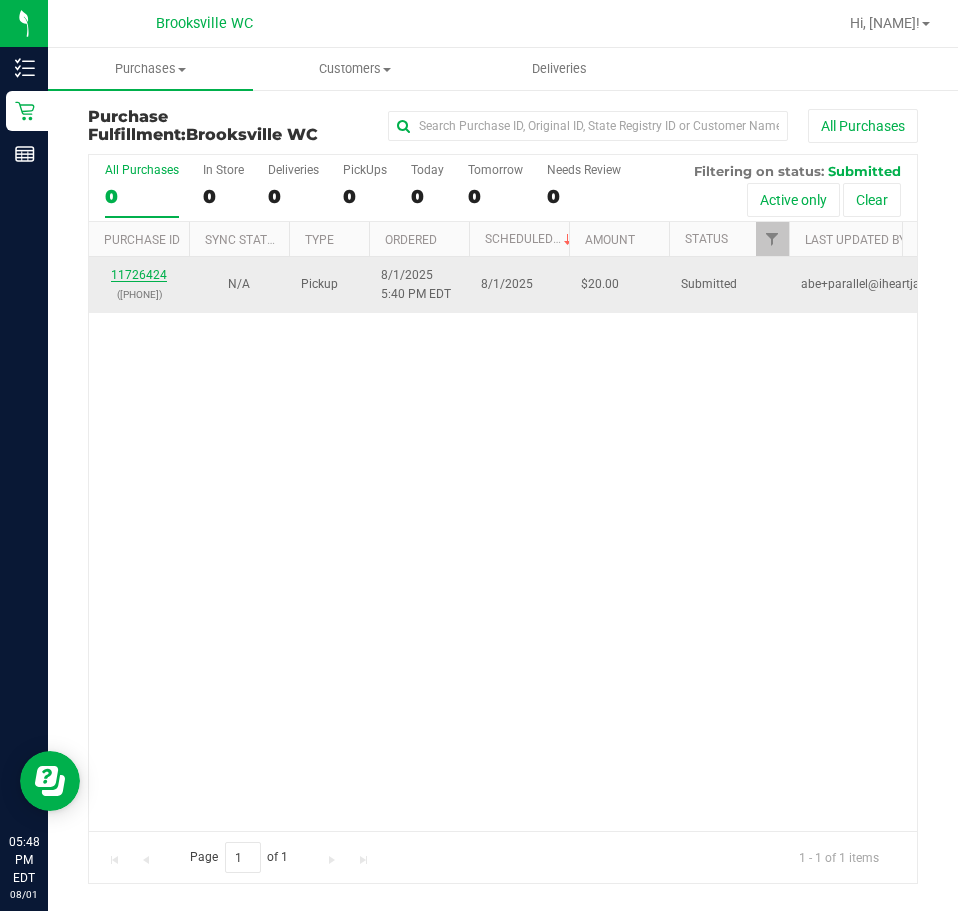 click on "11726424" at bounding box center [139, 275] 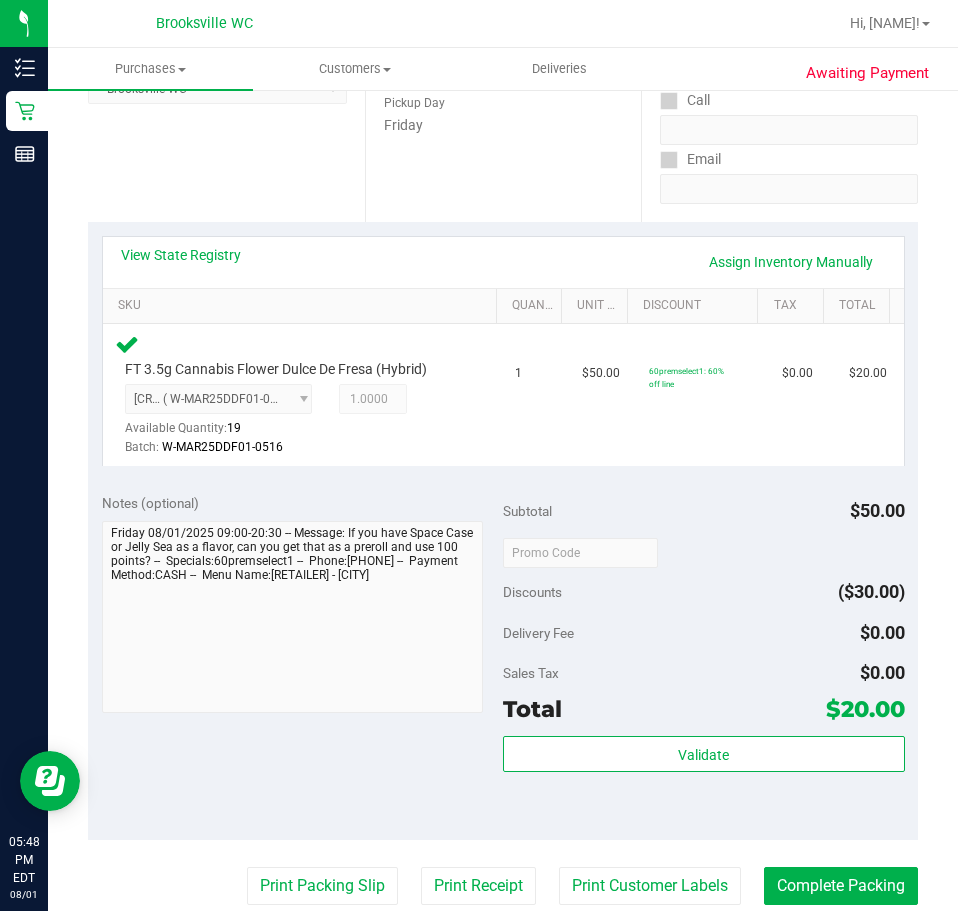scroll, scrollTop: 400, scrollLeft: 0, axis: vertical 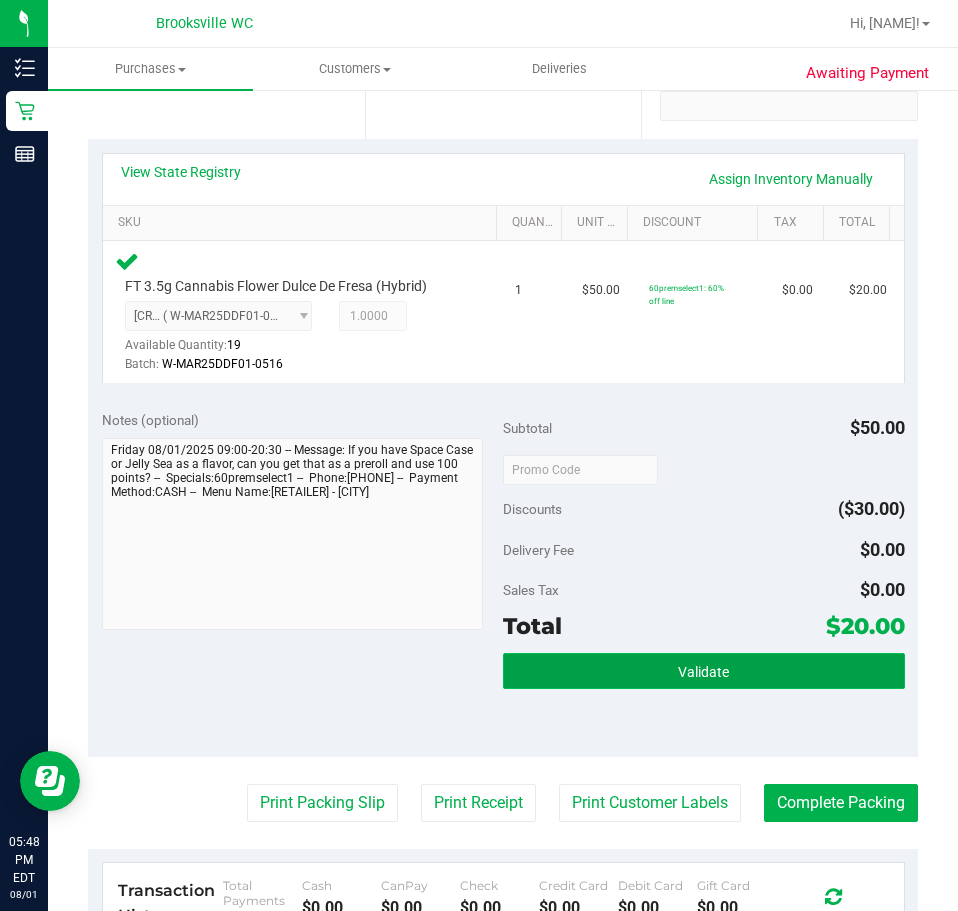 click on "Validate" at bounding box center [704, 671] 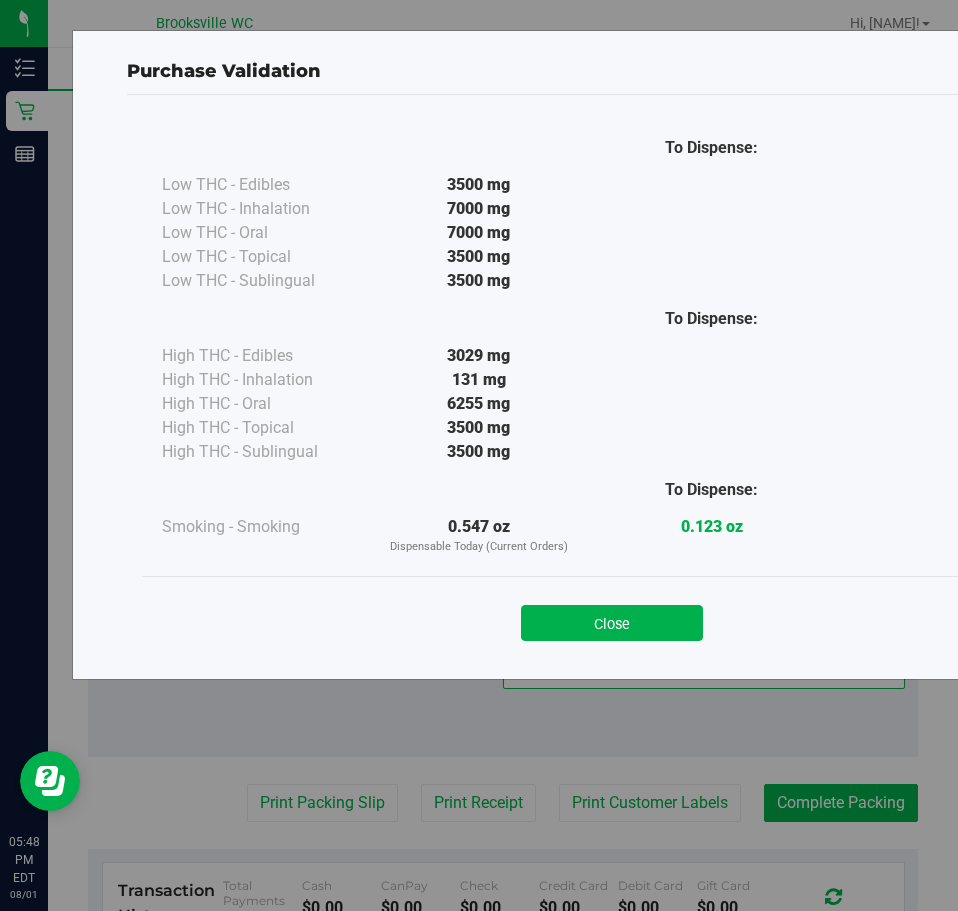 click on "Close" at bounding box center (612, 617) 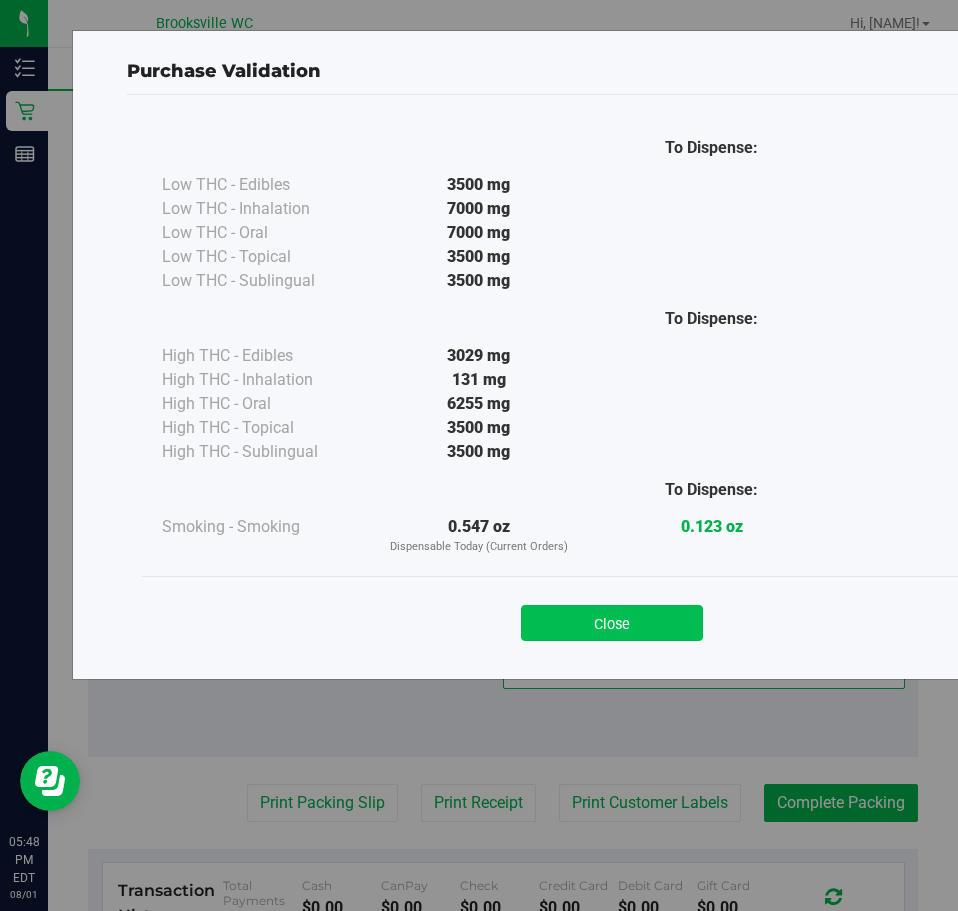 click on "Close" at bounding box center (612, 623) 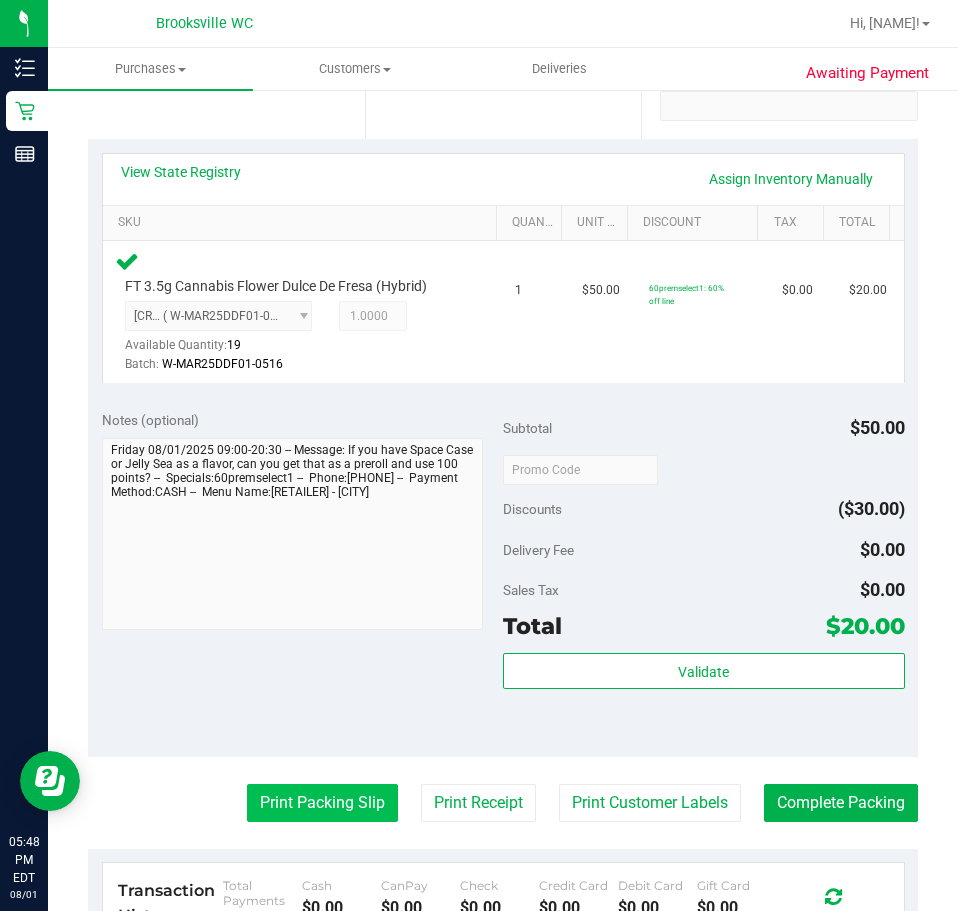 click on "Print Packing Slip" at bounding box center [322, 803] 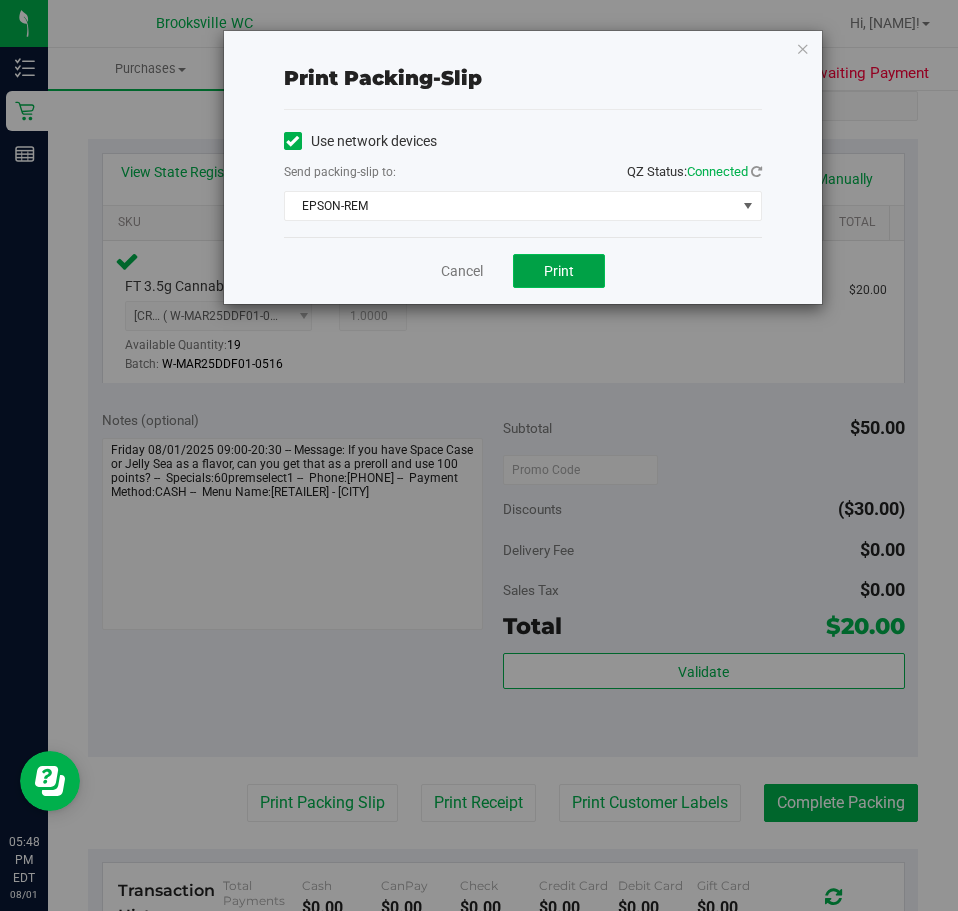 click on "Print" at bounding box center (559, 271) 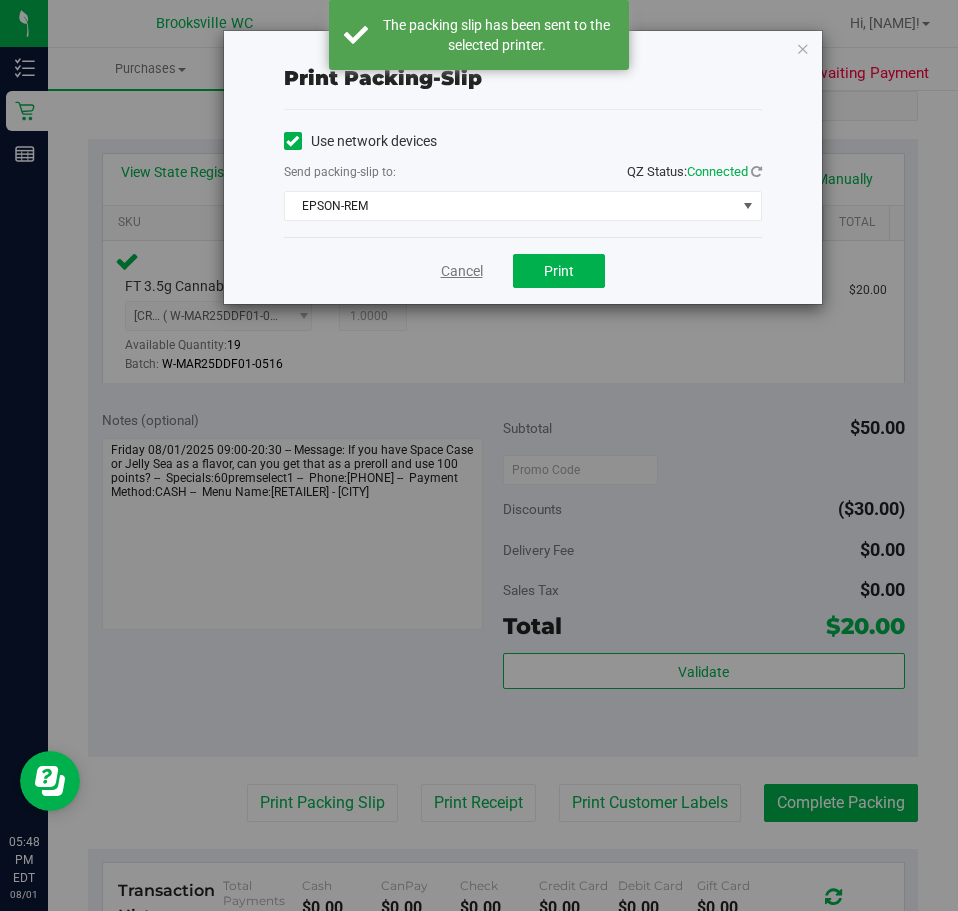 click on "Cancel" at bounding box center (462, 271) 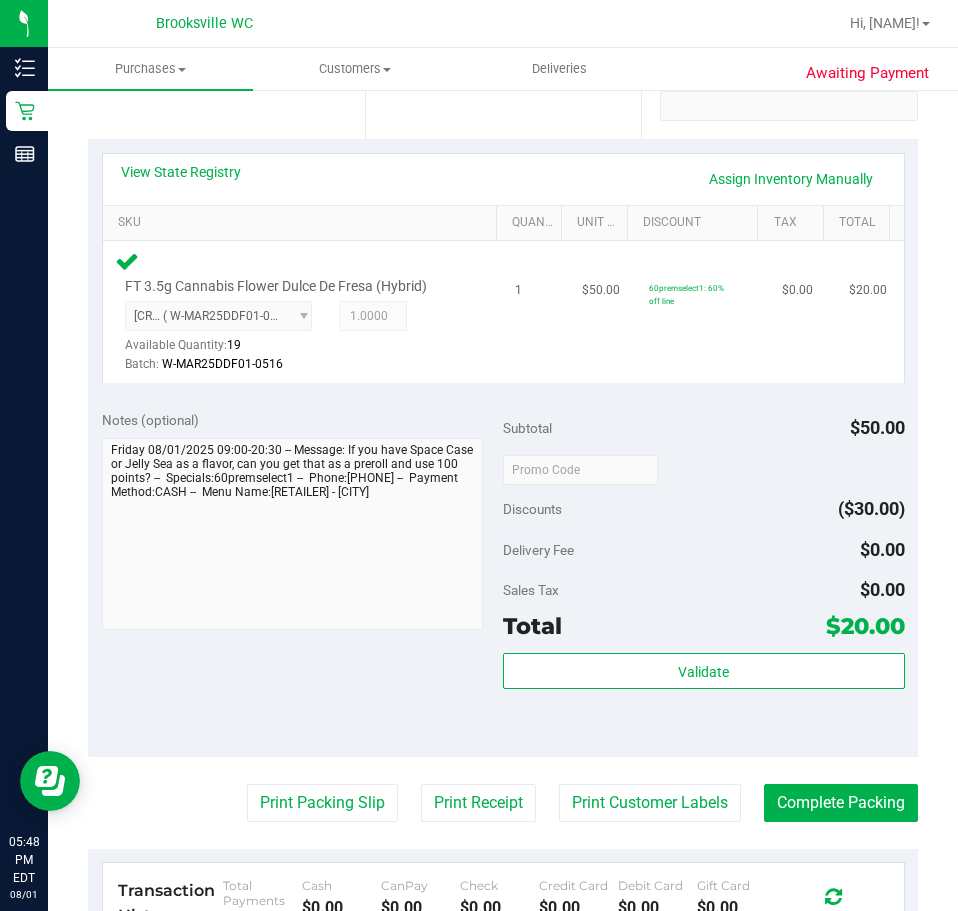 click on "FT 3.5g Cannabis Flower Dulce De Fresa (Hybrid)
4898899392088016
(
W-MAR25DDF01-0516 | orig: FLSRWGM-20250527-644
)
4898899392088016
Available Quantity:  19
1.0000 1
Batch:" at bounding box center [303, 312] 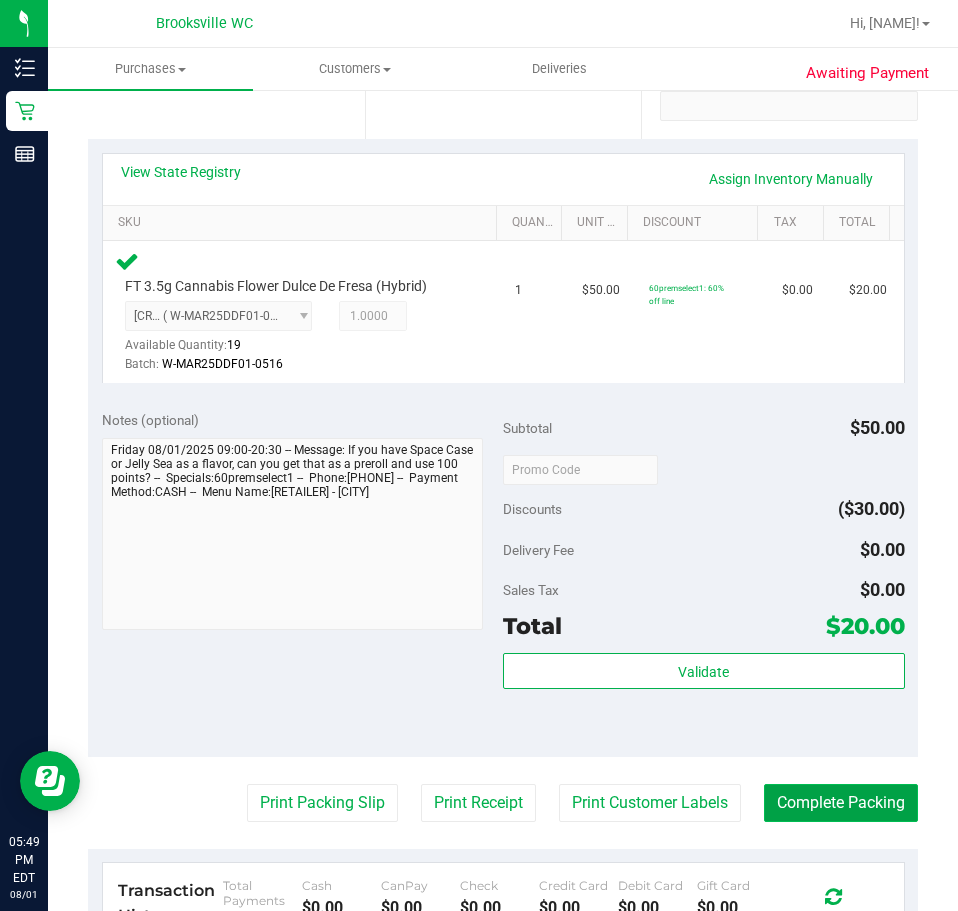 click on "Complete Packing" at bounding box center (841, 803) 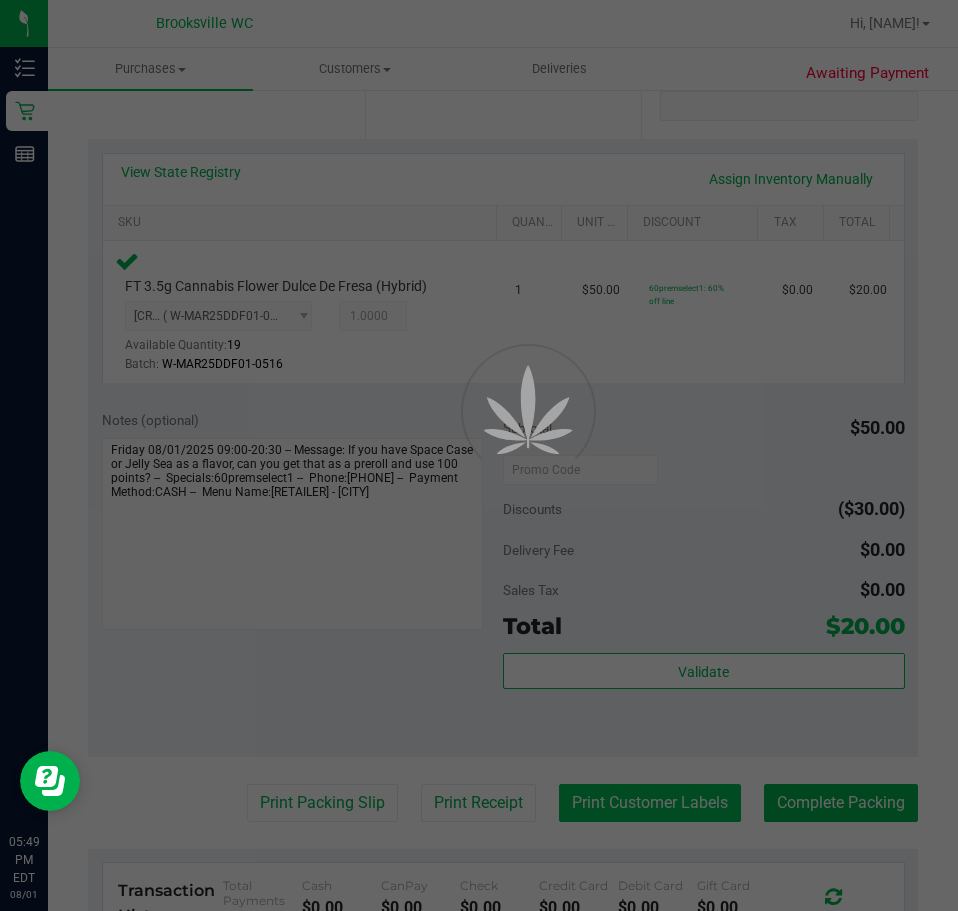 scroll, scrollTop: 0, scrollLeft: 0, axis: both 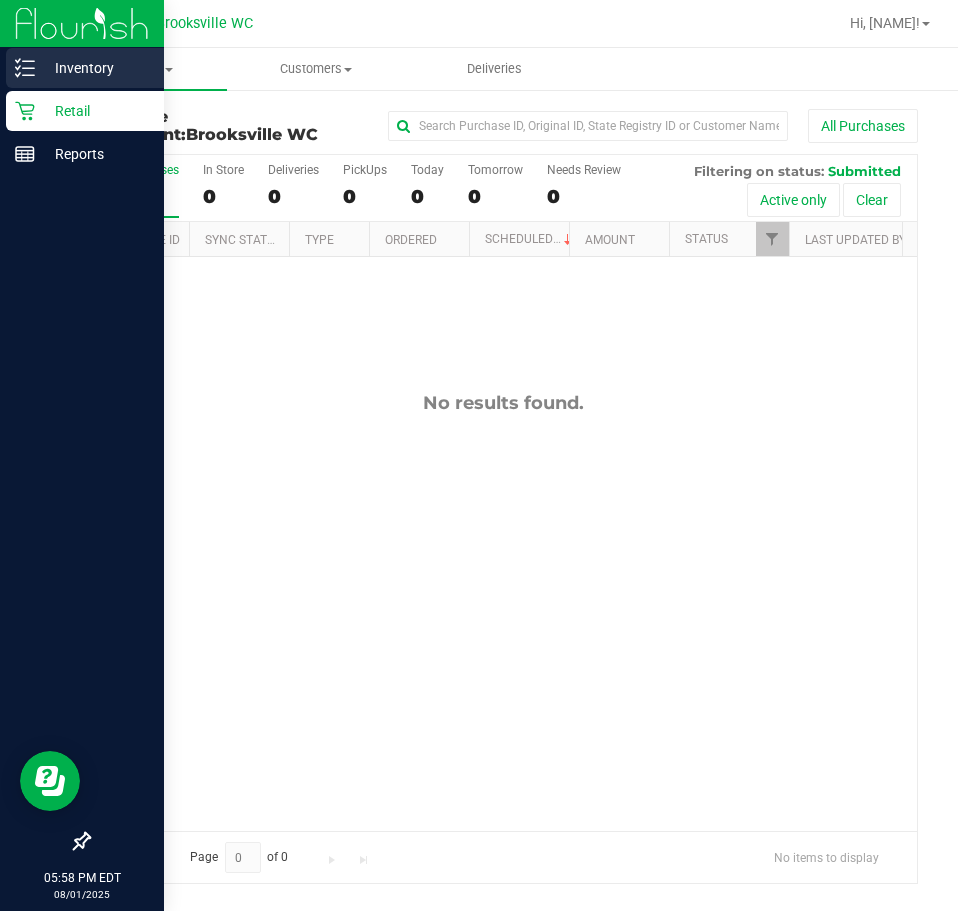 click 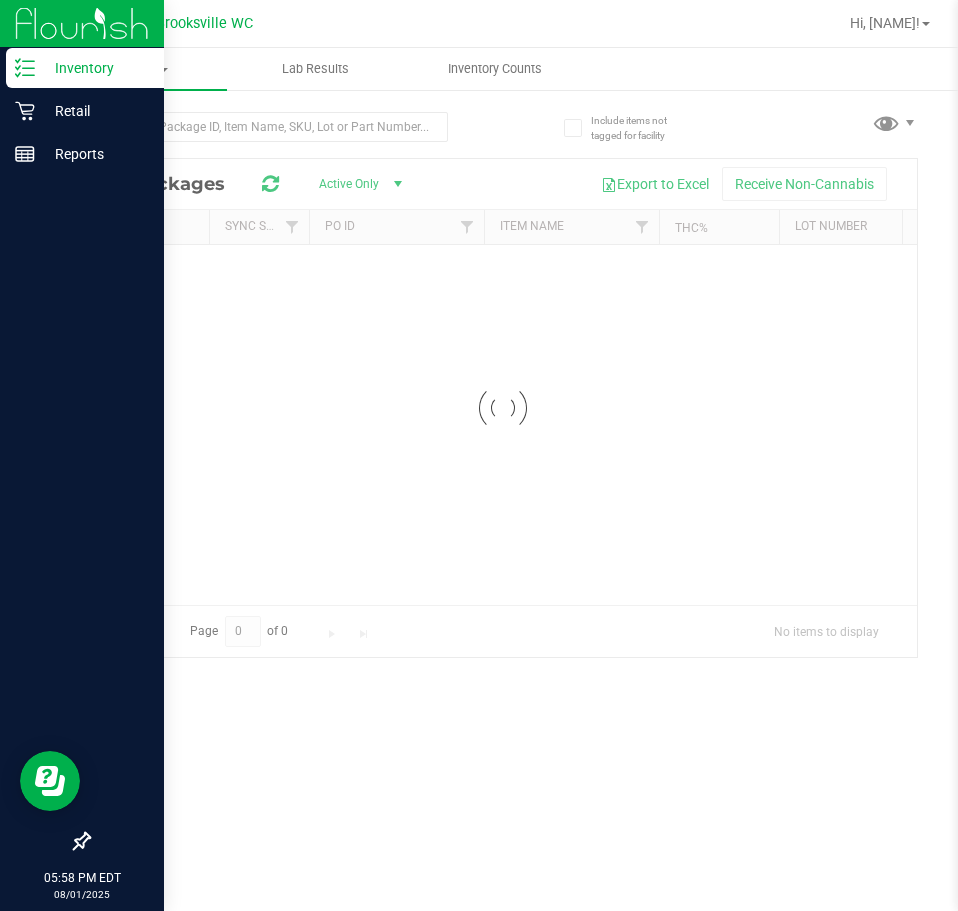 click on "Inventory" at bounding box center [95, 68] 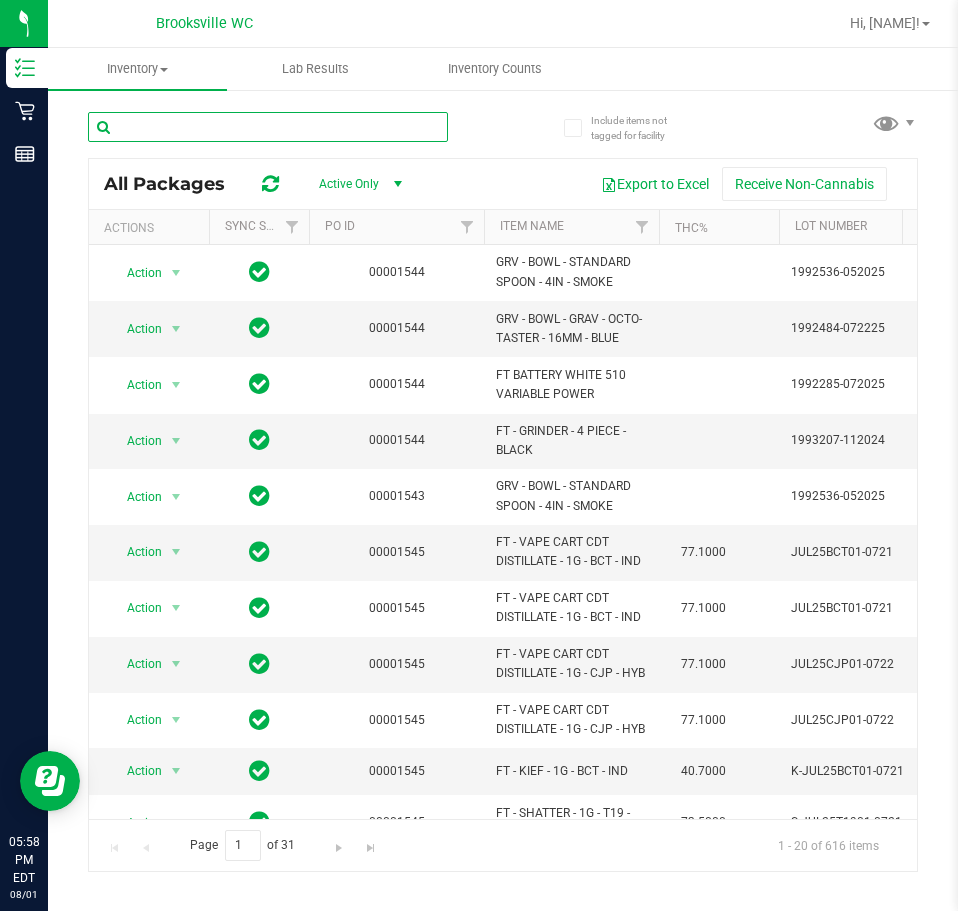 click at bounding box center [268, 127] 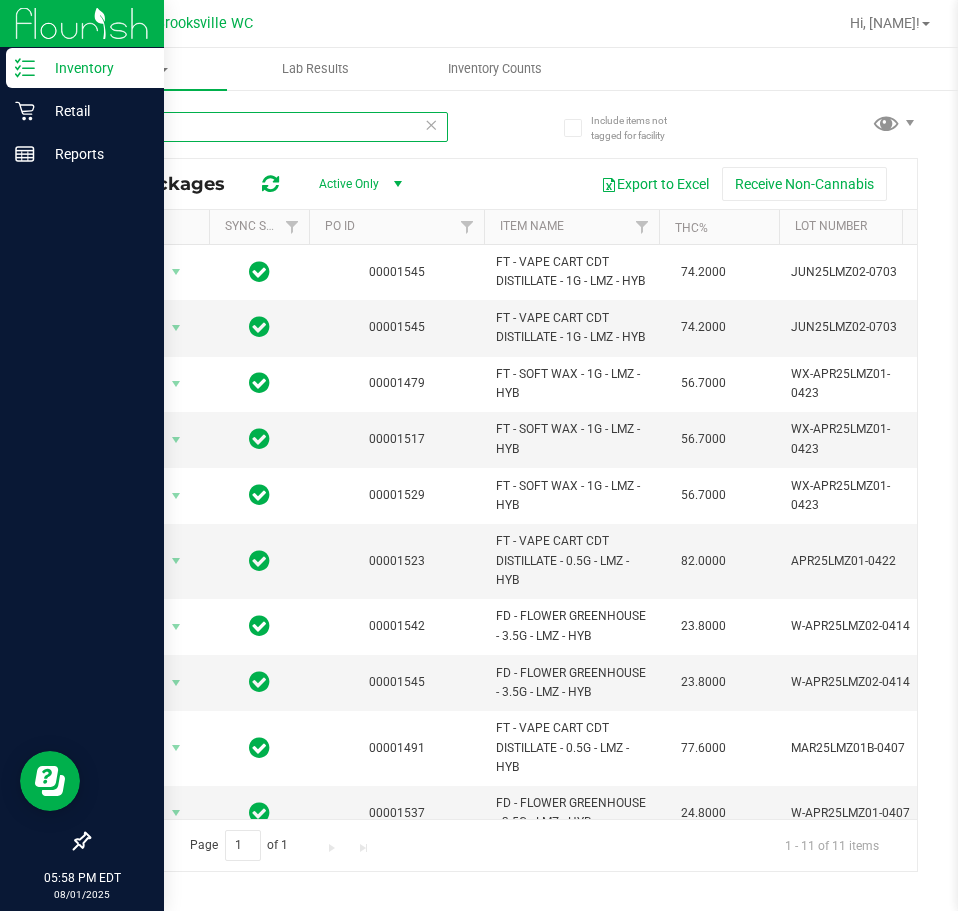 type on "LMZ" 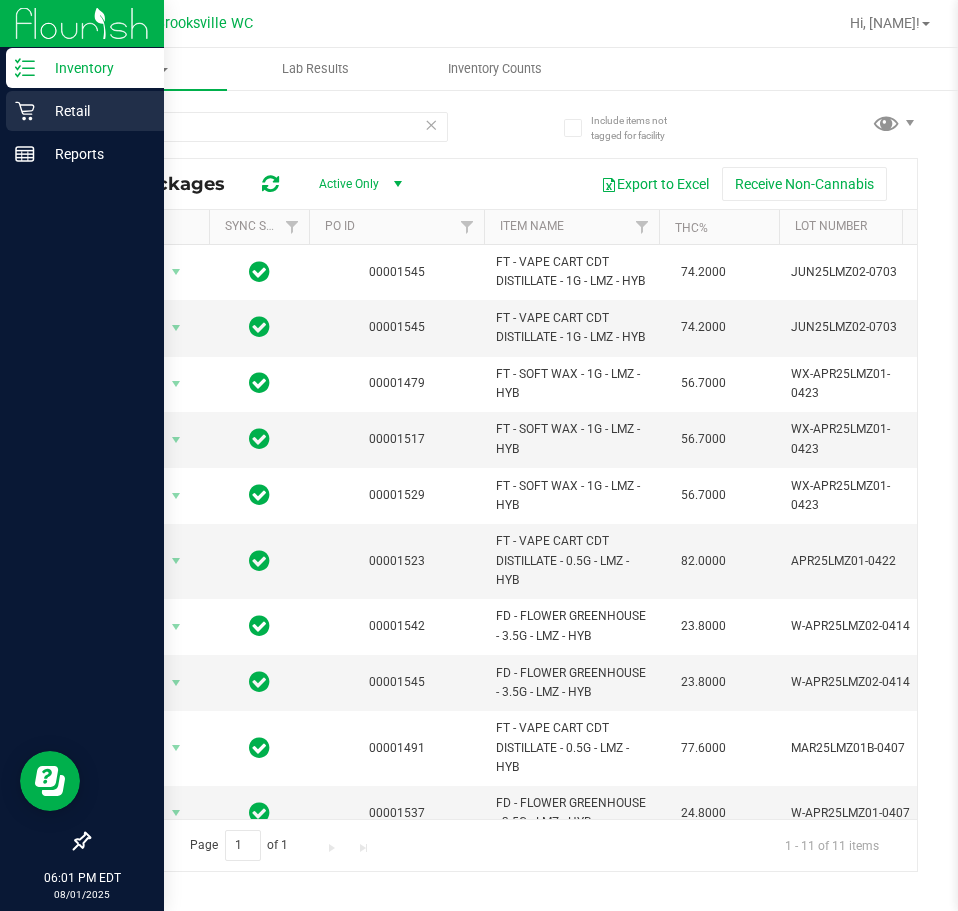 click on "Retail" at bounding box center (95, 111) 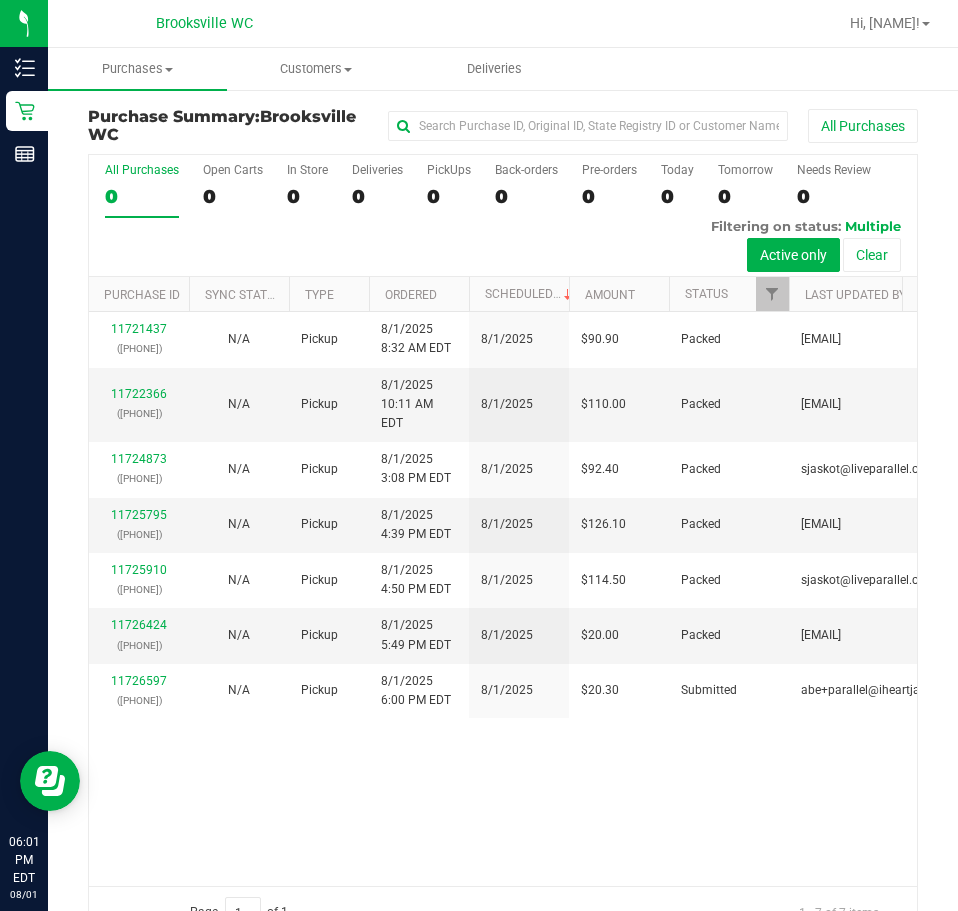 click on "All Purchases
0
Open Carts
0
In Store
0
Deliveries
0
PickUps
0
Back-orders
0
Pre-orders
0
Today
0
Tomorrow
0" at bounding box center (503, 216) 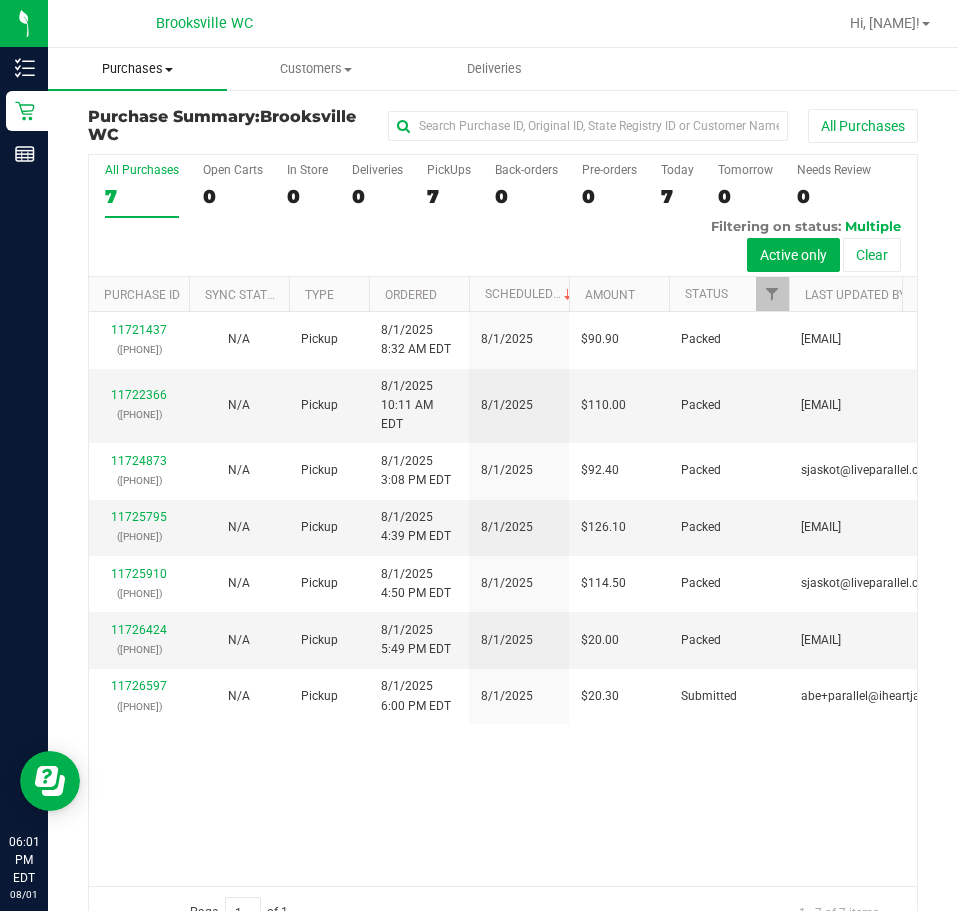 click on "Purchases" at bounding box center (137, 69) 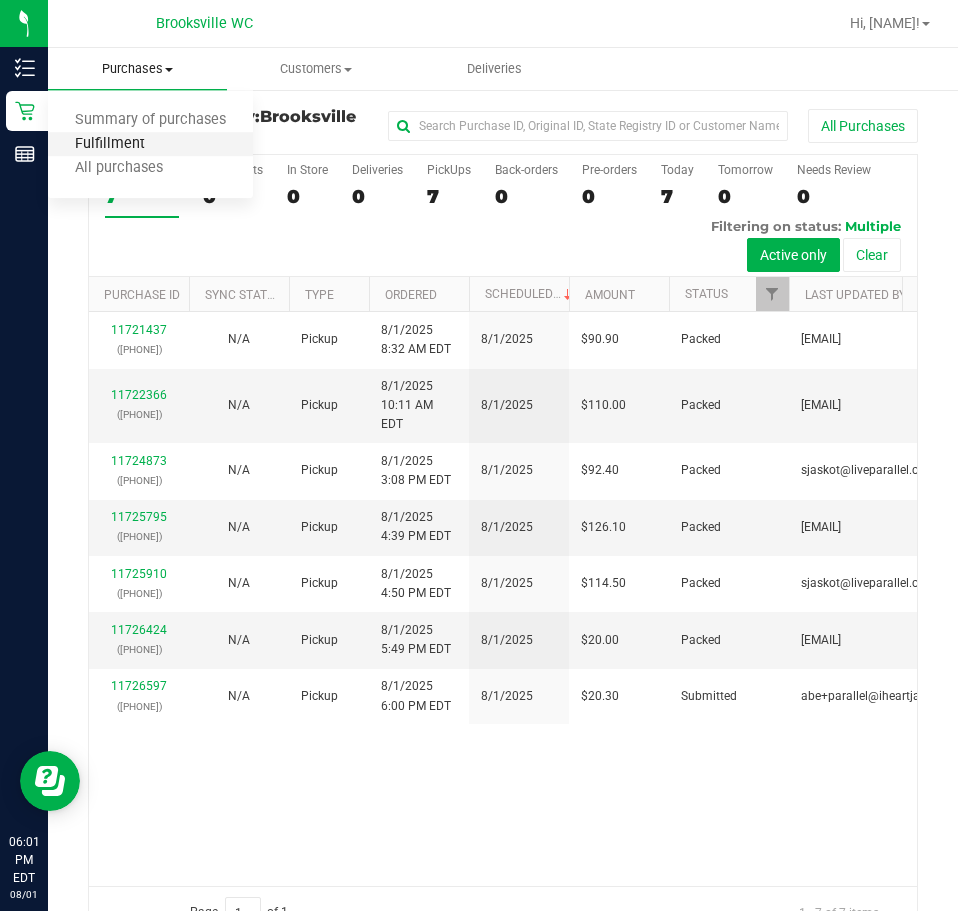 click on "Fulfillment" at bounding box center (110, 144) 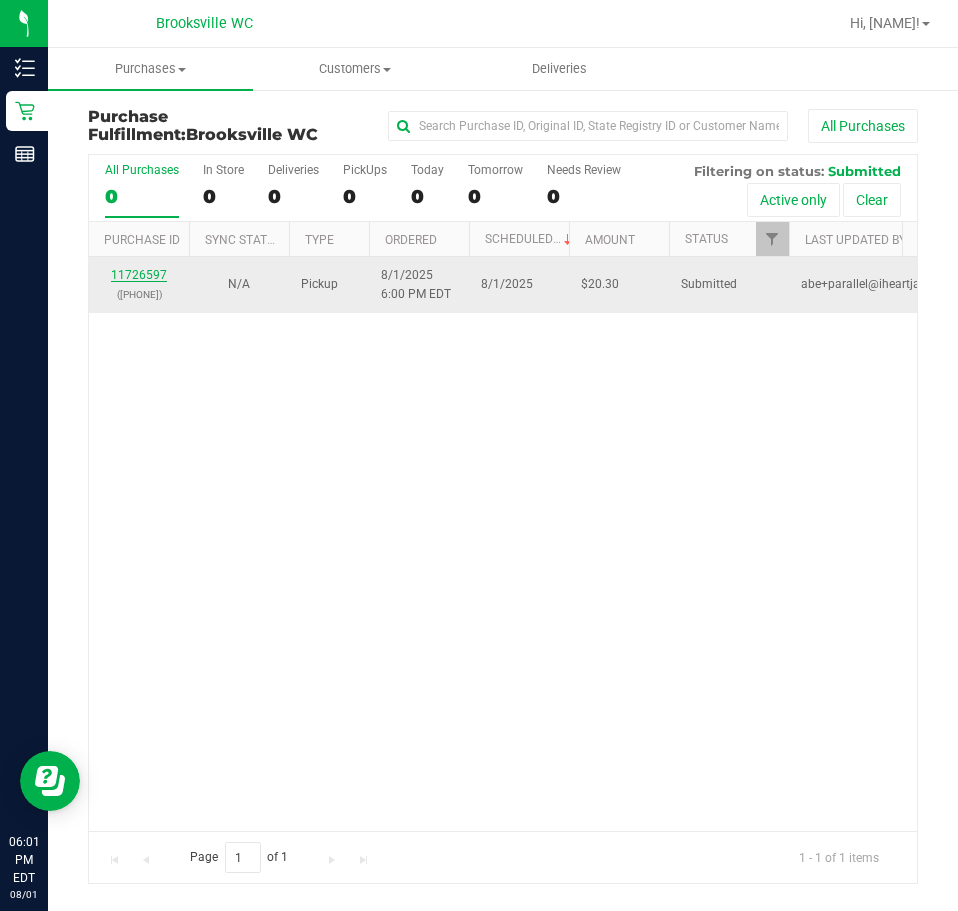 click on "11726597" at bounding box center [139, 275] 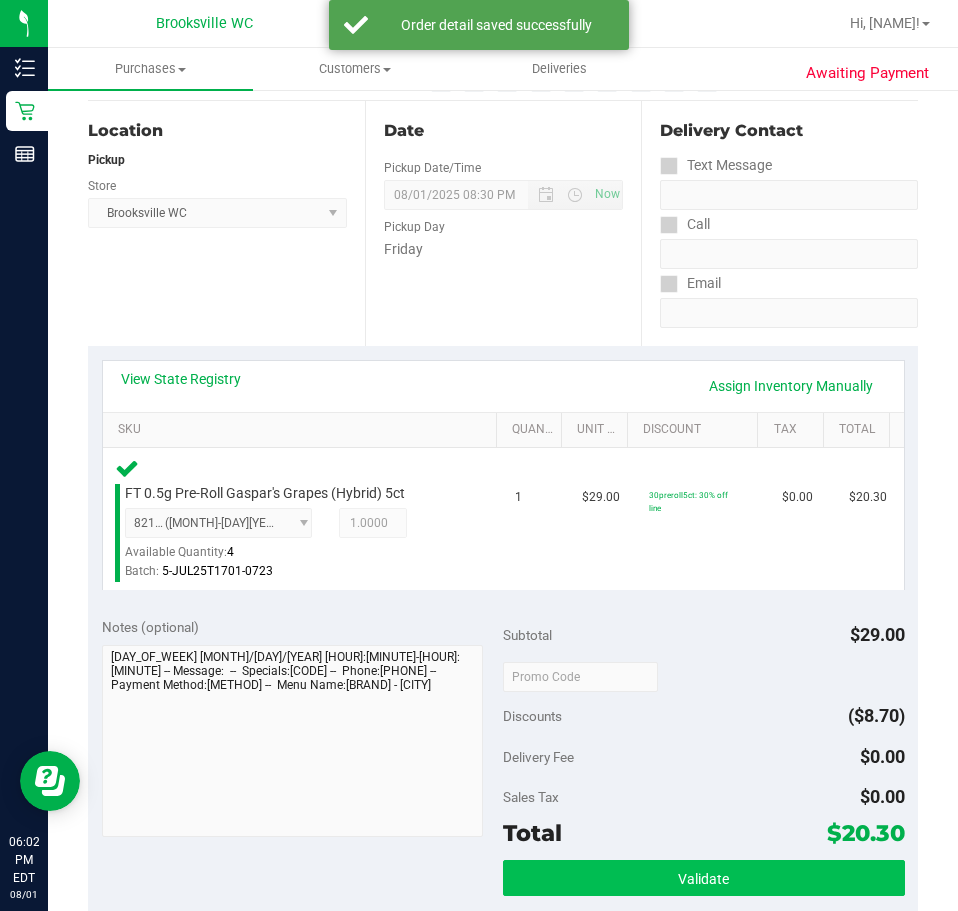 scroll, scrollTop: 500, scrollLeft: 0, axis: vertical 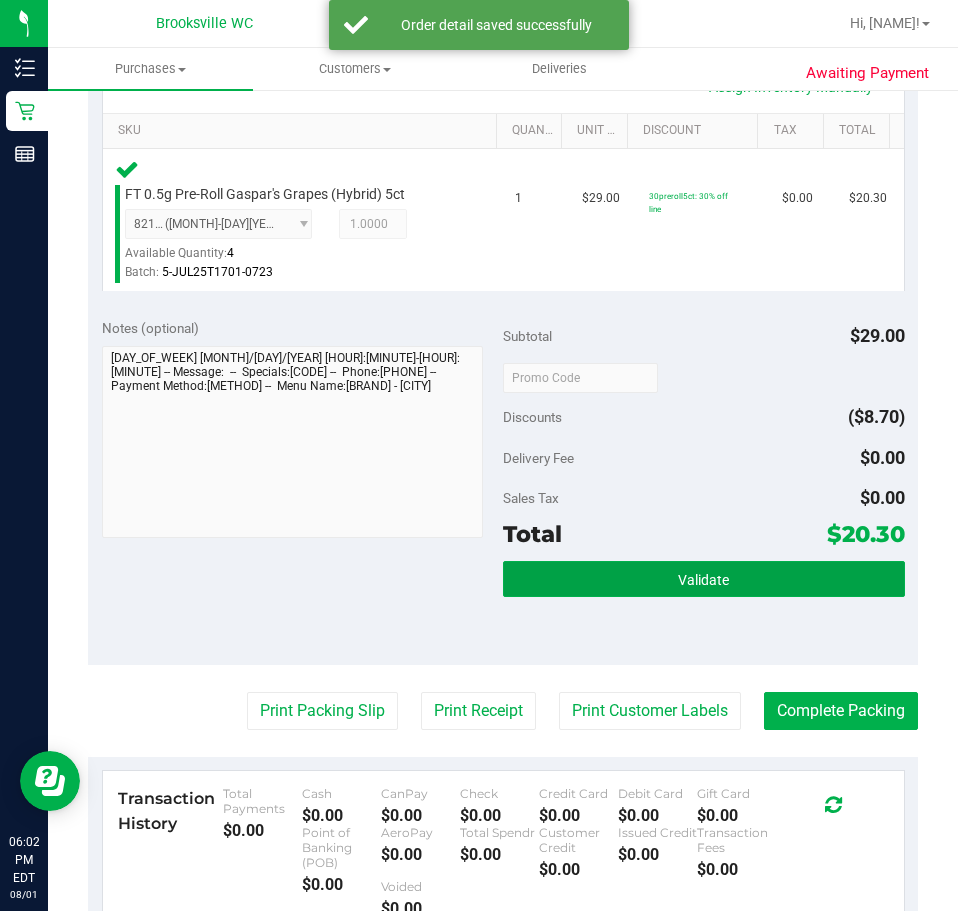 drag, startPoint x: 741, startPoint y: 585, endPoint x: 765, endPoint y: 617, distance: 40 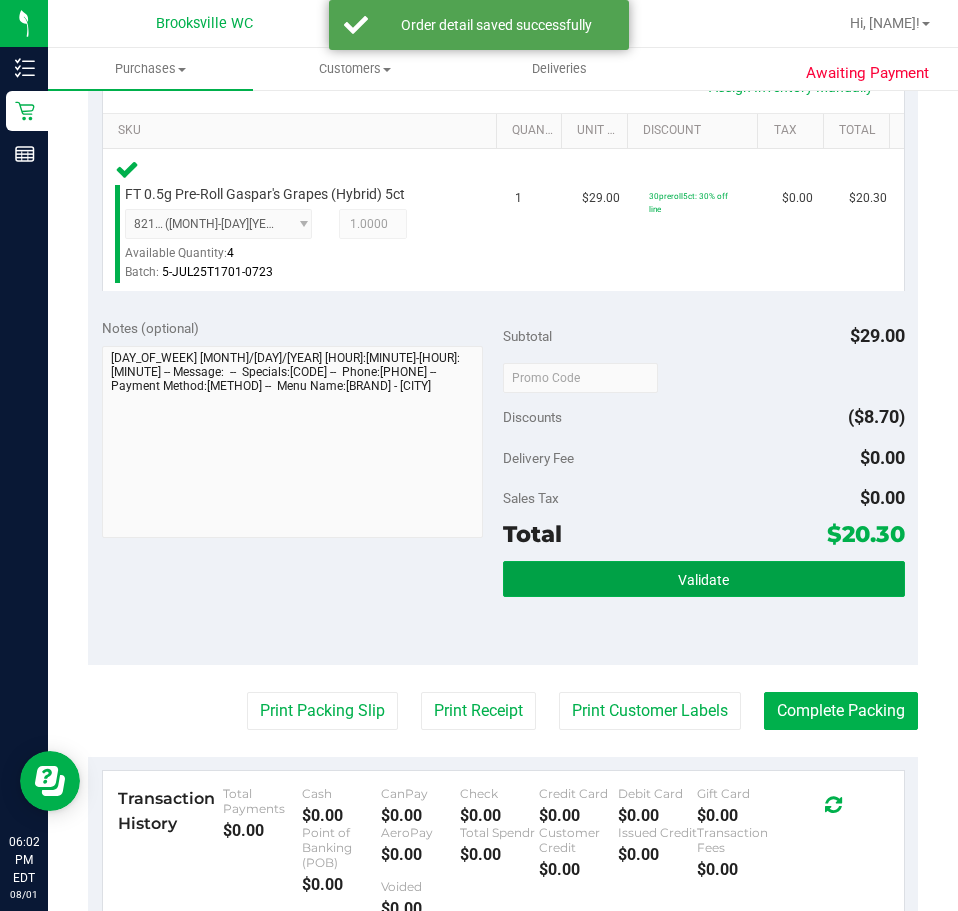 click on "Validate" at bounding box center (704, 606) 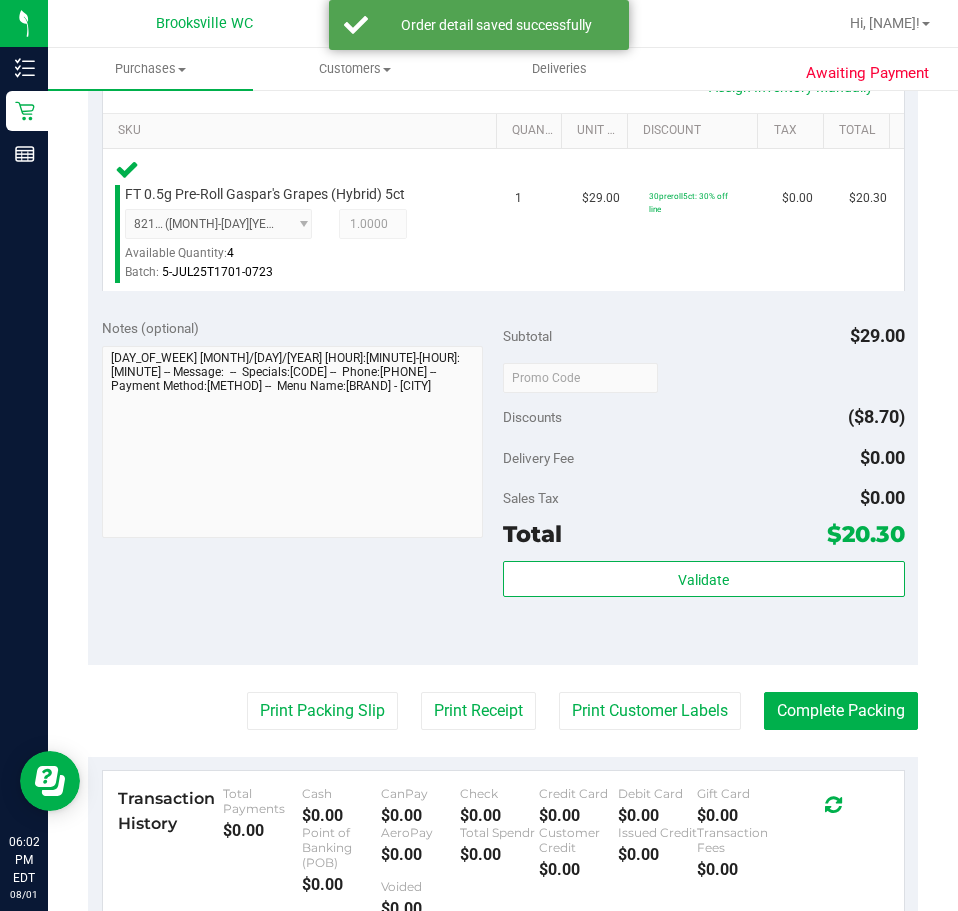 click on "Validate" at bounding box center [704, 580] 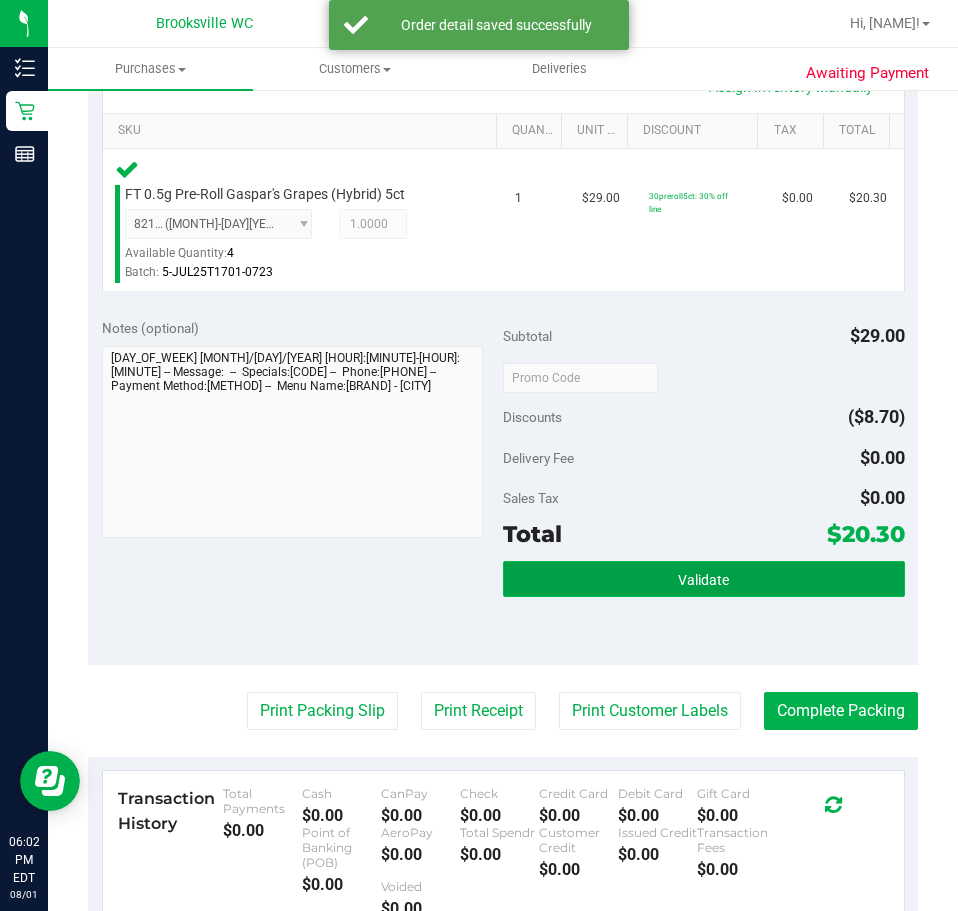 click on "Validate" at bounding box center [704, 579] 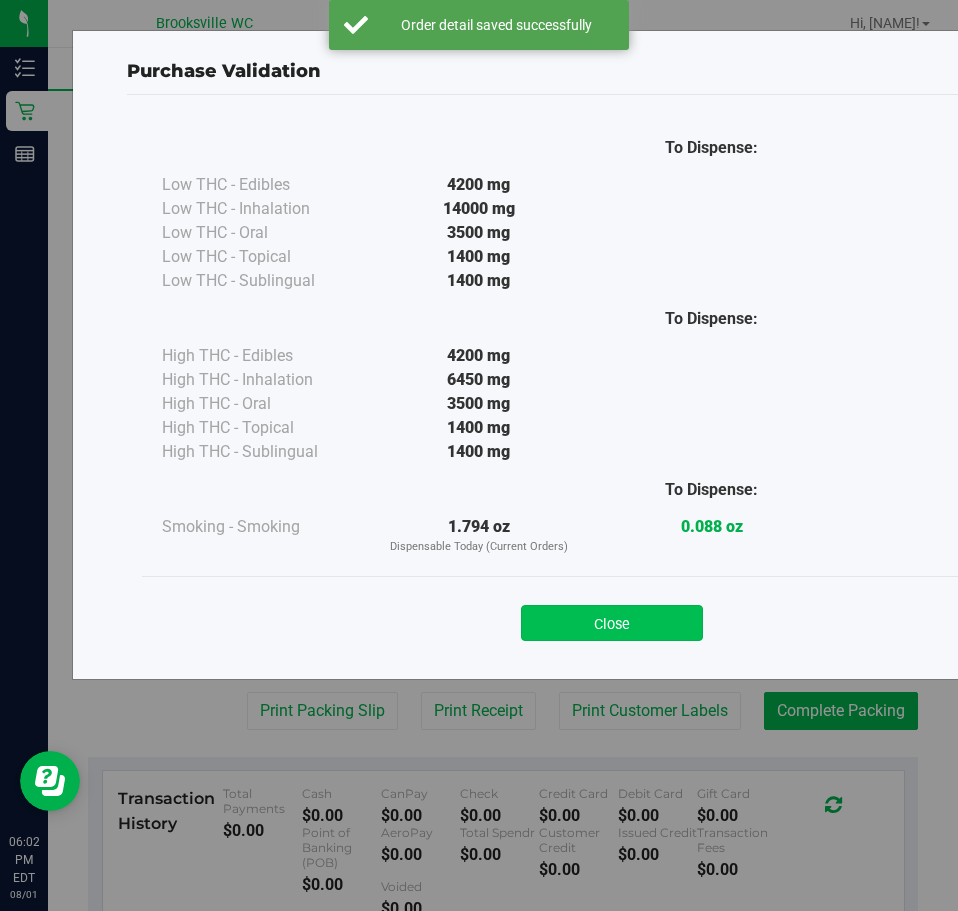 click on "Close" at bounding box center [612, 623] 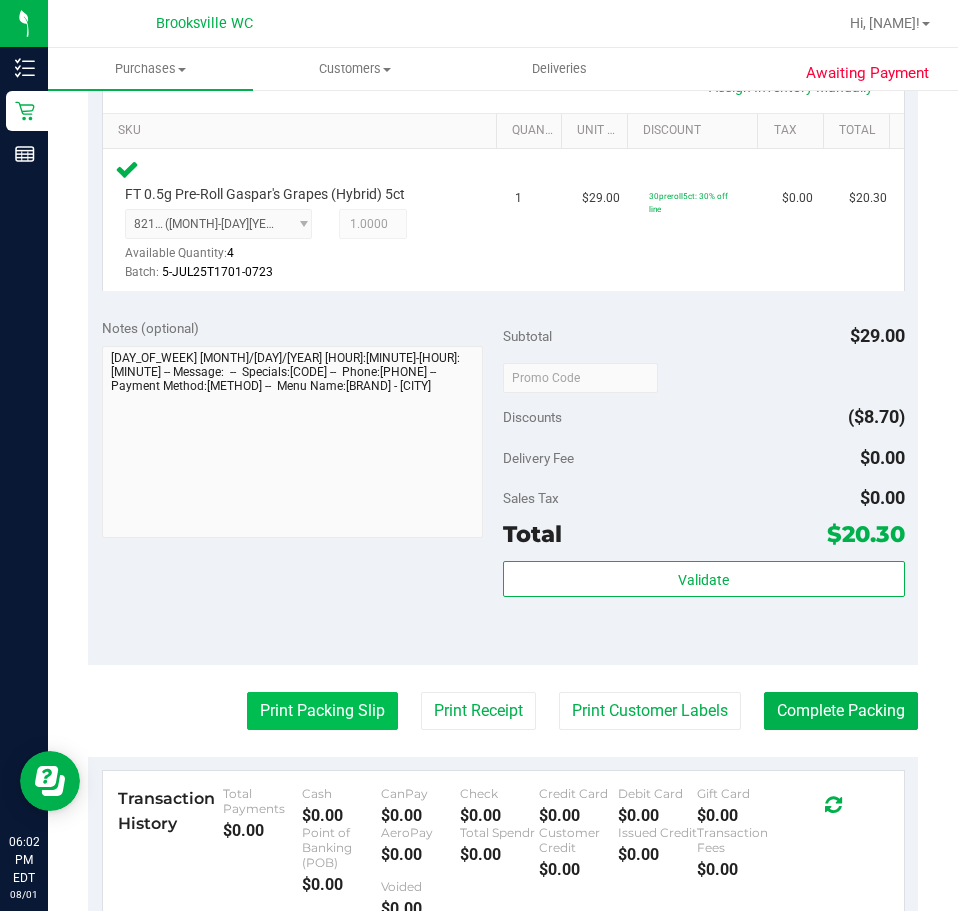 click on "Print Packing Slip" at bounding box center [322, 711] 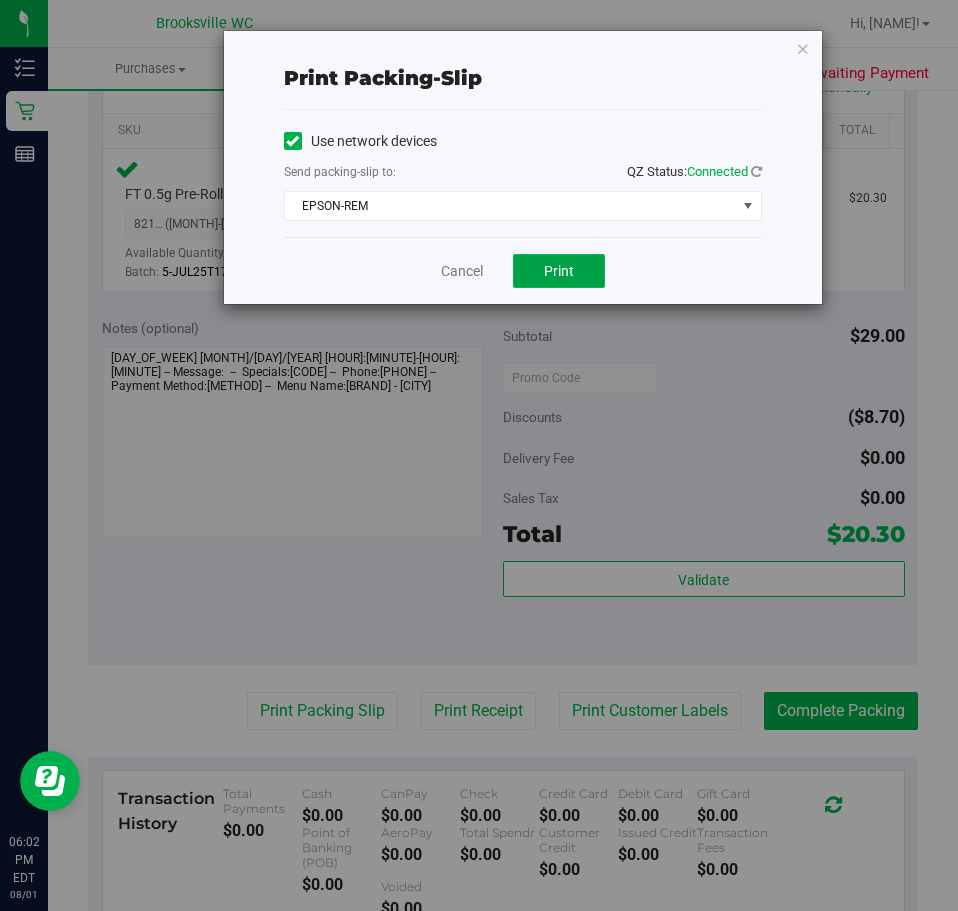 click on "Print" at bounding box center (559, 271) 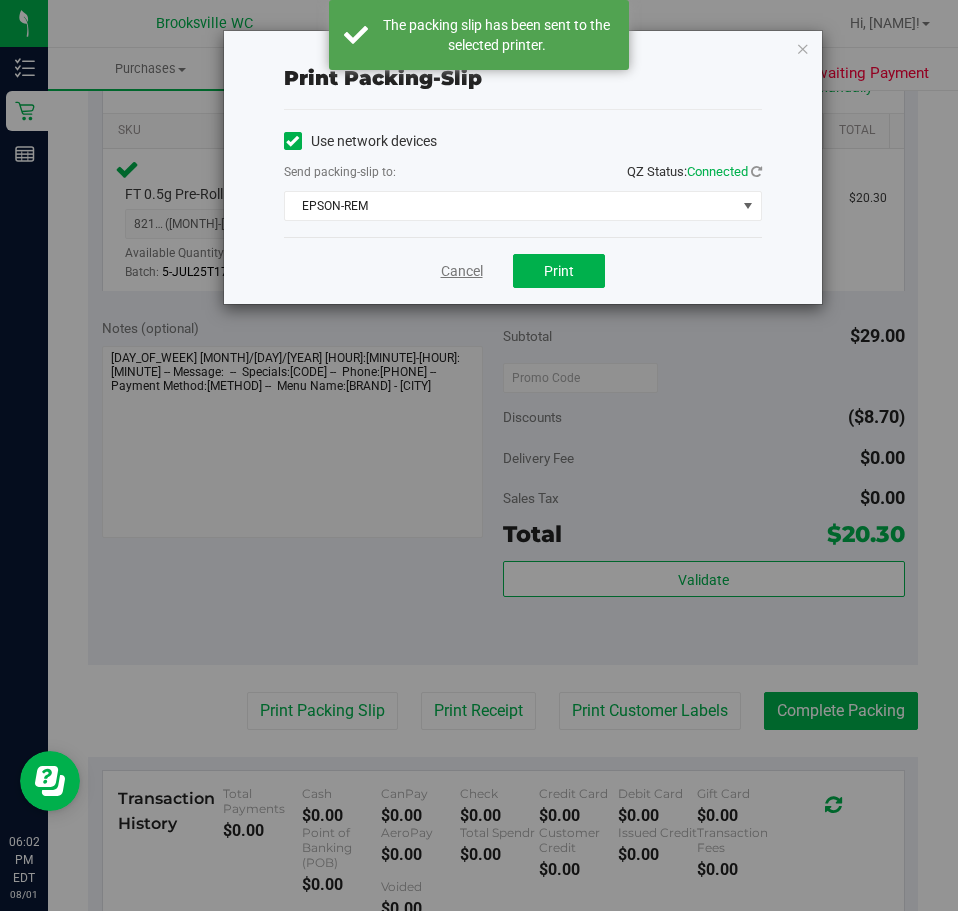 click on "Cancel" at bounding box center [462, 271] 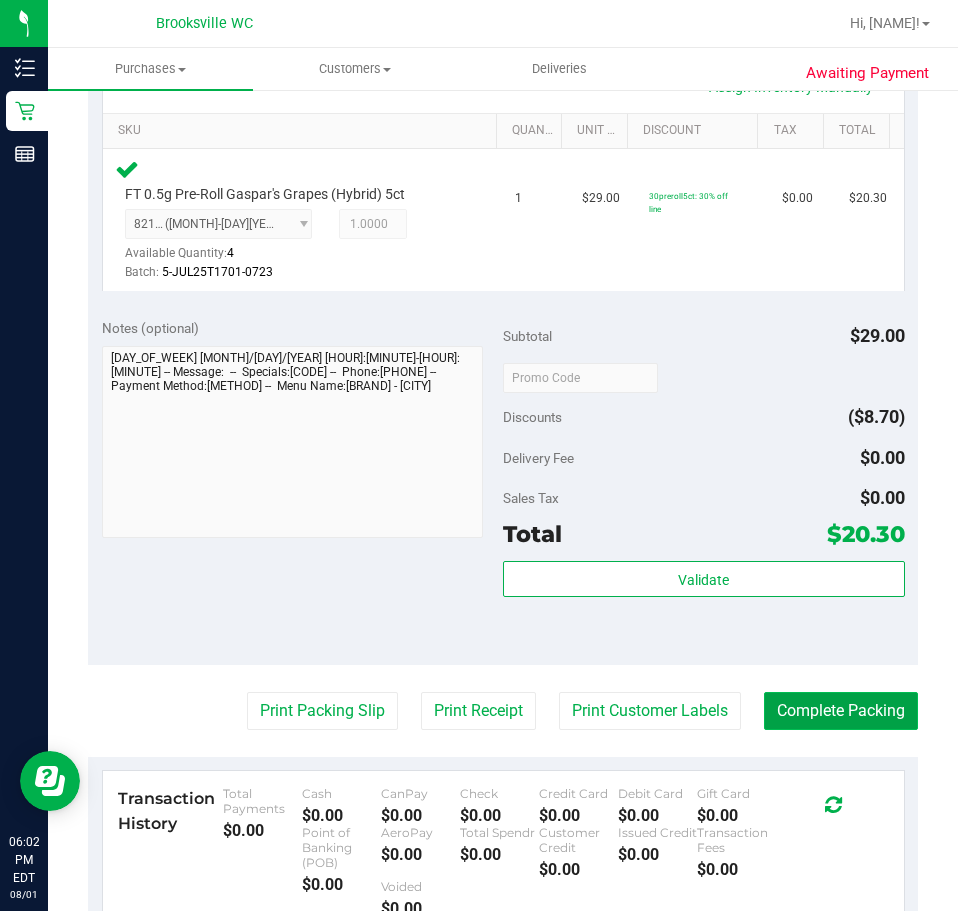 click on "Complete Packing" at bounding box center (841, 711) 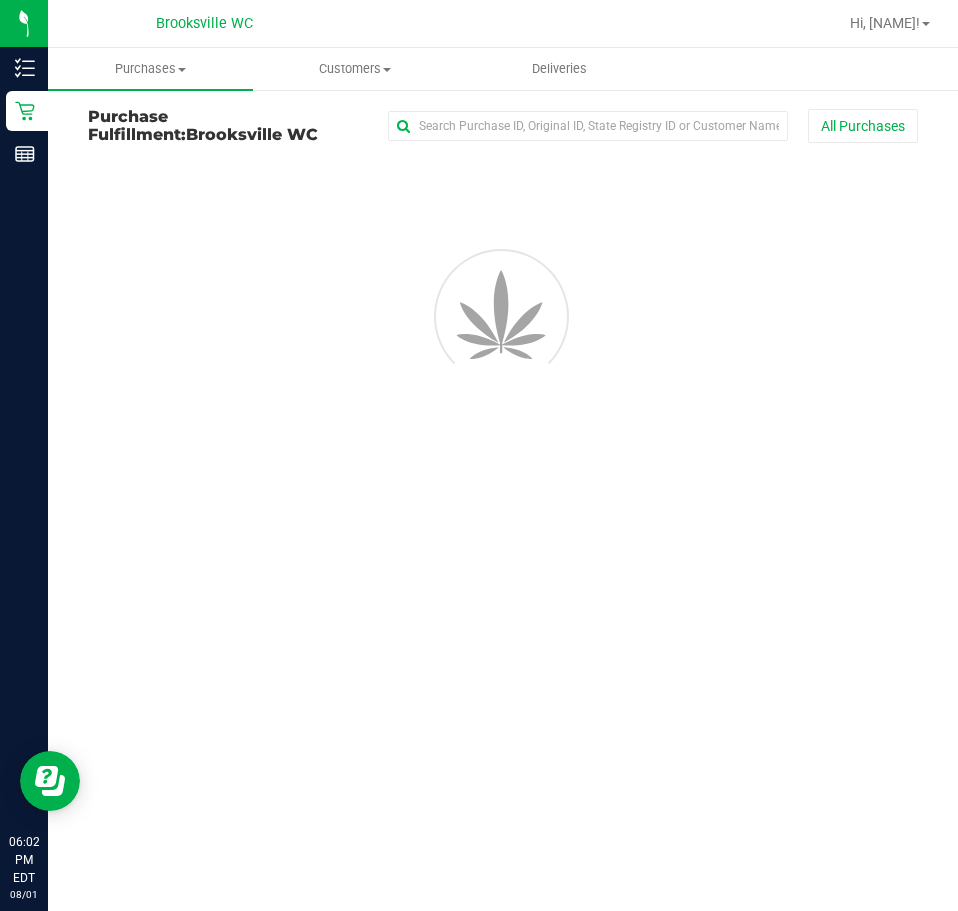 scroll, scrollTop: 0, scrollLeft: 0, axis: both 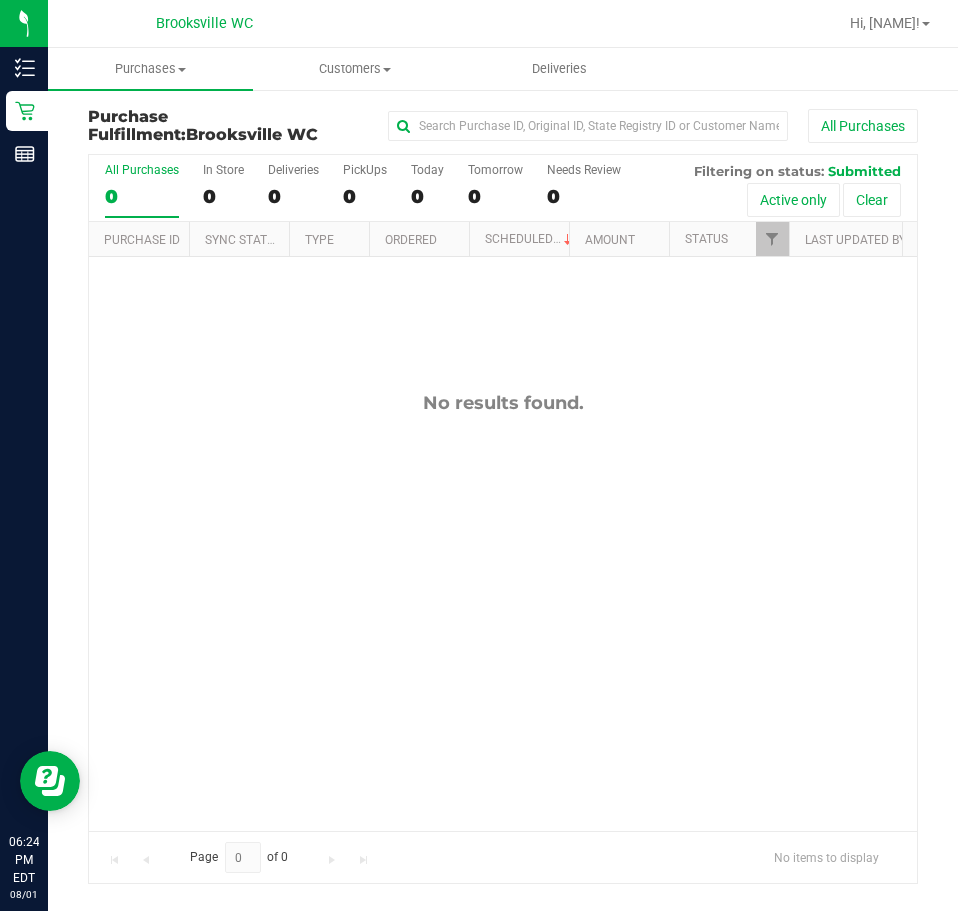 click on "No results found." at bounding box center (503, 611) 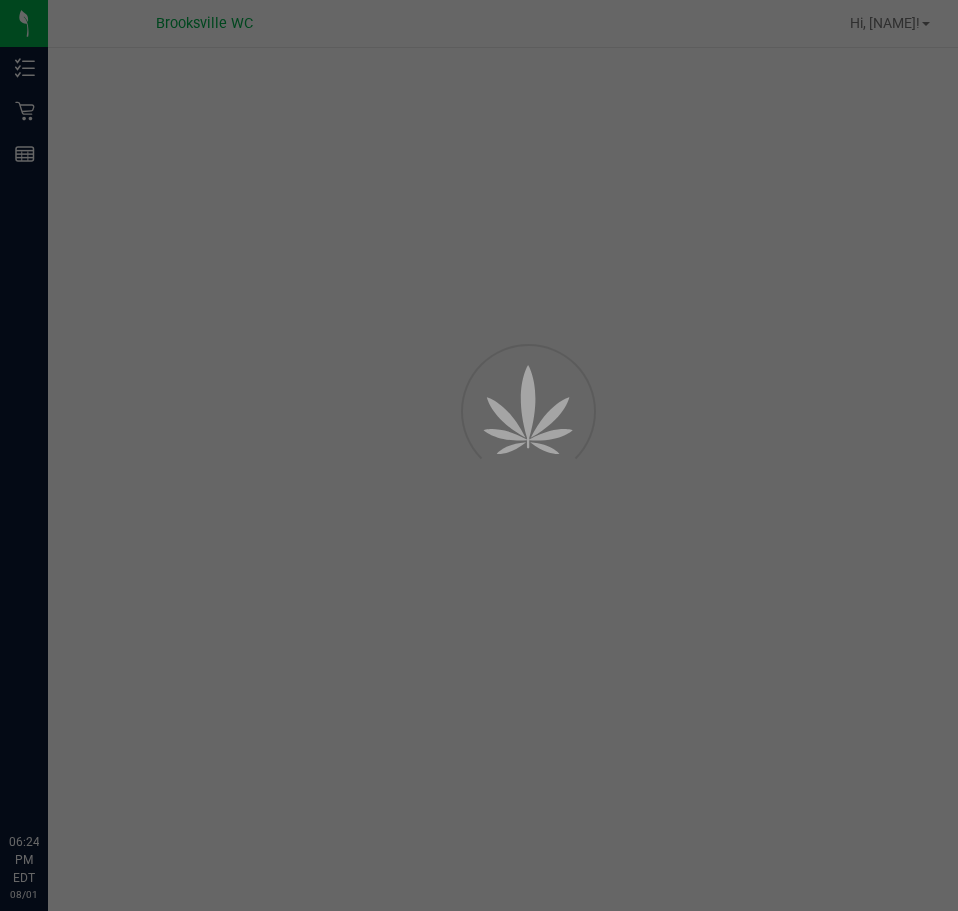 scroll, scrollTop: 0, scrollLeft: 0, axis: both 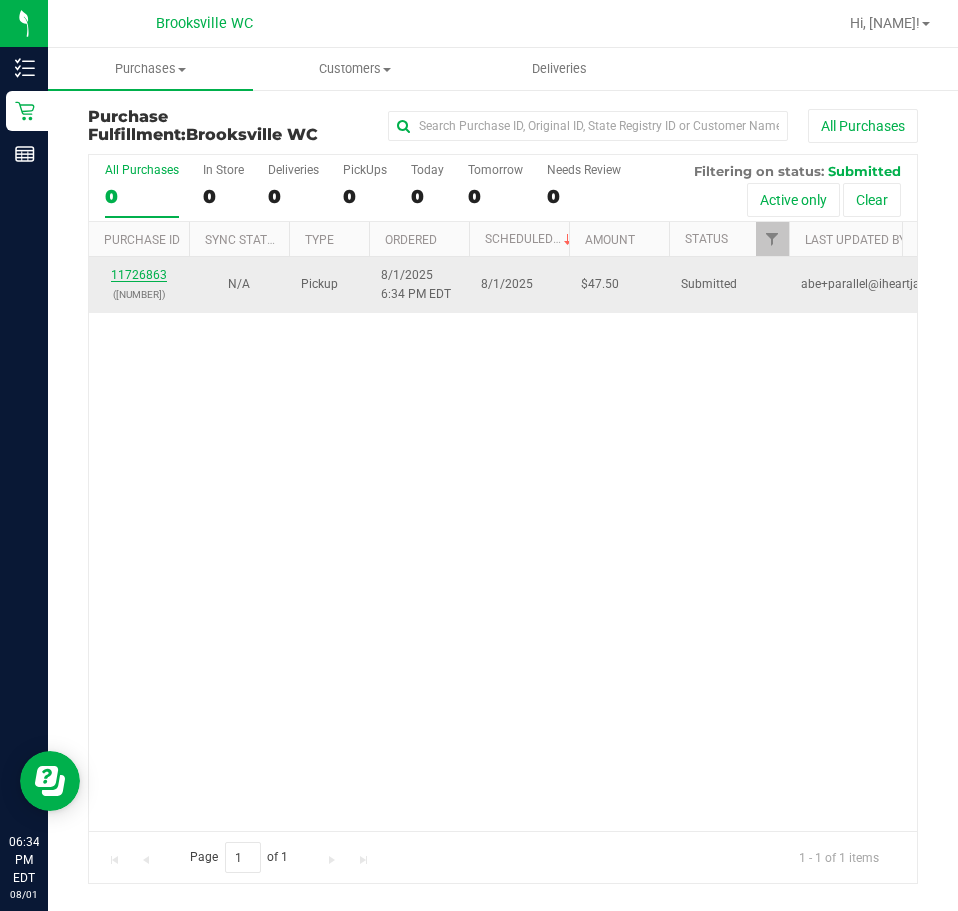 click on "11726863" at bounding box center (139, 275) 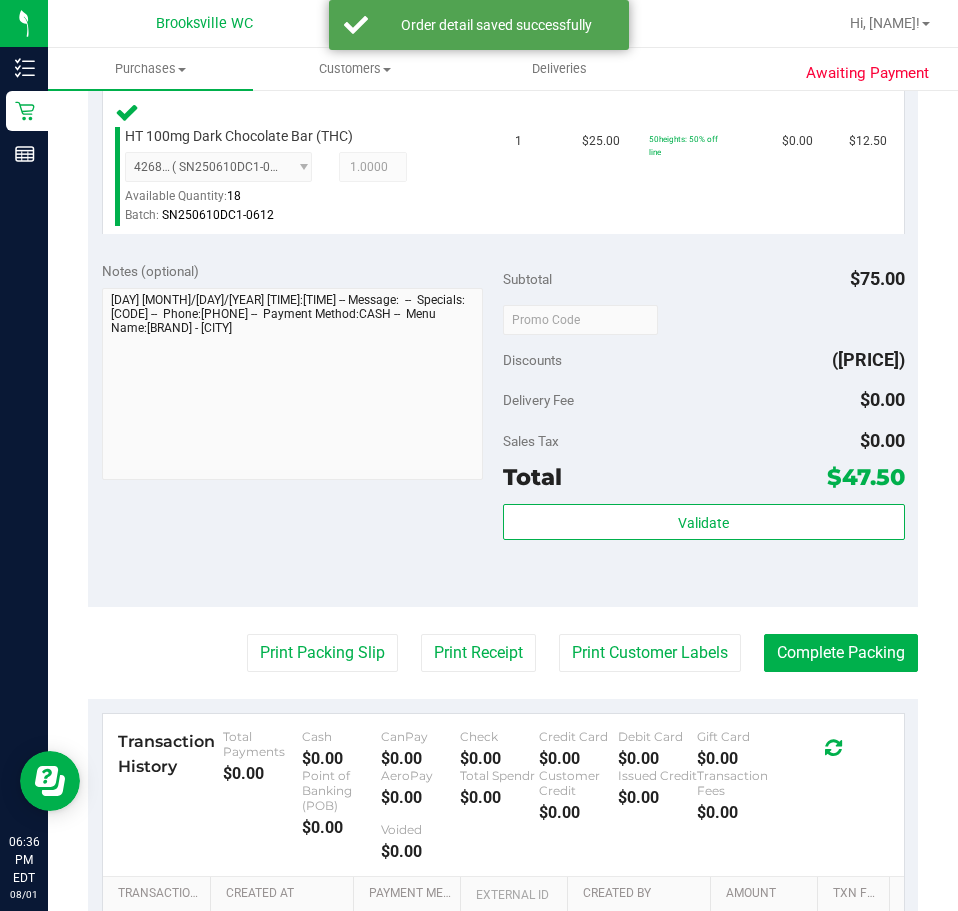 scroll, scrollTop: 700, scrollLeft: 0, axis: vertical 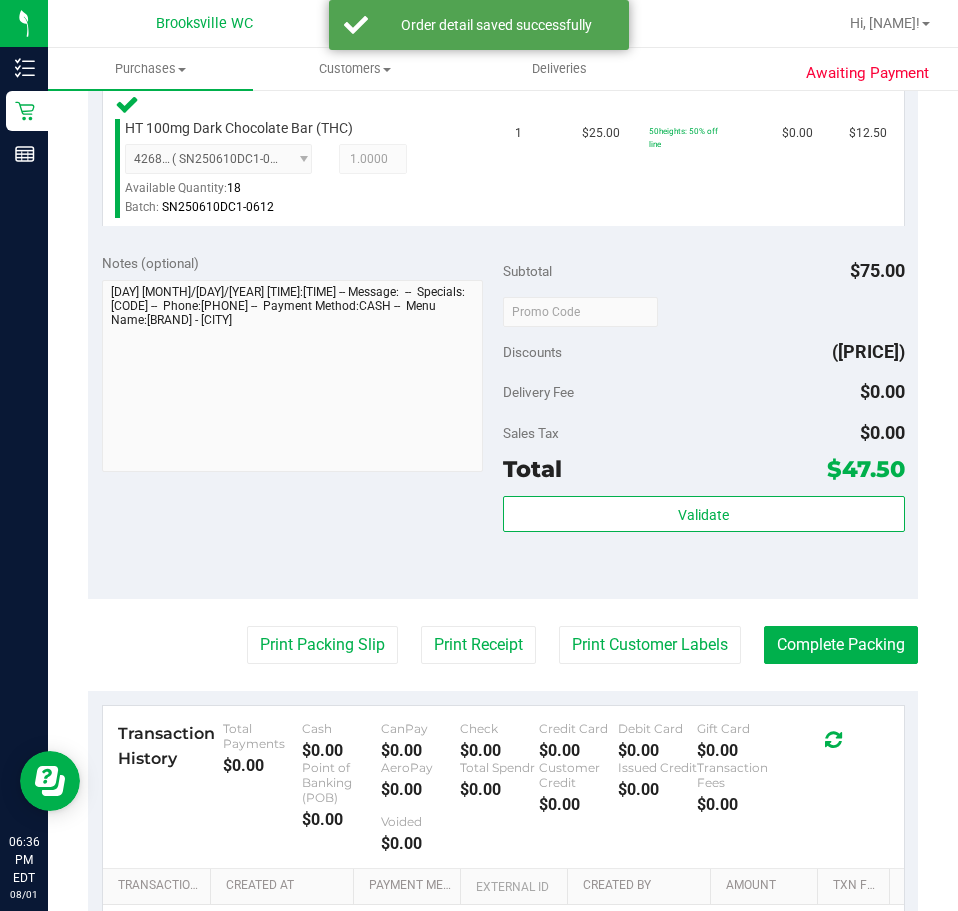 click on "Subtotal
$75.00
Discounts
($27.50)
Delivery Fee
$0.00
Sales Tax
$0.00
Total
$47.50
Validate" at bounding box center (704, 419) 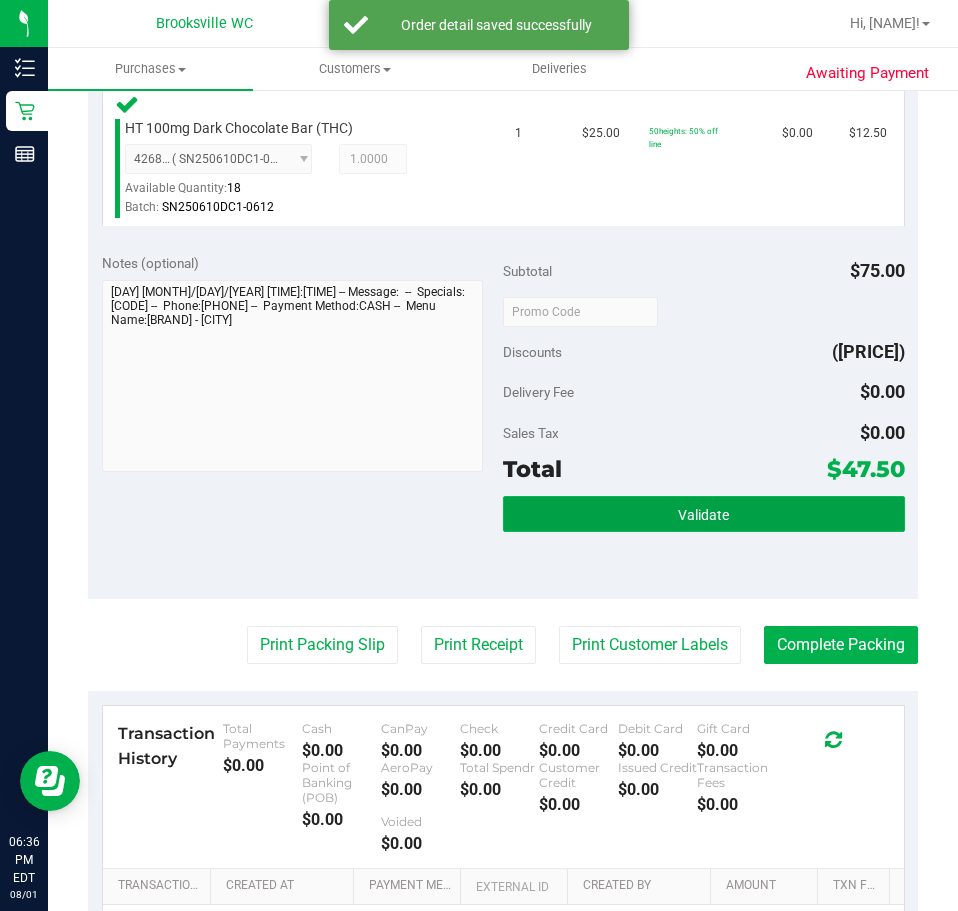 click on "Validate" at bounding box center (704, 514) 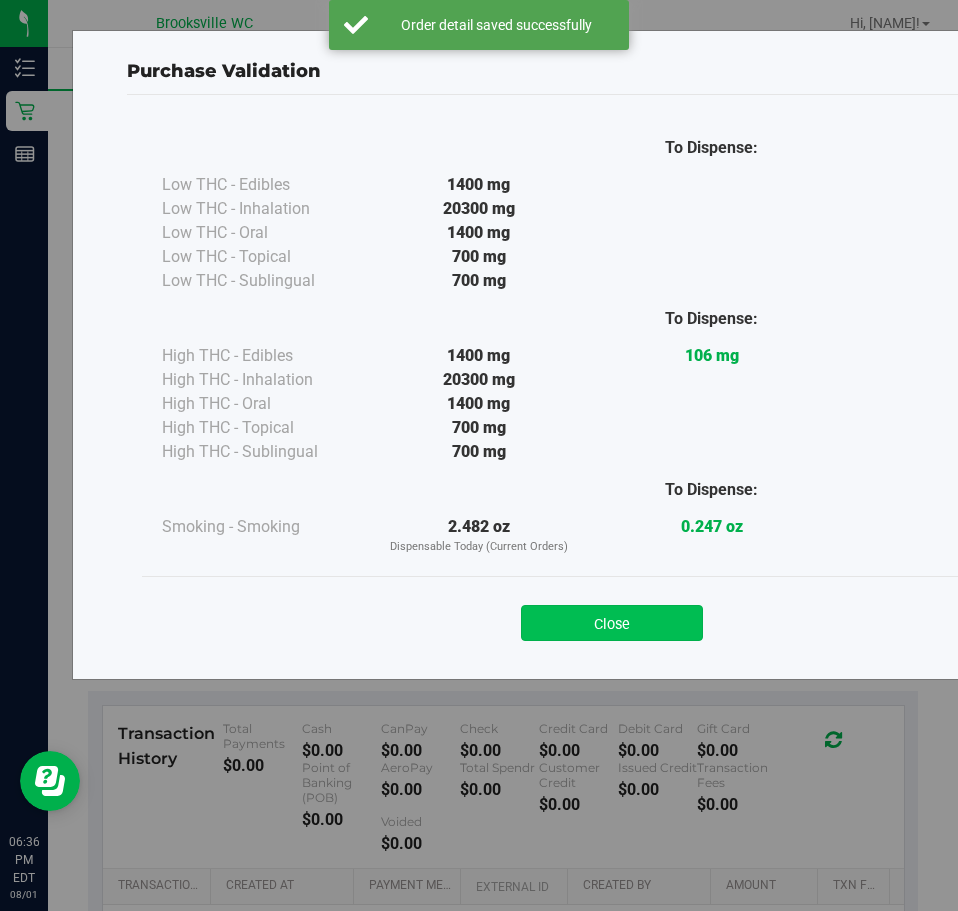 click on "Close" at bounding box center (612, 623) 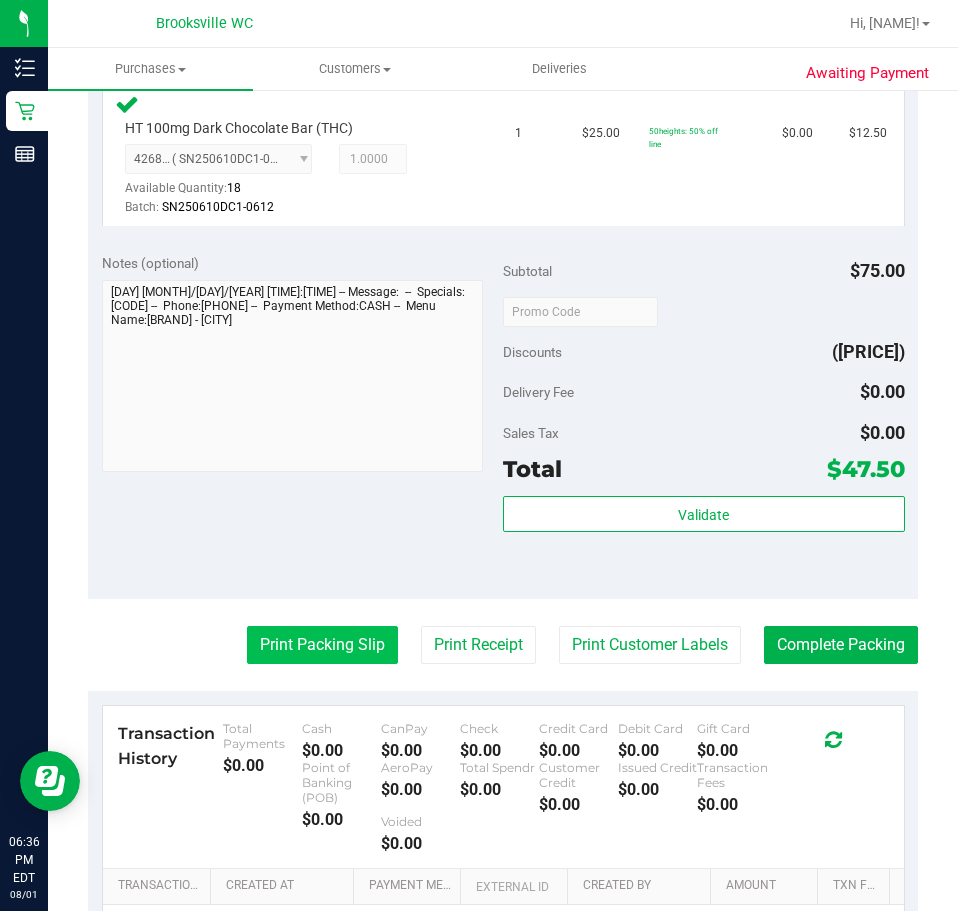 click on "Print Packing Slip" at bounding box center (322, 645) 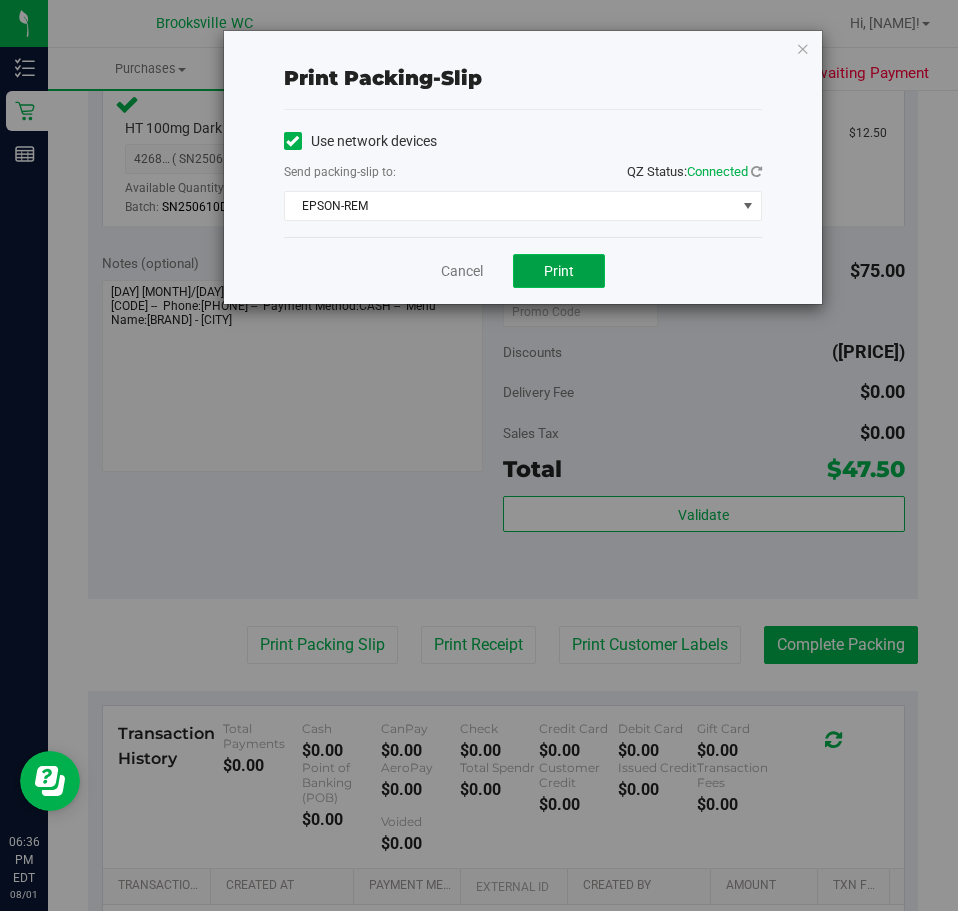click on "Print" at bounding box center [559, 271] 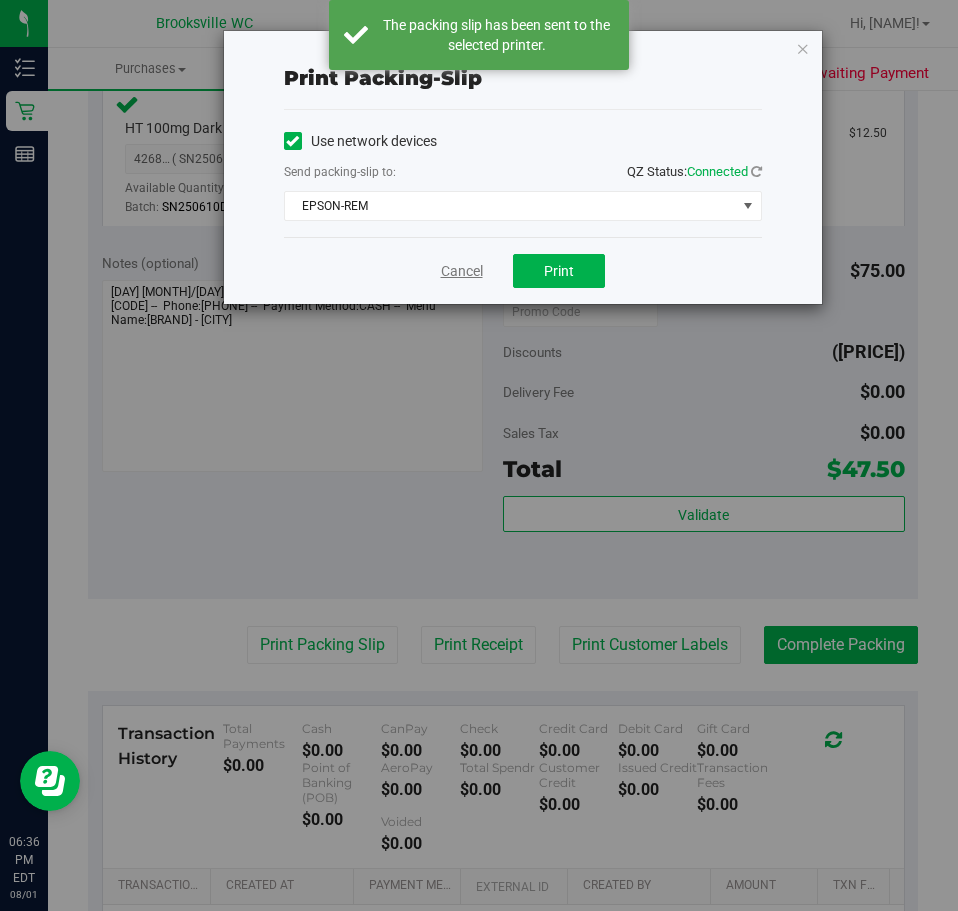 click on "Cancel" at bounding box center [462, 271] 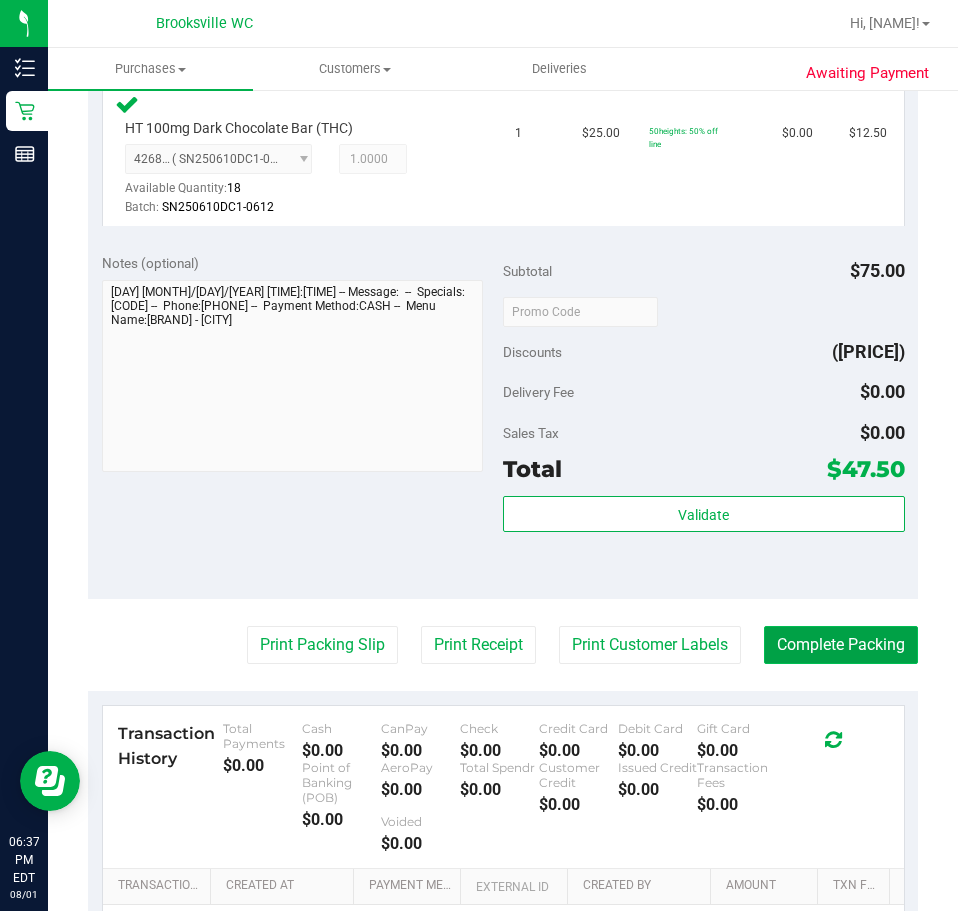 click on "Complete Packing" at bounding box center [841, 645] 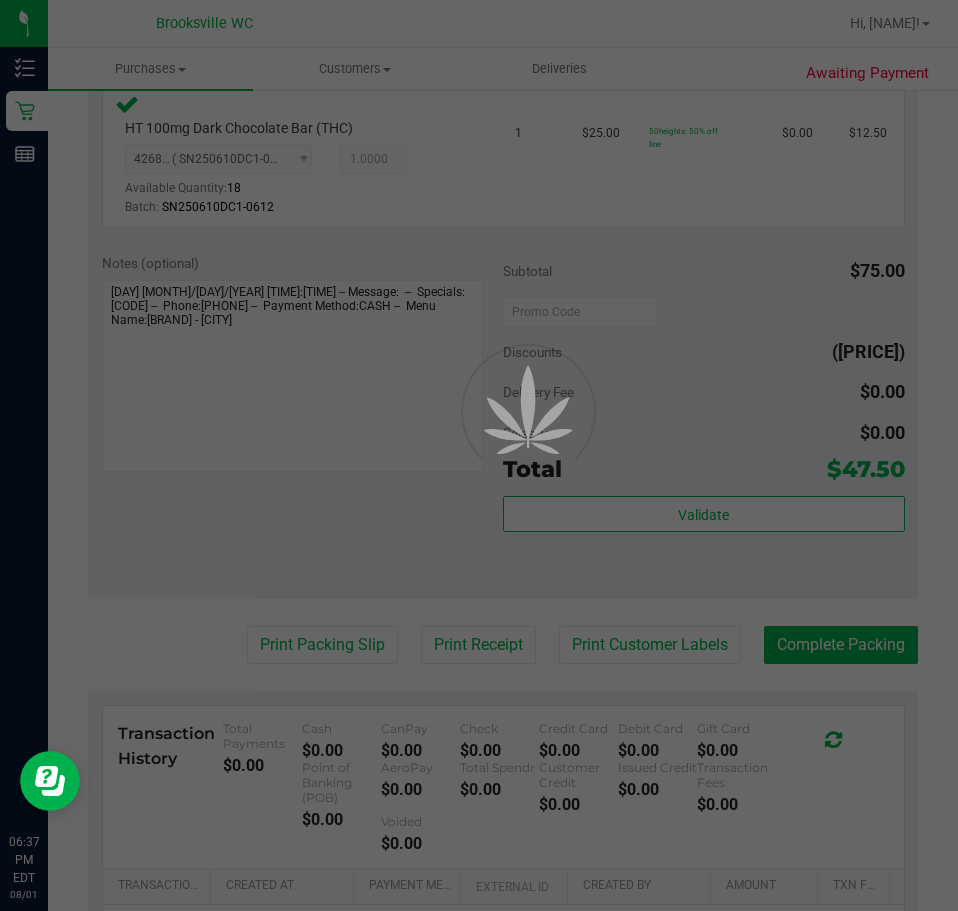 scroll, scrollTop: 0, scrollLeft: 0, axis: both 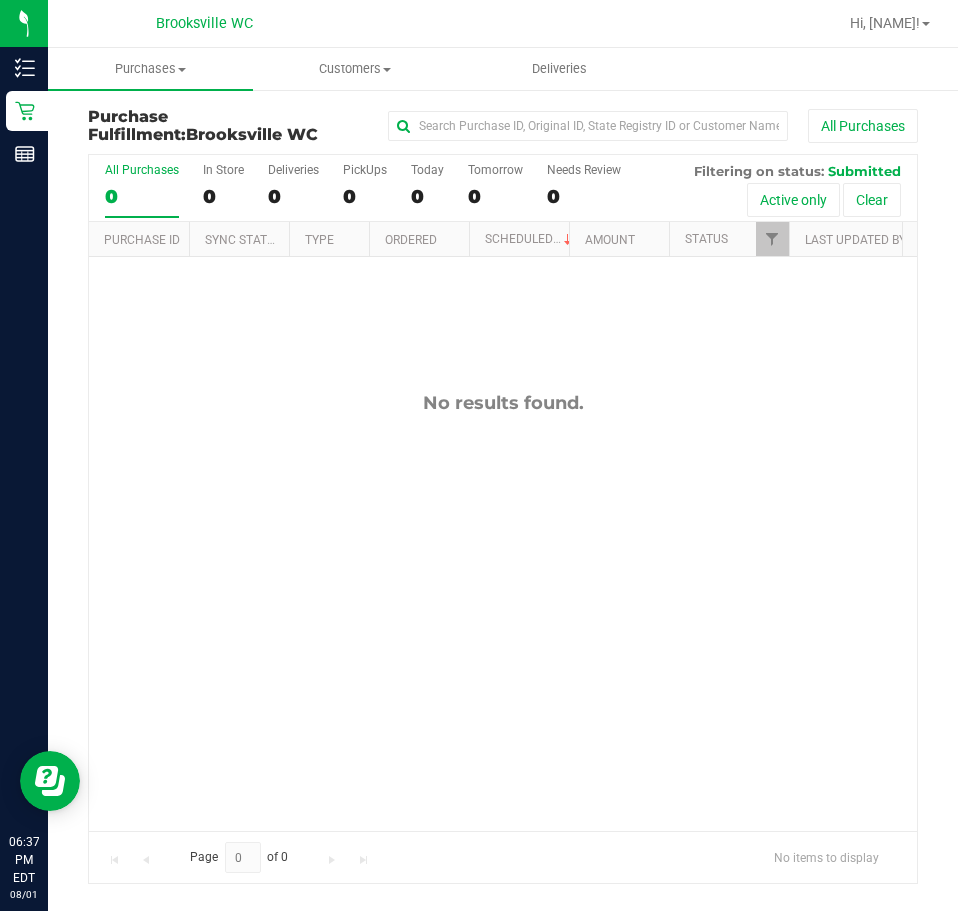click on "All Purchases
0
In Store
0
Deliveries
0
PickUps
0
Today
0
Tomorrow
0
Needs Review
0
Filtering on status:
Submitted
Active only
Clear
Purchase ID Sync Status Type Ordered 0" at bounding box center [503, 518] 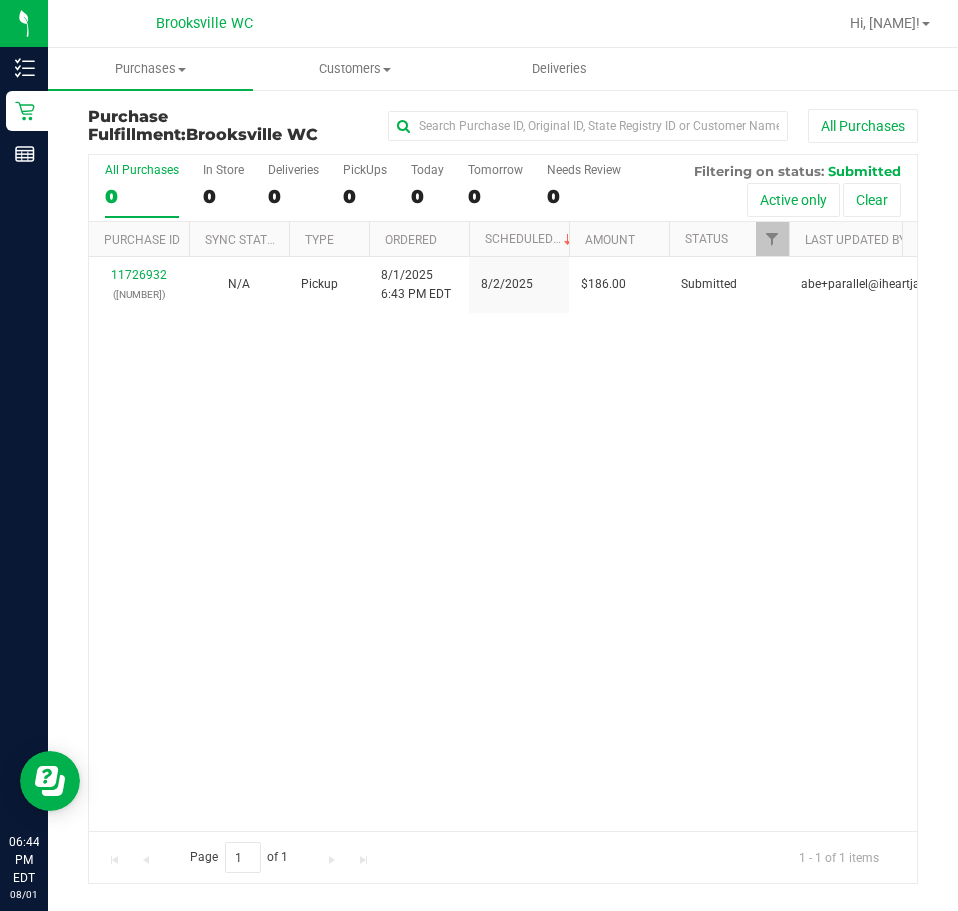 click on "Purchase Fulfillment:
Brooksville WC
All Purchases
All Purchases
0
In Store
0
Deliveries
0
PickUps
0
Today
0
Tomorrow
0" at bounding box center (503, 496) 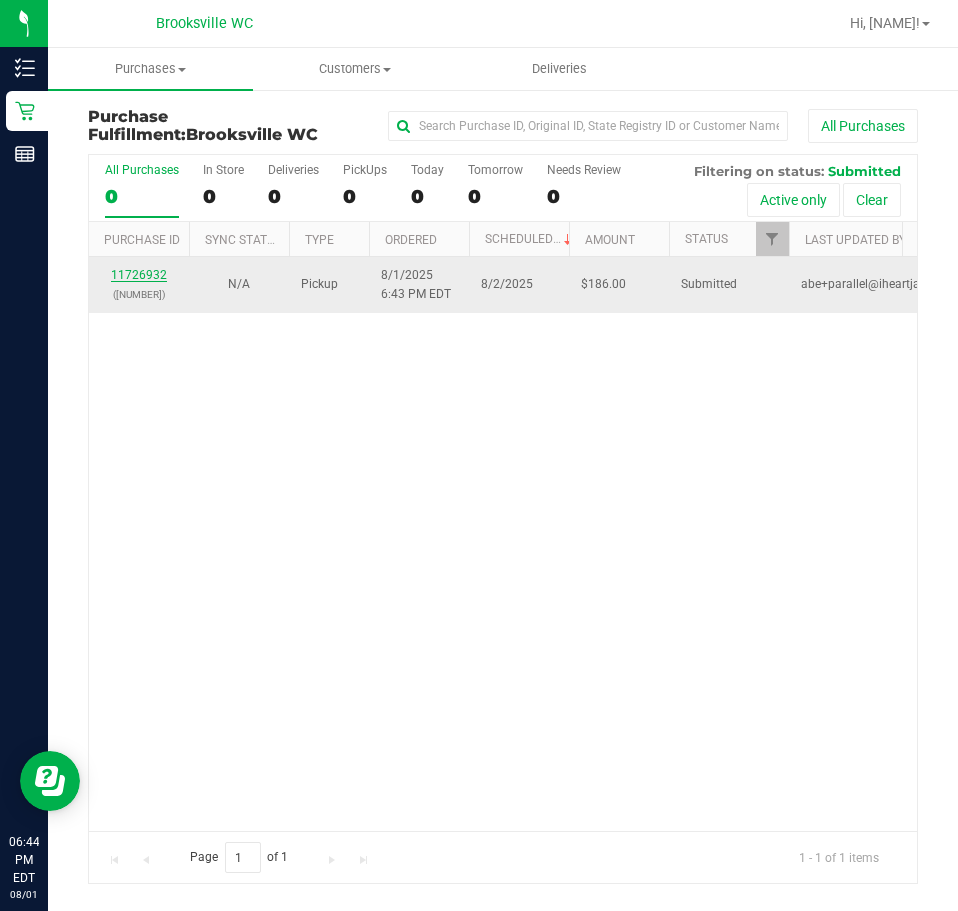 click on "11726932" at bounding box center [139, 275] 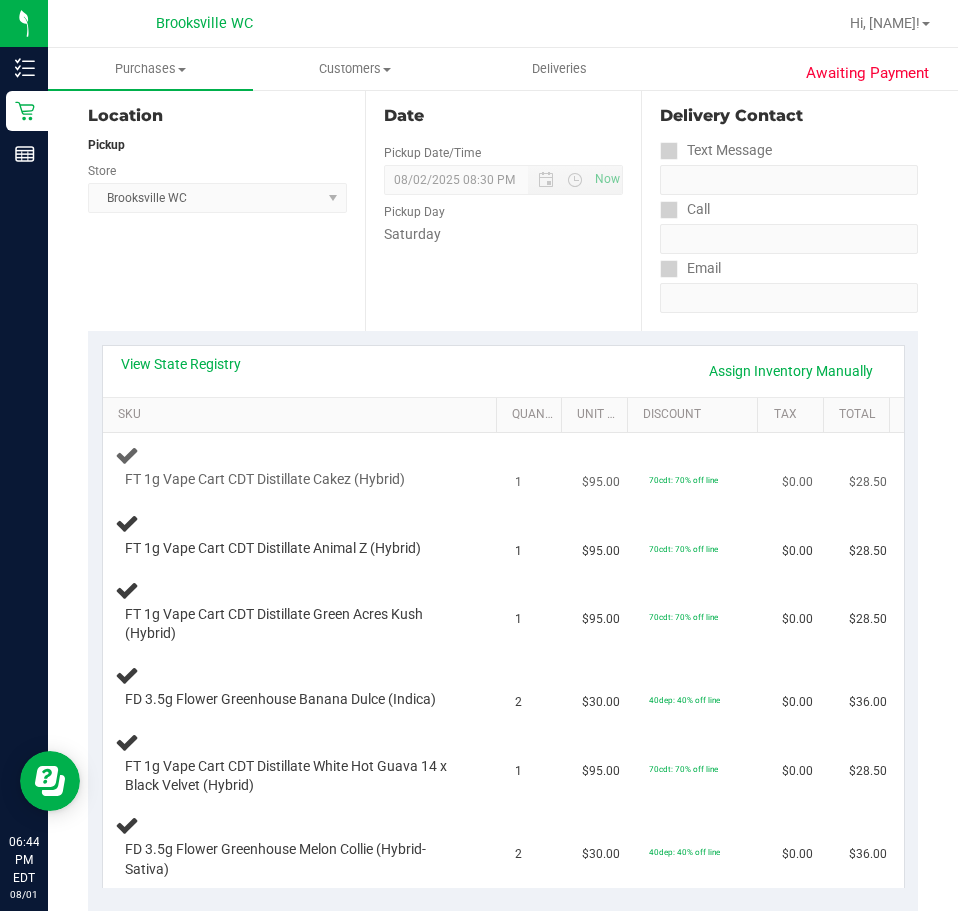 scroll, scrollTop: 300, scrollLeft: 0, axis: vertical 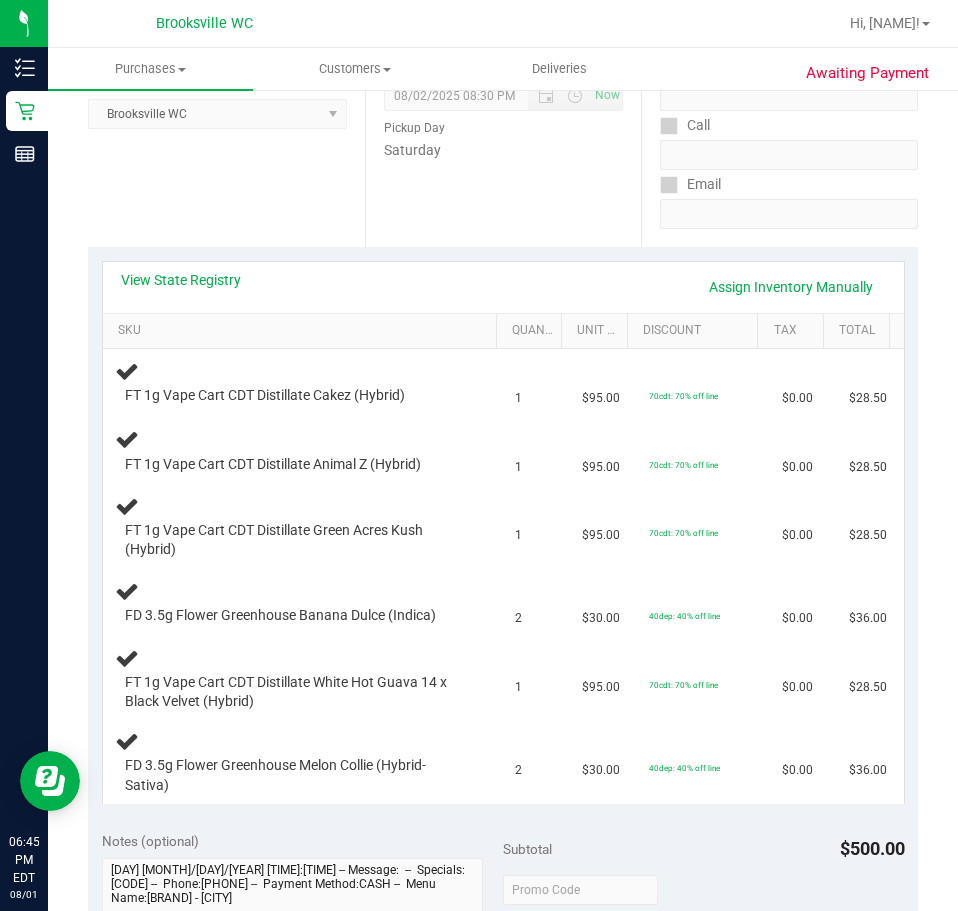 click on "Awaiting Payment
Back
Edit Purchase
Cancel Purchase
View Profile
# 11726932
BioTrack ID:
-
Submitted
Needs review
Last Modified
Jane API" at bounding box center (503, 762) 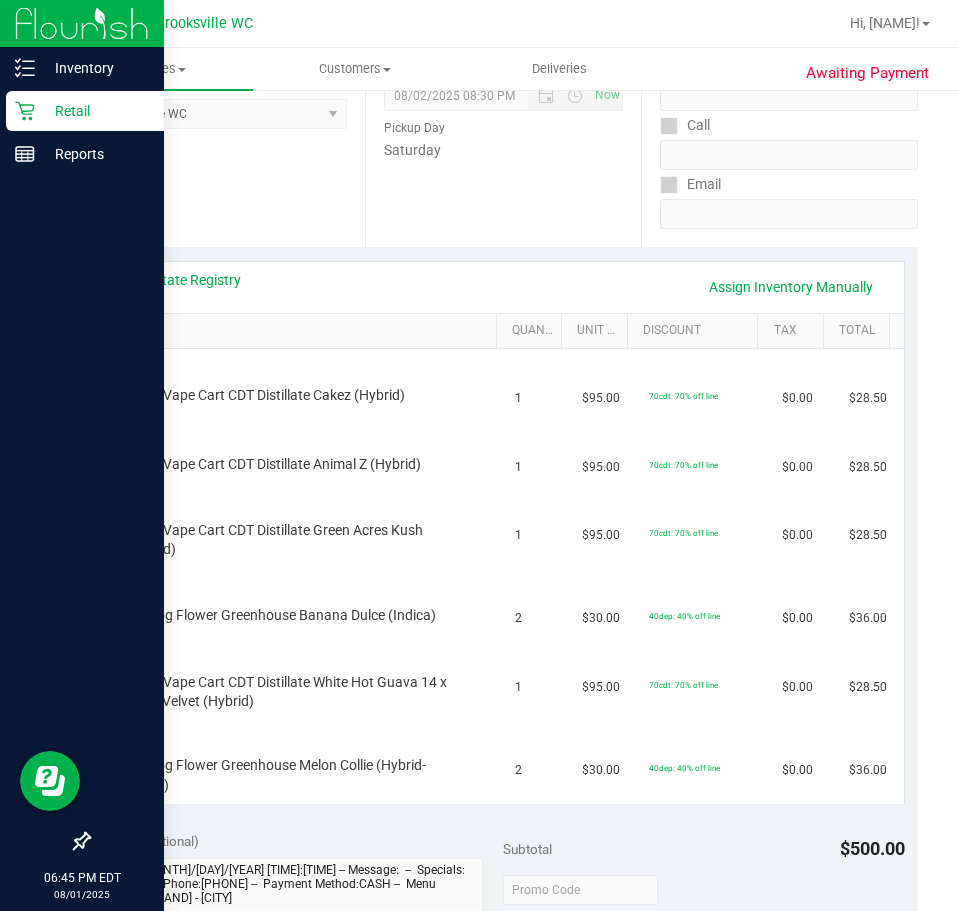 click at bounding box center [82, 499] 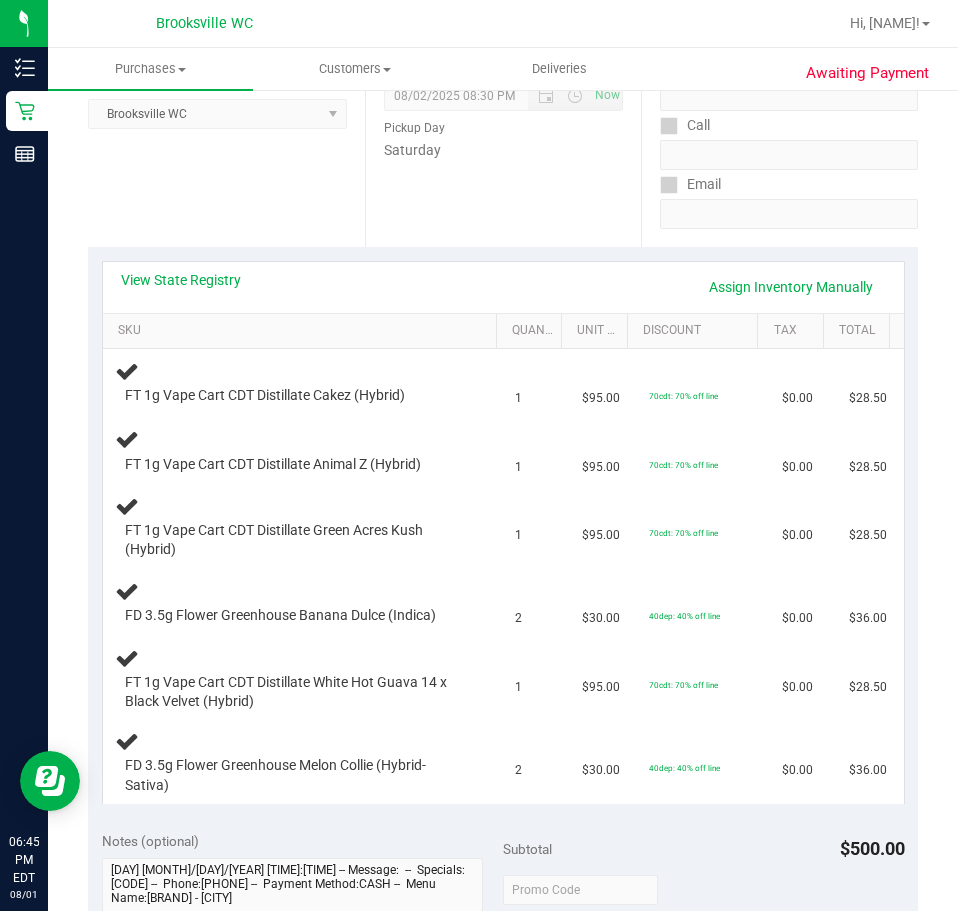 click on "Location
Pickup
Store
Brooksville WC Select Store Bonita Springs WC Boynton Beach WC Bradenton WC Brandon WC Brooksville WC Call Center Clermont WC Crestview WC Deerfield Beach WC Delray Beach WC Deltona WC Ft Walton Beach WC Ft. Lauderdale WC Ft. Myers WC Gainesville WC Jax Atlantic WC JAX DC REP Jax WC Key West WC Lakeland WC Largo WC Lehigh Acres DC REP Merritt Island WC Miami 72nd WC Miami Beach WC Miami Dadeland WC Miramar DC REP New Port Richey WC North Palm Beach WC North Port WC Ocala WC Orange Park WC Orlando Colonial WC Orlando DC REP Orlando WC Oviedo WC Palm Bay WC Palm Coast WC Panama City WC Pensacola WC Port Orange WC Port St. Lucie WC Sebring WC South Tampa WC St. Pete WC Summerfield WC Tallahassee DC REP Tallahassee WC Tampa DC Testing Tampa Warehouse Tampa WC TX Austin DC TX Plano Retail WPB DC" at bounding box center [226, 124] 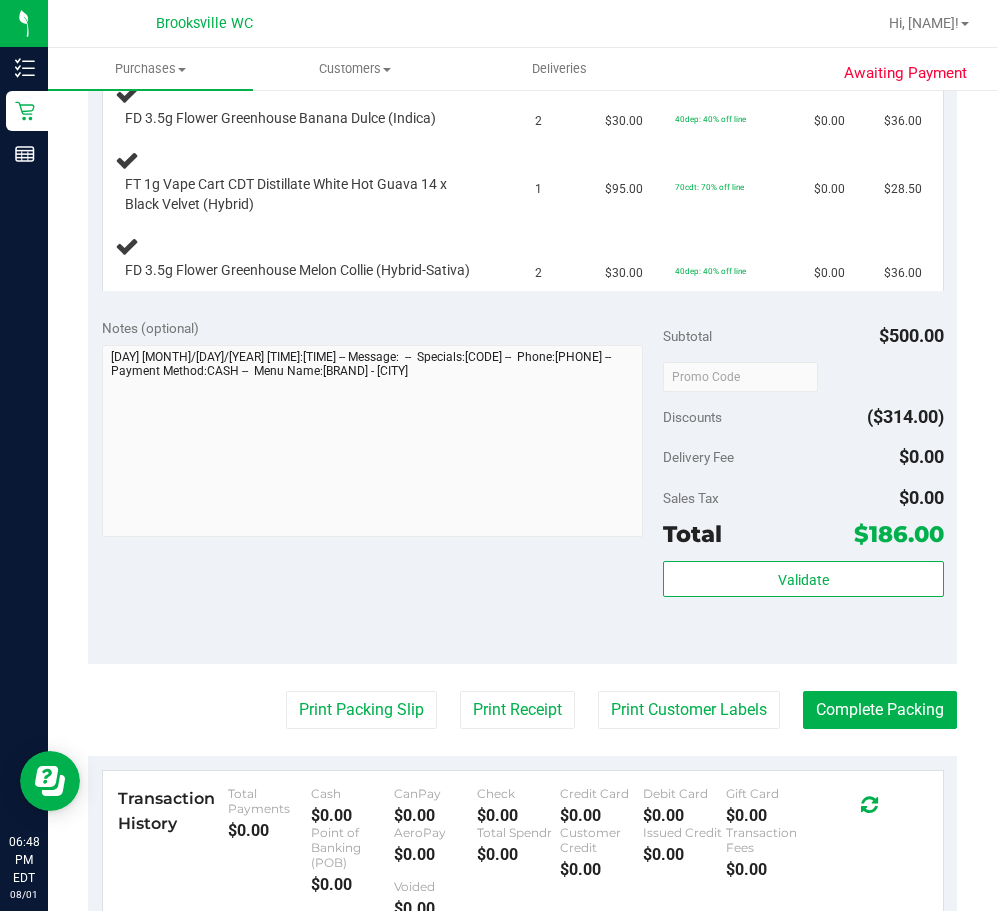 scroll, scrollTop: 800, scrollLeft: 0, axis: vertical 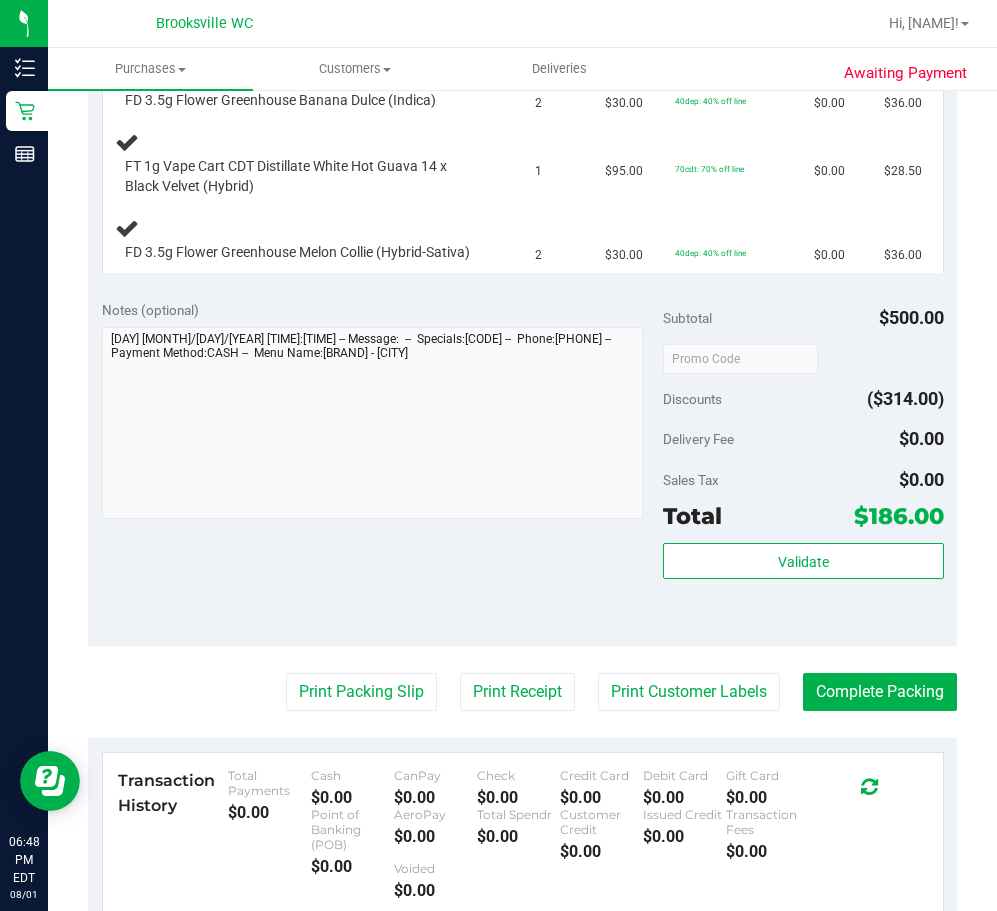 click on "Back
Edit Purchase
Cancel Purchase
View Profile
# 11726932
BioTrack ID:
-
Submitted
Needs review
Last Modified
Jane API
Aug 1, 2025 6:43:17 PM EDT" at bounding box center (522, 237) 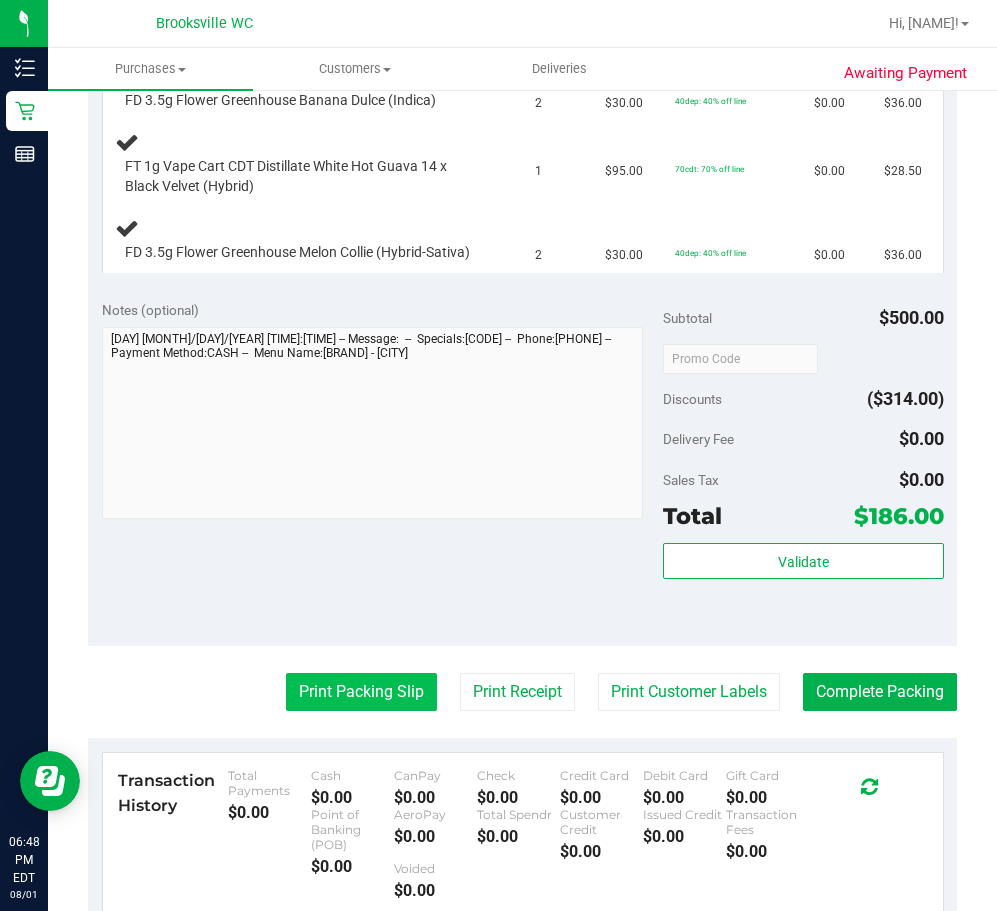 click on "Print Packing Slip" at bounding box center [361, 692] 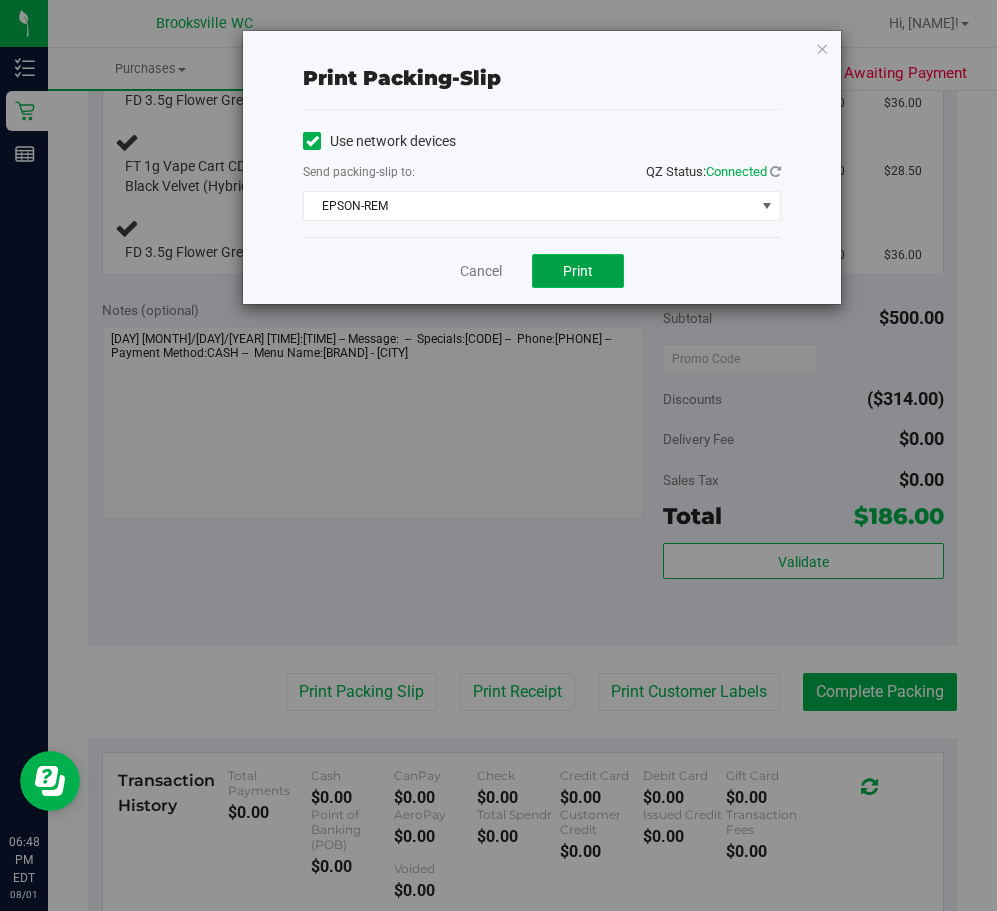 click on "Print" at bounding box center [578, 271] 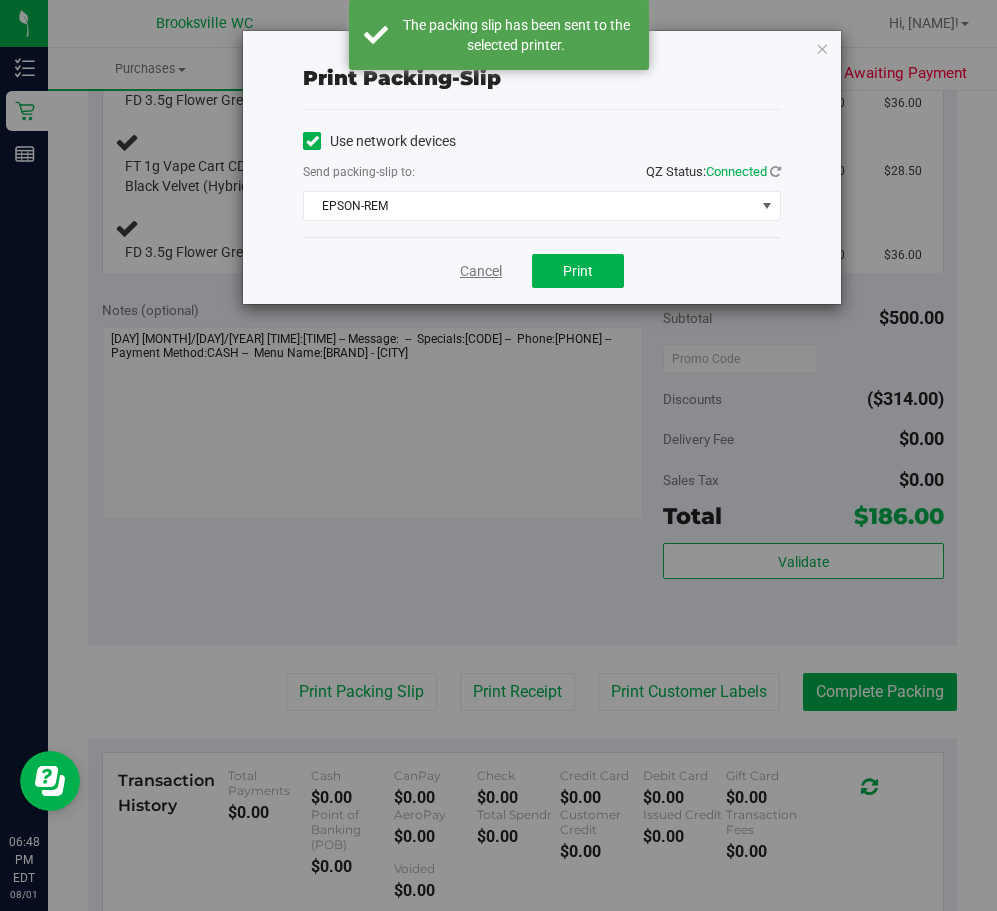 click on "Cancel" at bounding box center (481, 271) 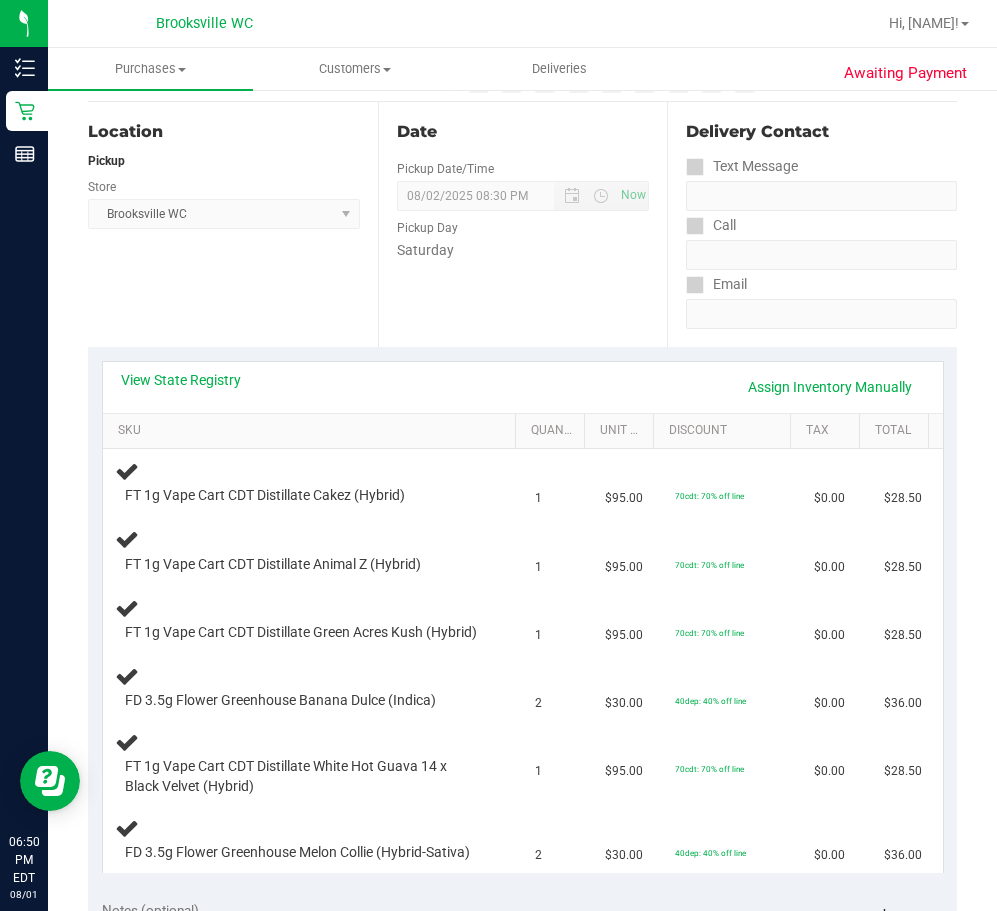 scroll, scrollTop: 300, scrollLeft: 0, axis: vertical 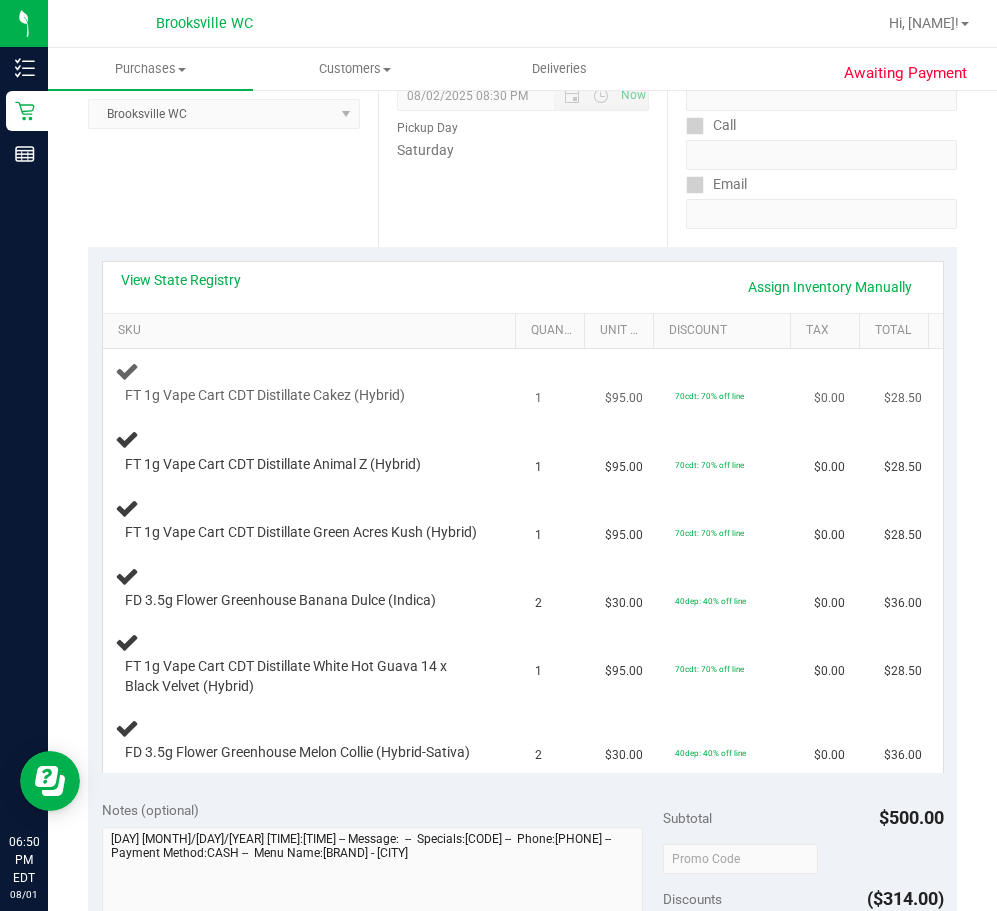 type 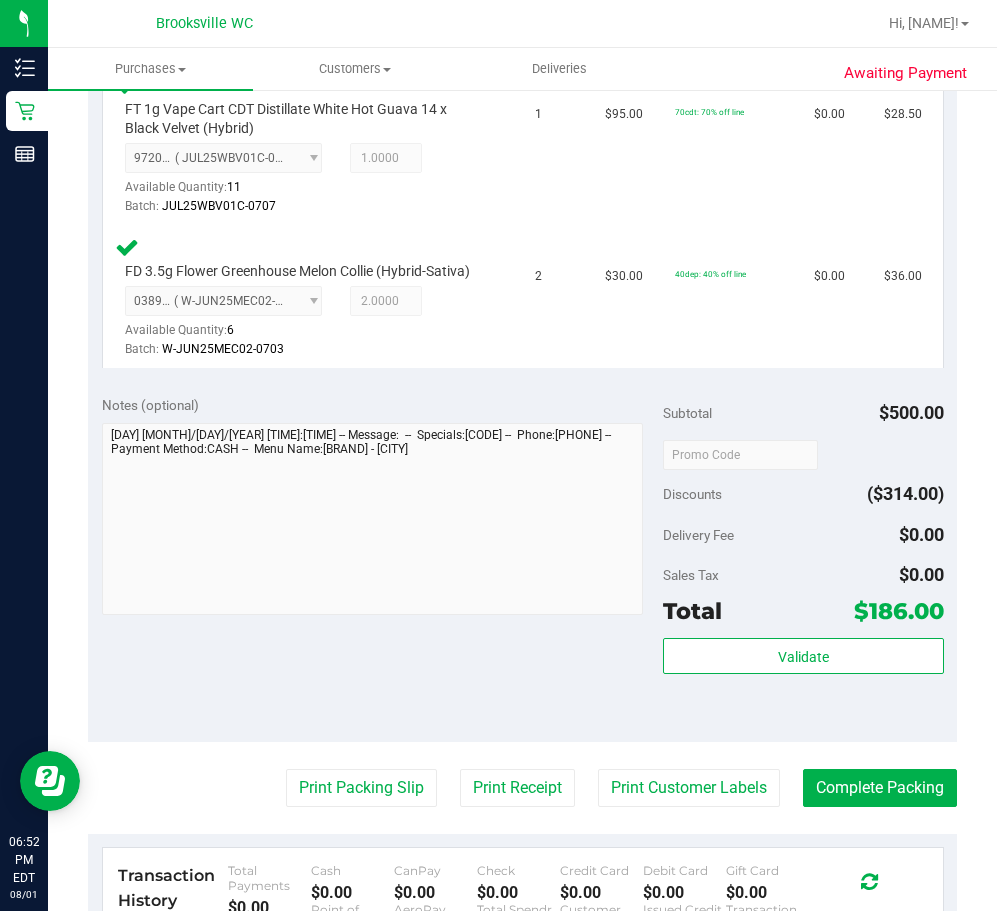 scroll, scrollTop: 1300, scrollLeft: 0, axis: vertical 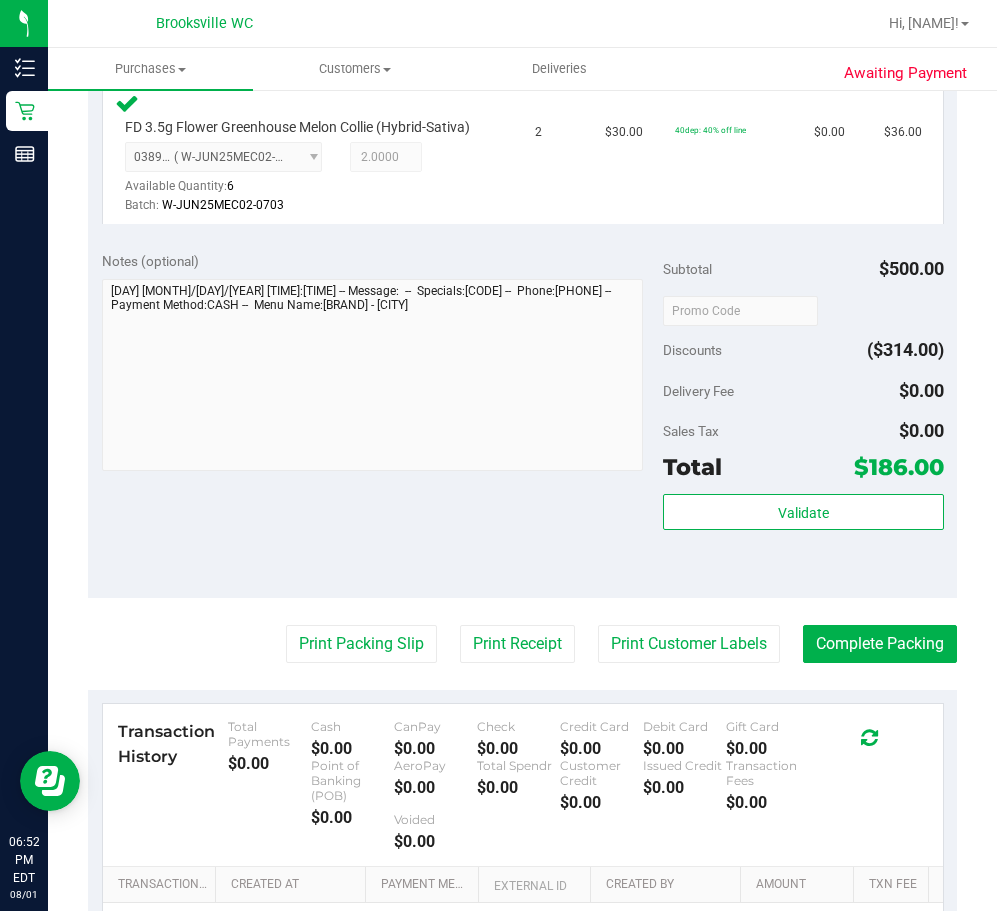 click on "Subtotal
$500.00
Discounts
($314.00)
Delivery Fee
$0.00
Sales Tax
$0.00
Total
$186.00
Validate" at bounding box center (803, 417) 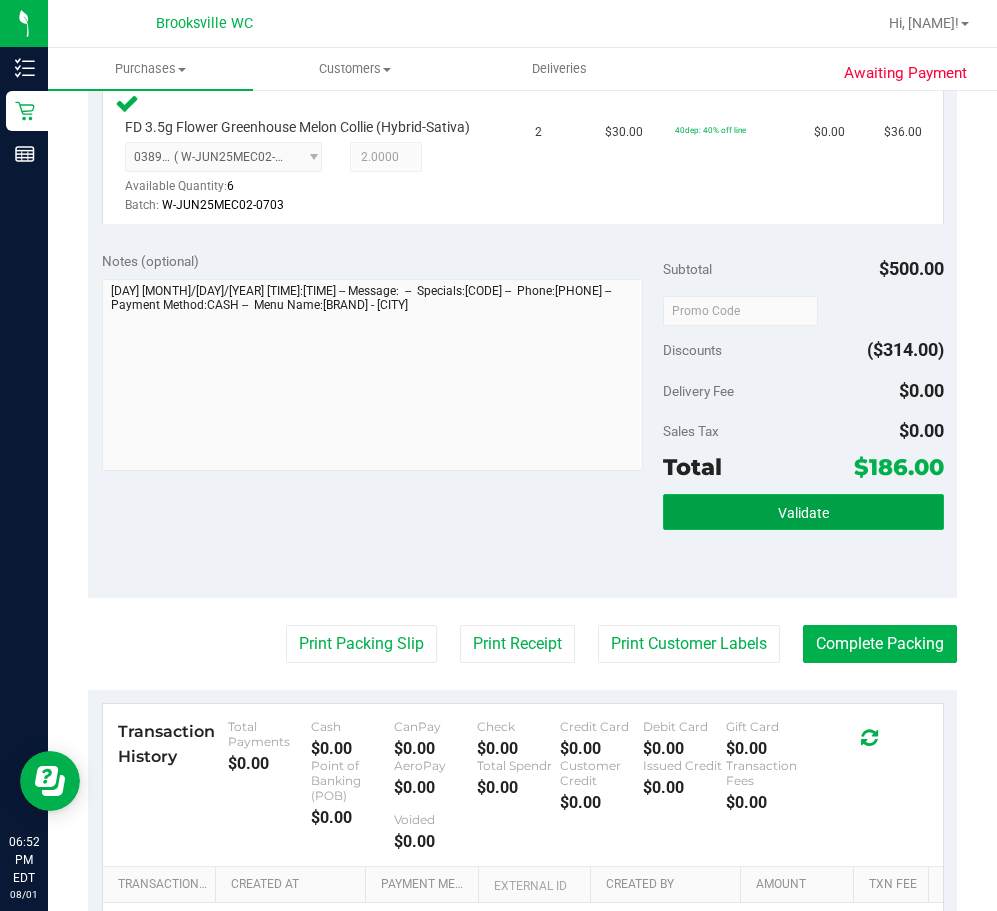 click on "Validate" at bounding box center (803, 513) 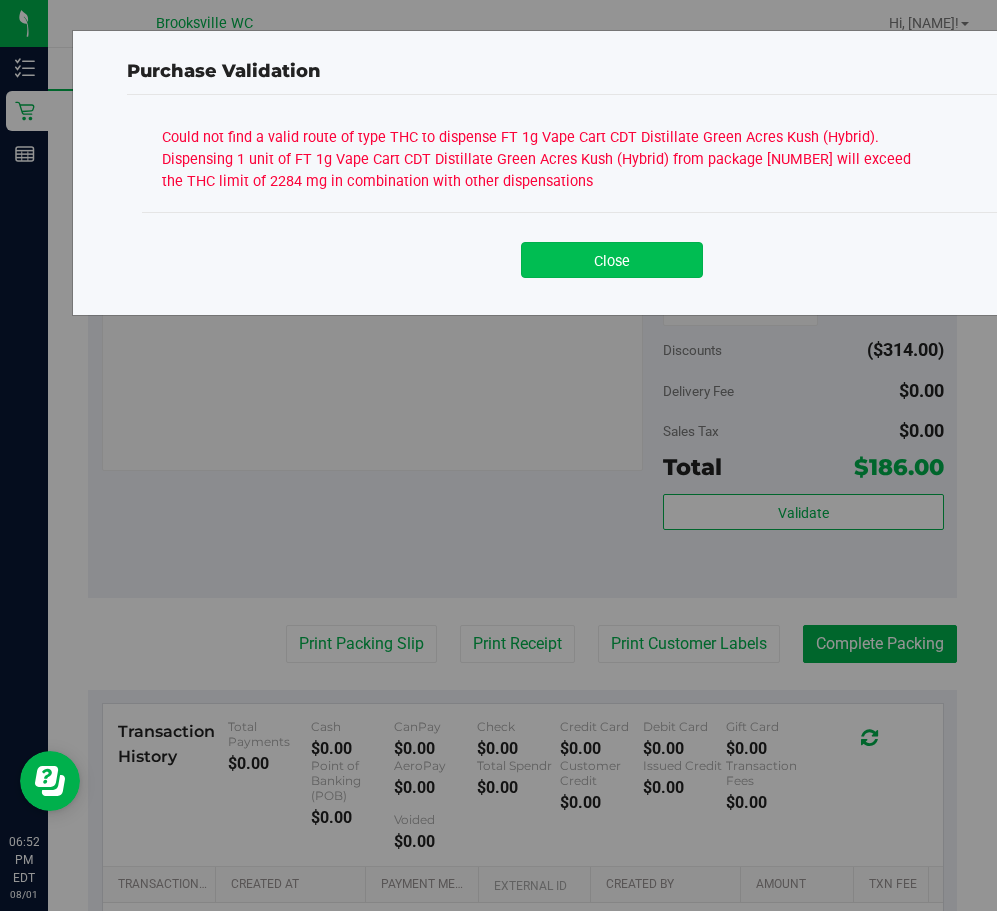 click on "Close" at bounding box center [612, 260] 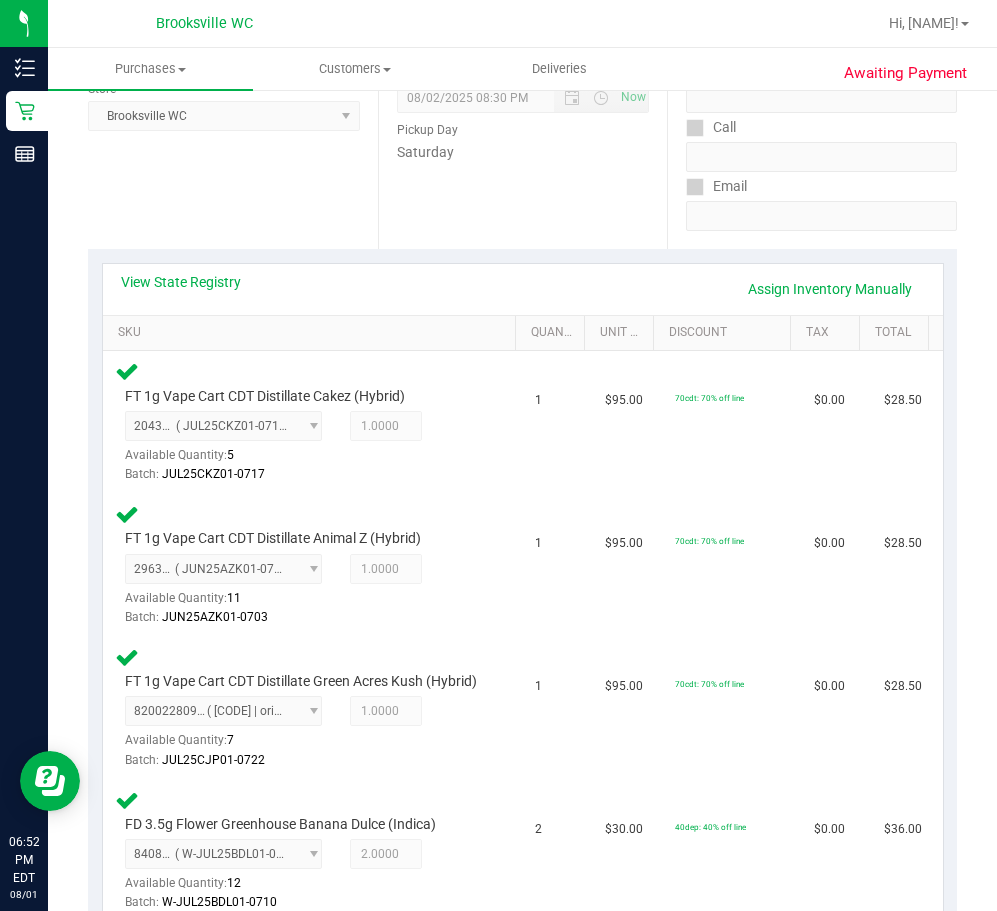 scroll, scrollTop: 200, scrollLeft: 0, axis: vertical 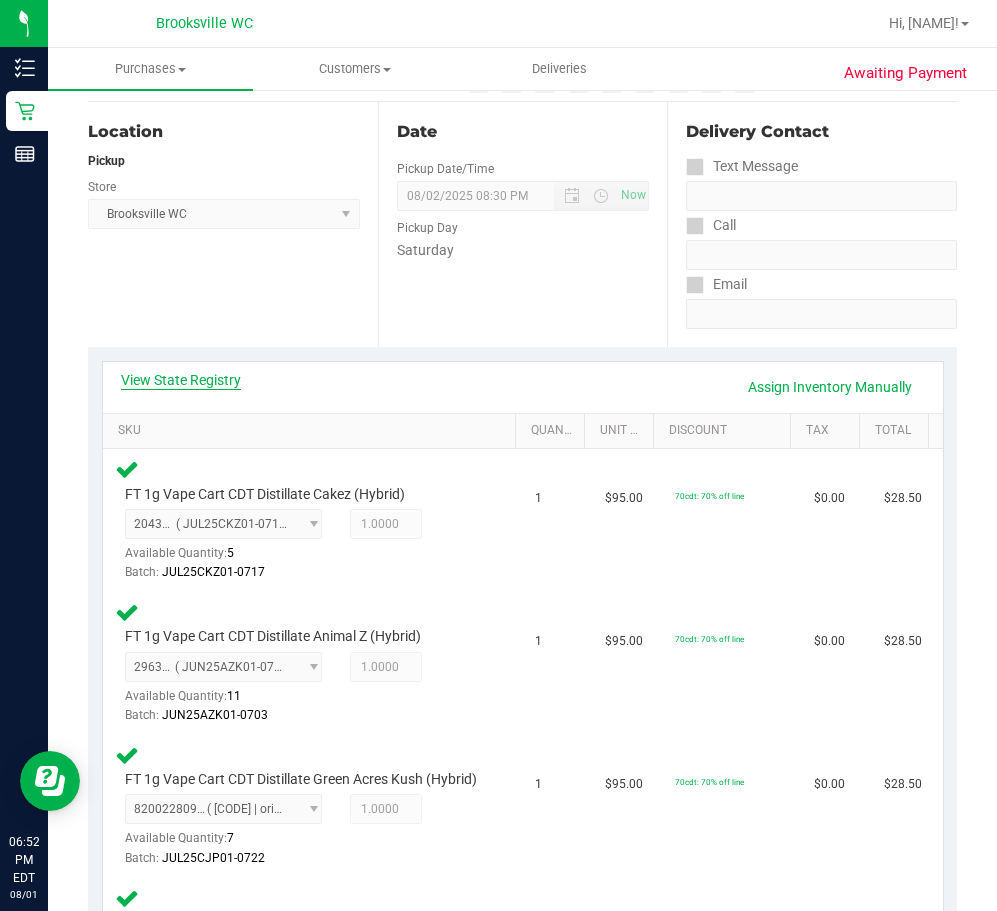 click on "View State Registry" at bounding box center (181, 380) 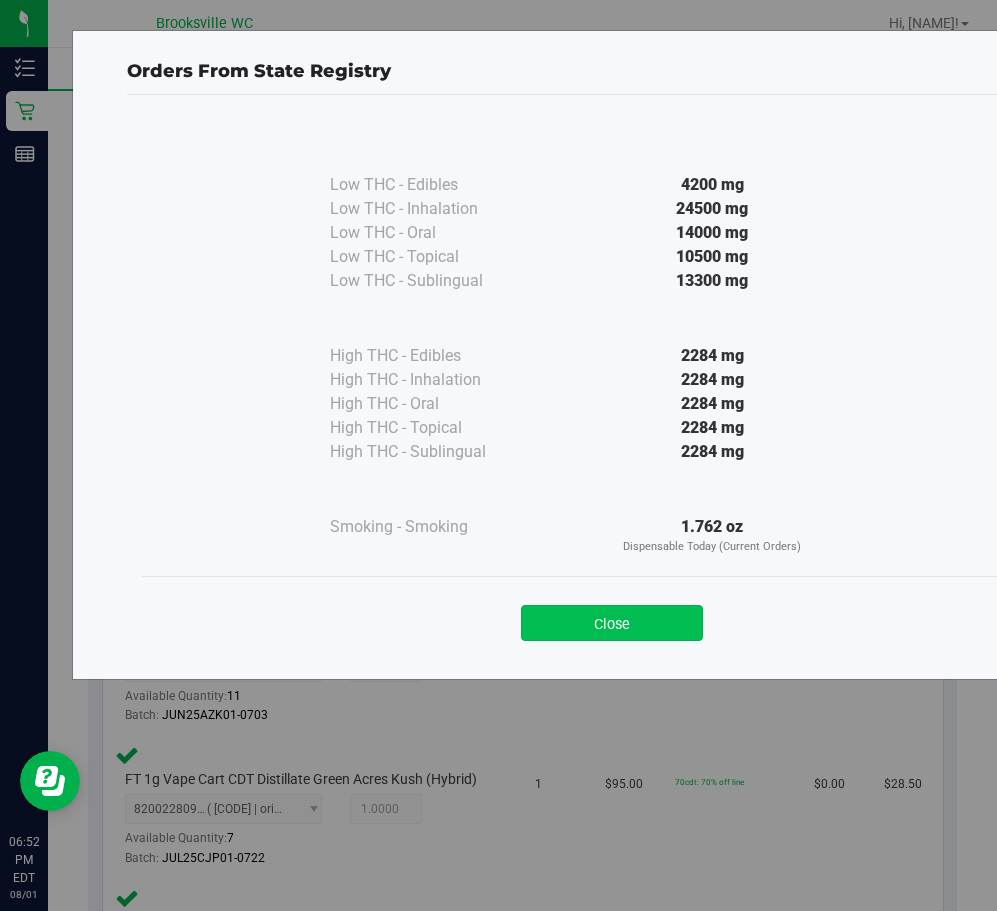 click on "Close" at bounding box center (612, 623) 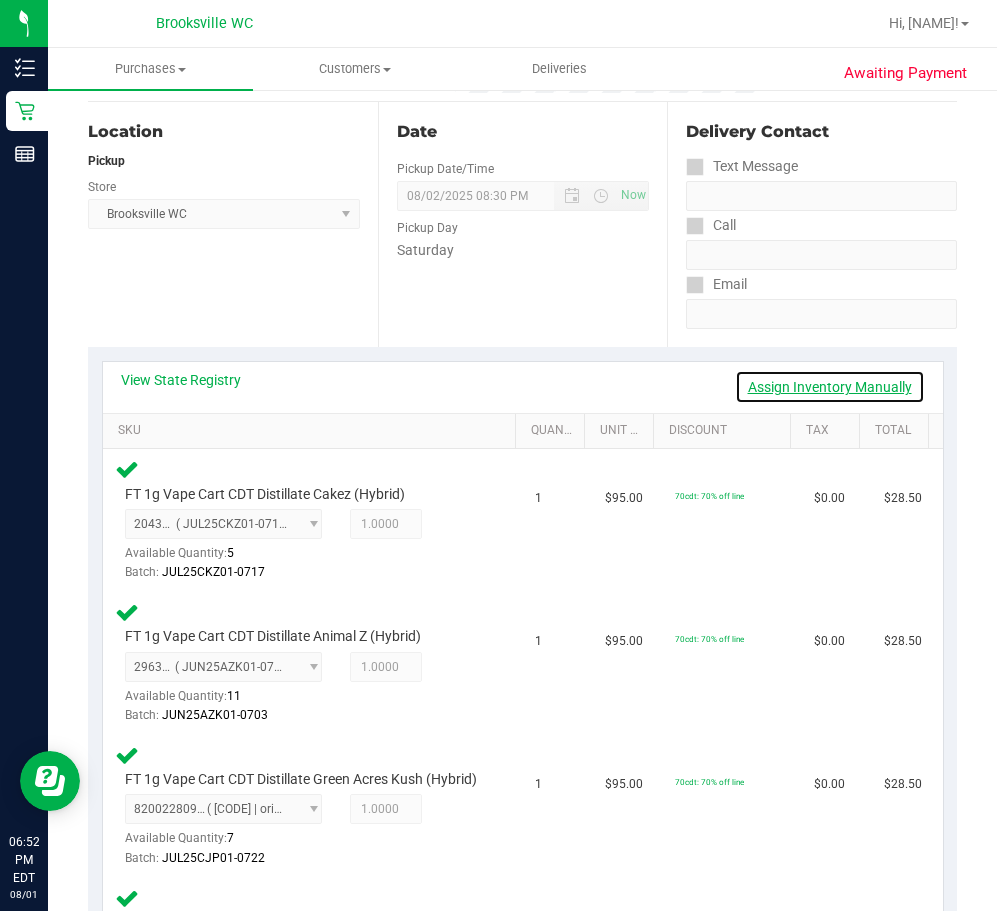 click on "Assign Inventory Manually" at bounding box center [830, 387] 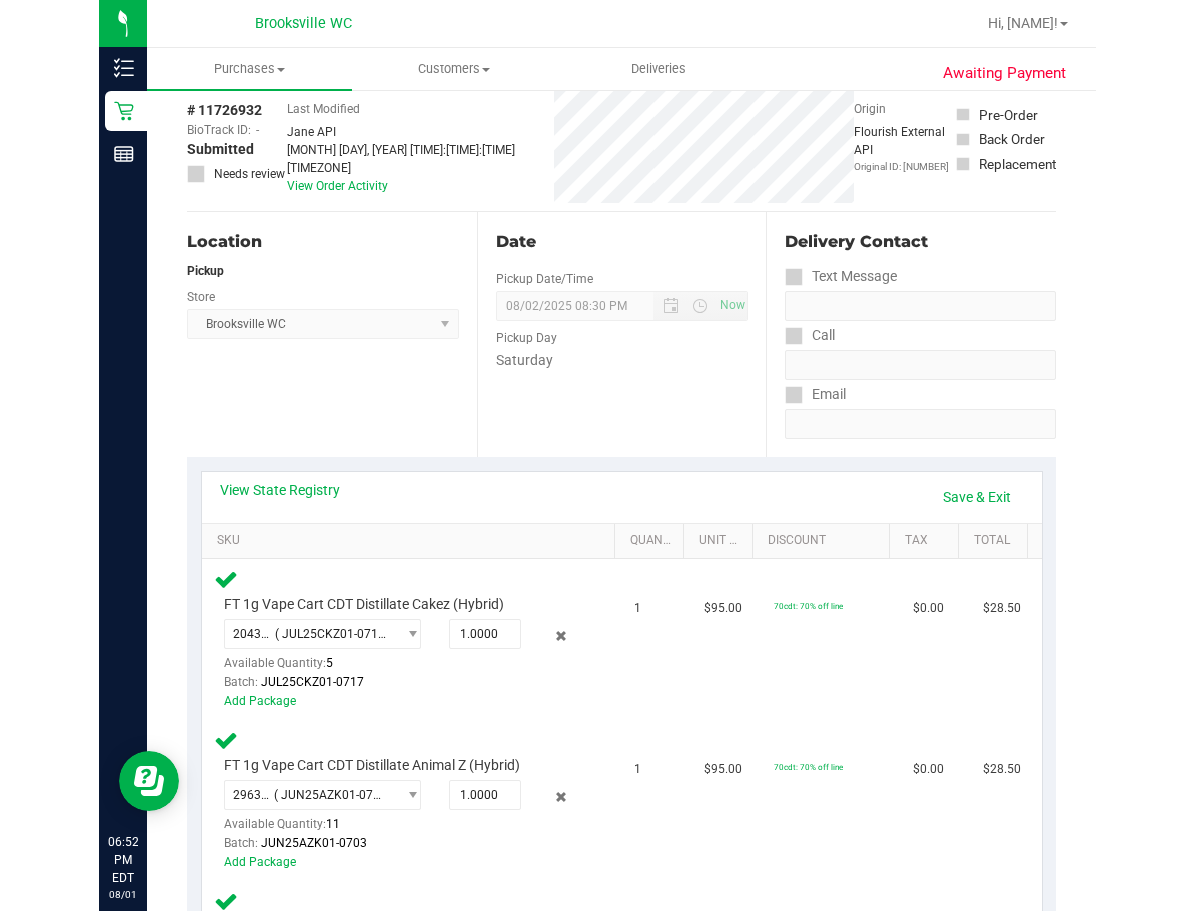 scroll, scrollTop: 0, scrollLeft: 0, axis: both 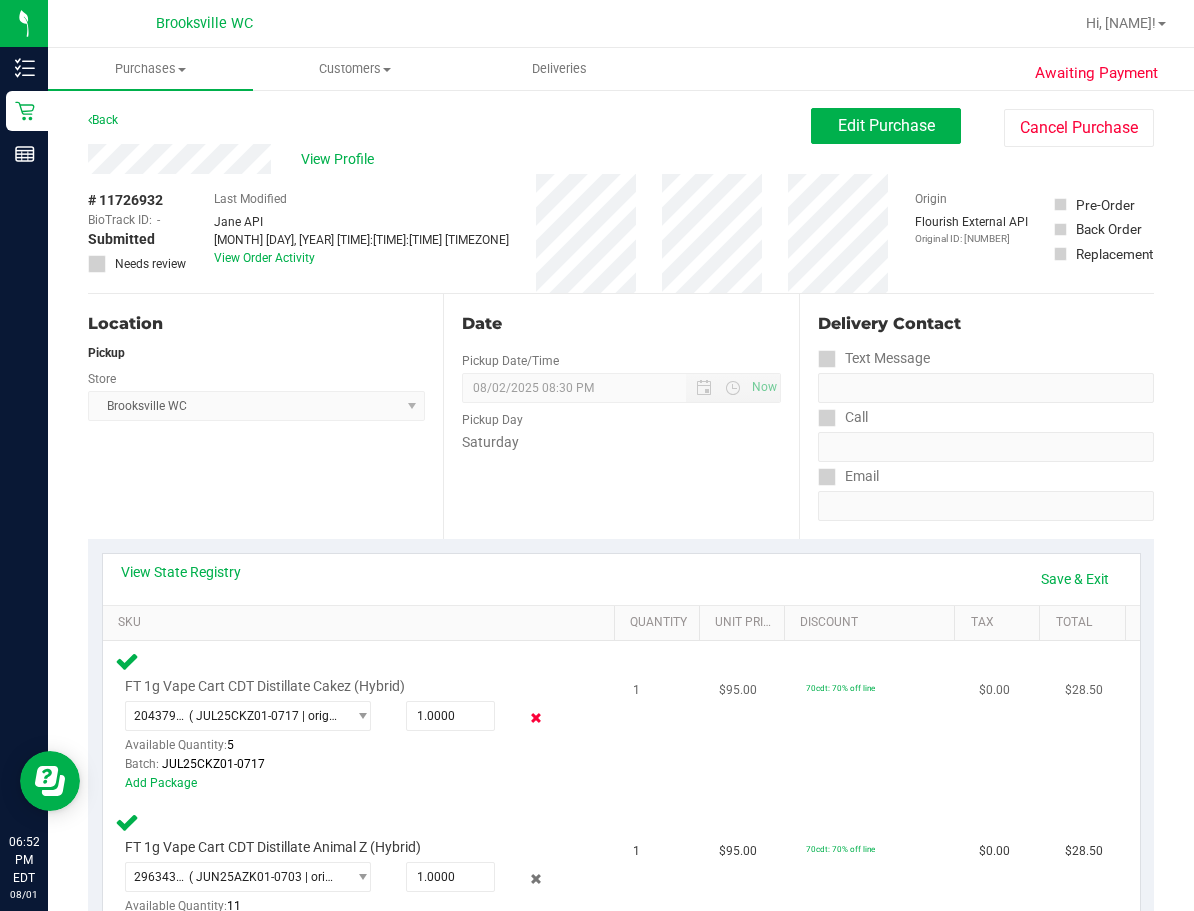 click at bounding box center [535, 718] 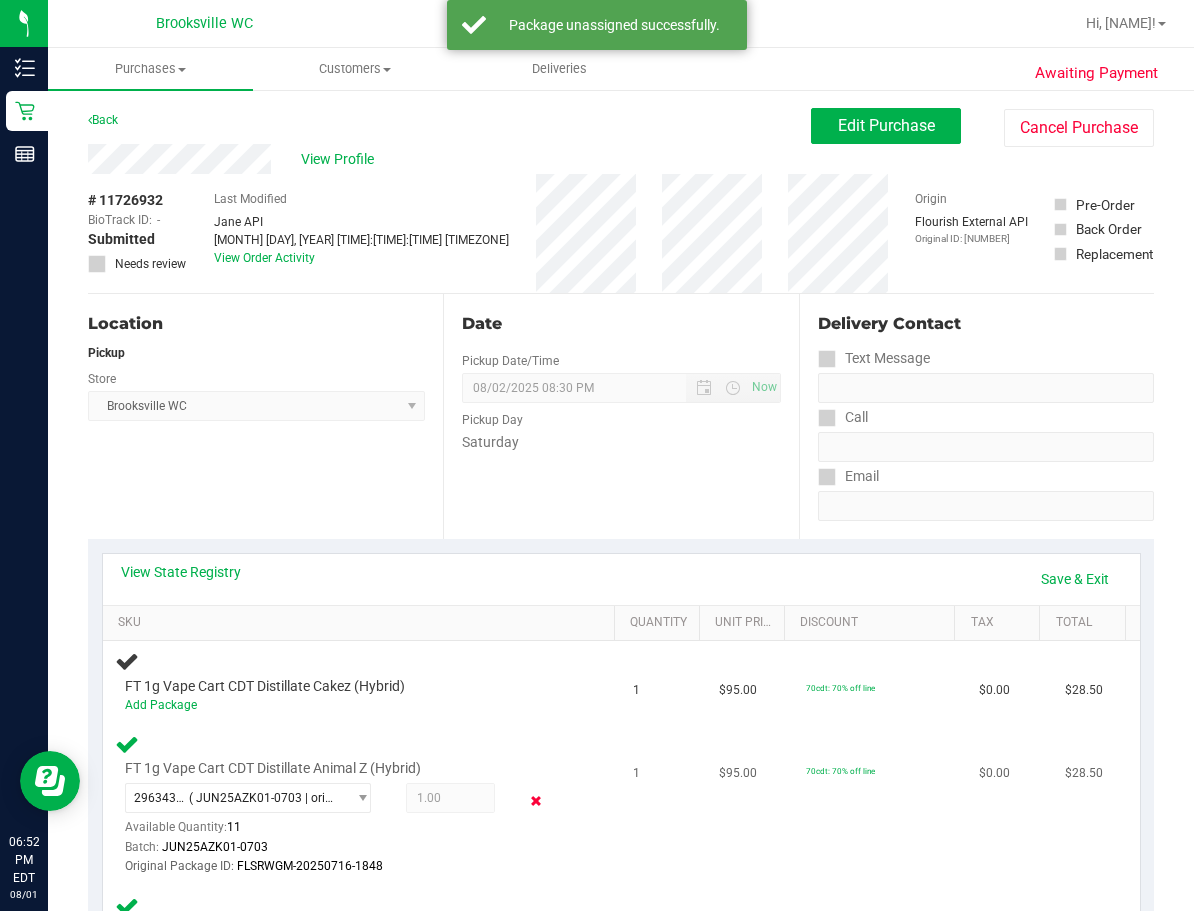 click at bounding box center [535, 800] 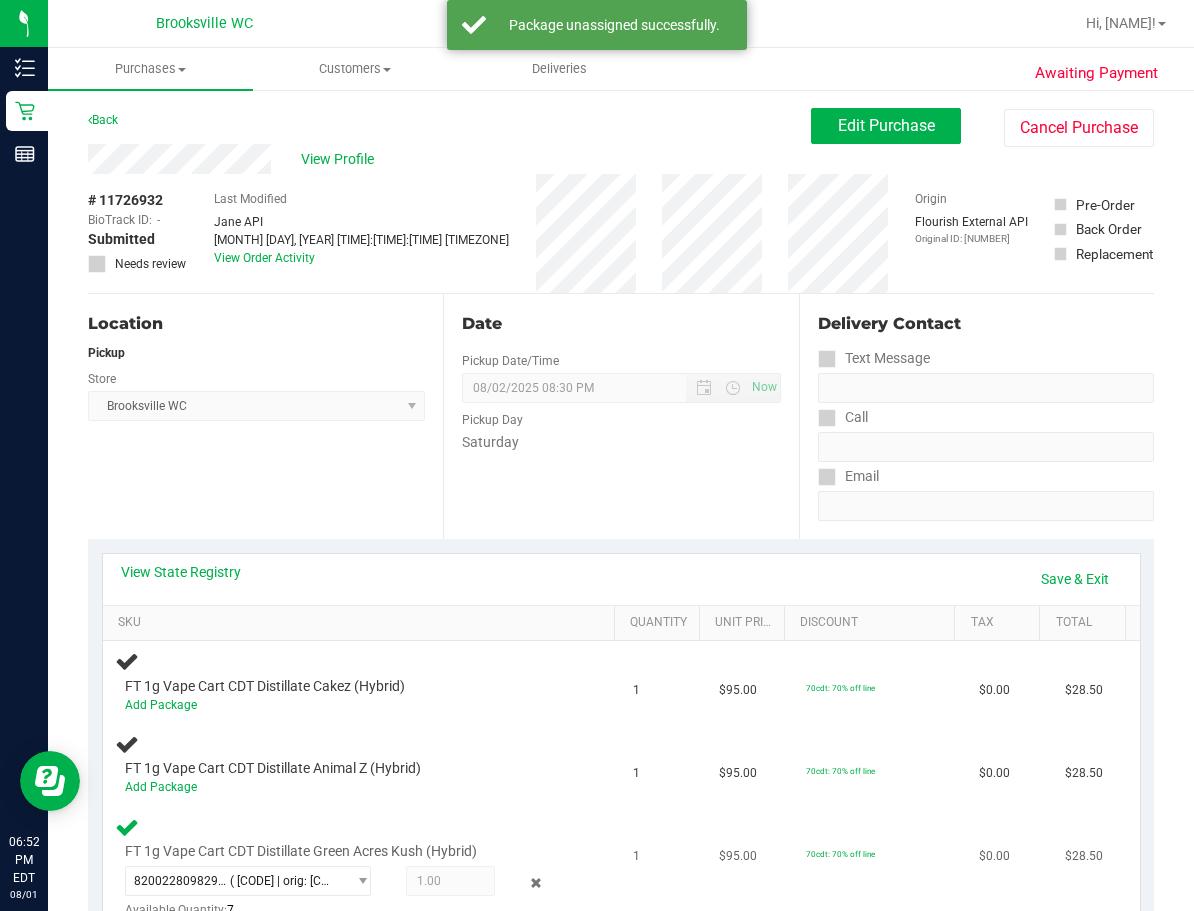 scroll, scrollTop: 100, scrollLeft: 0, axis: vertical 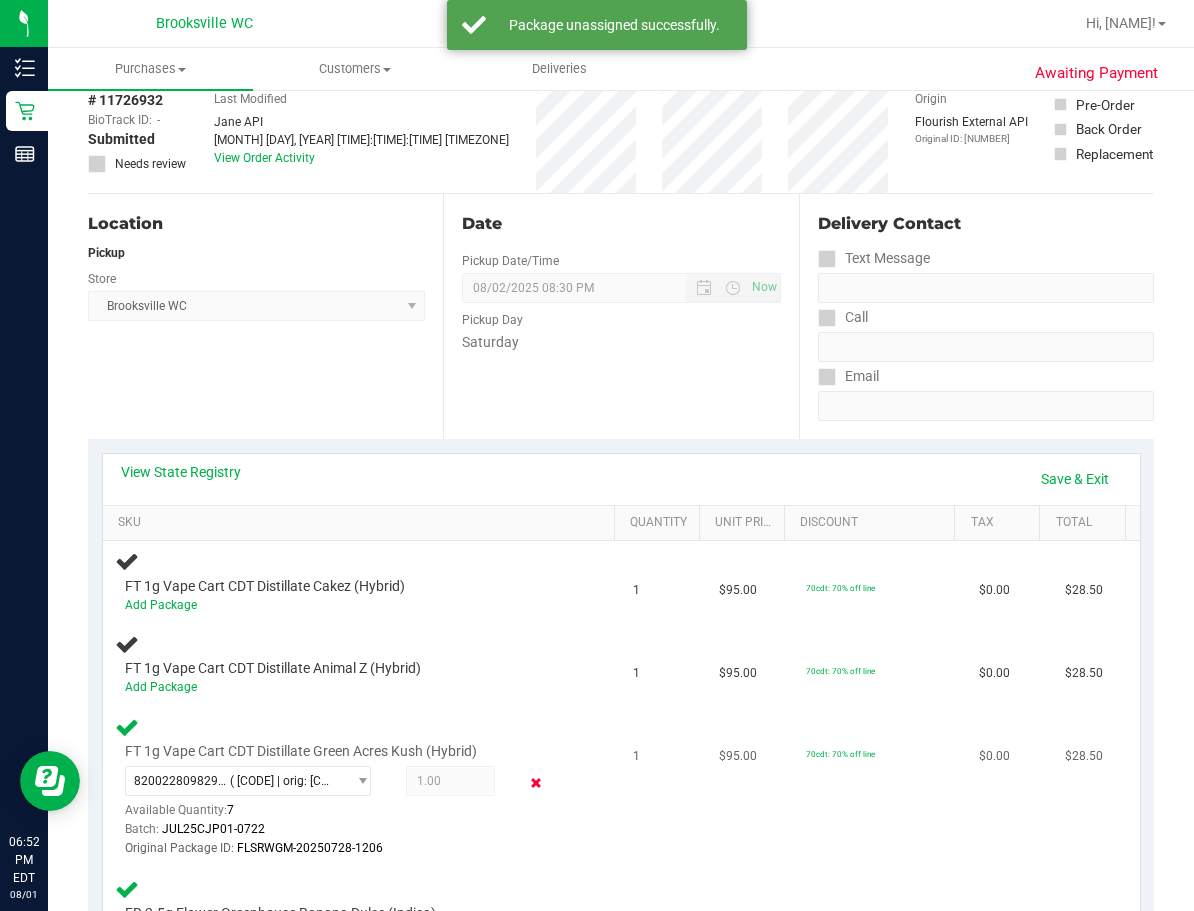 click at bounding box center [535, 783] 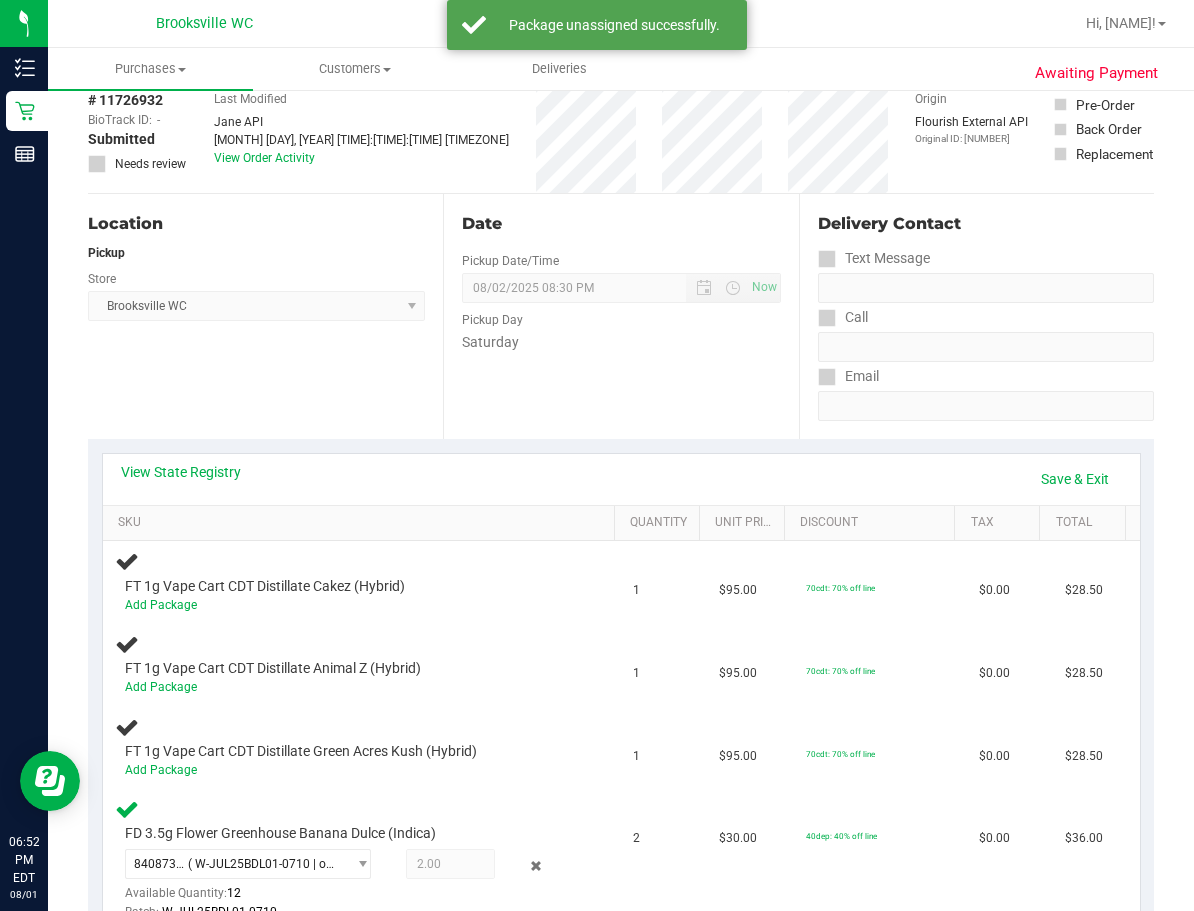 scroll, scrollTop: 500, scrollLeft: 0, axis: vertical 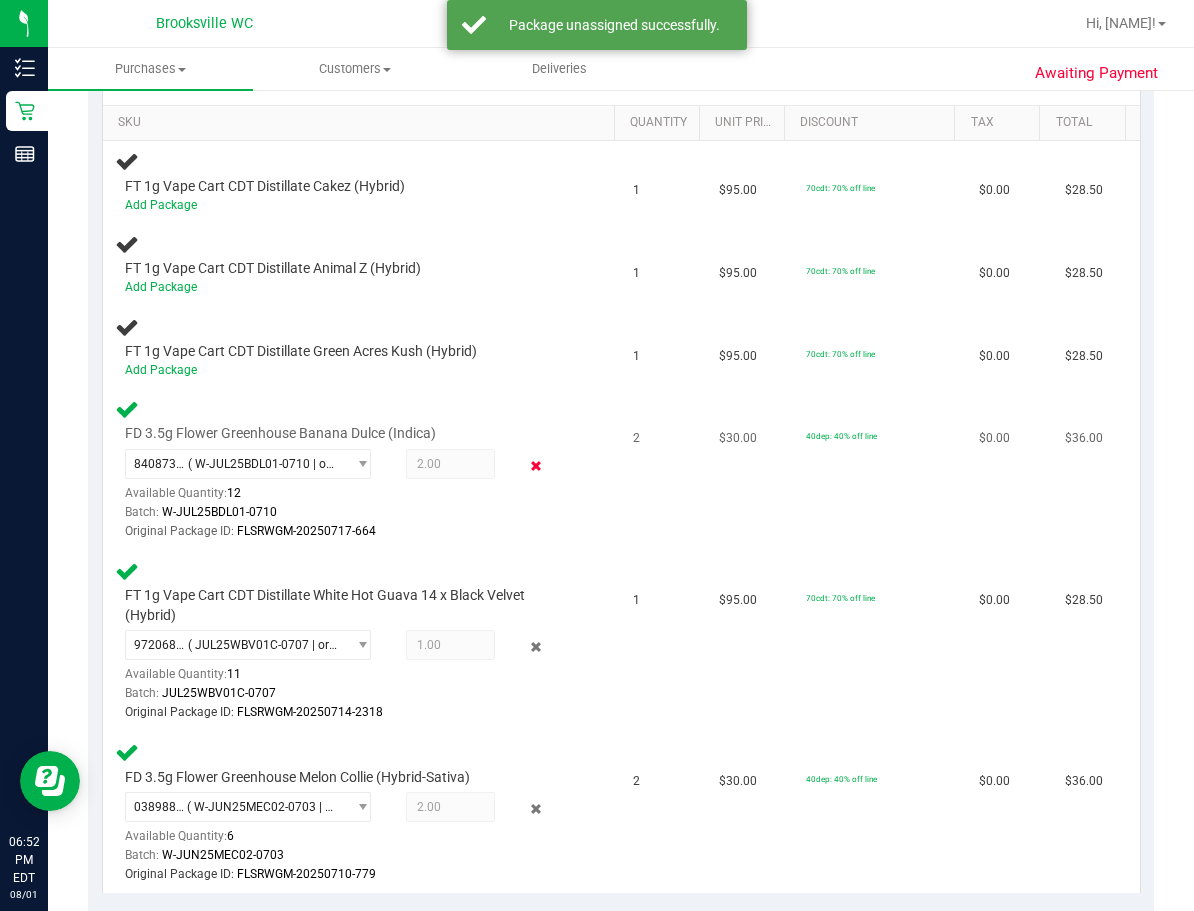 click at bounding box center (535, 466) 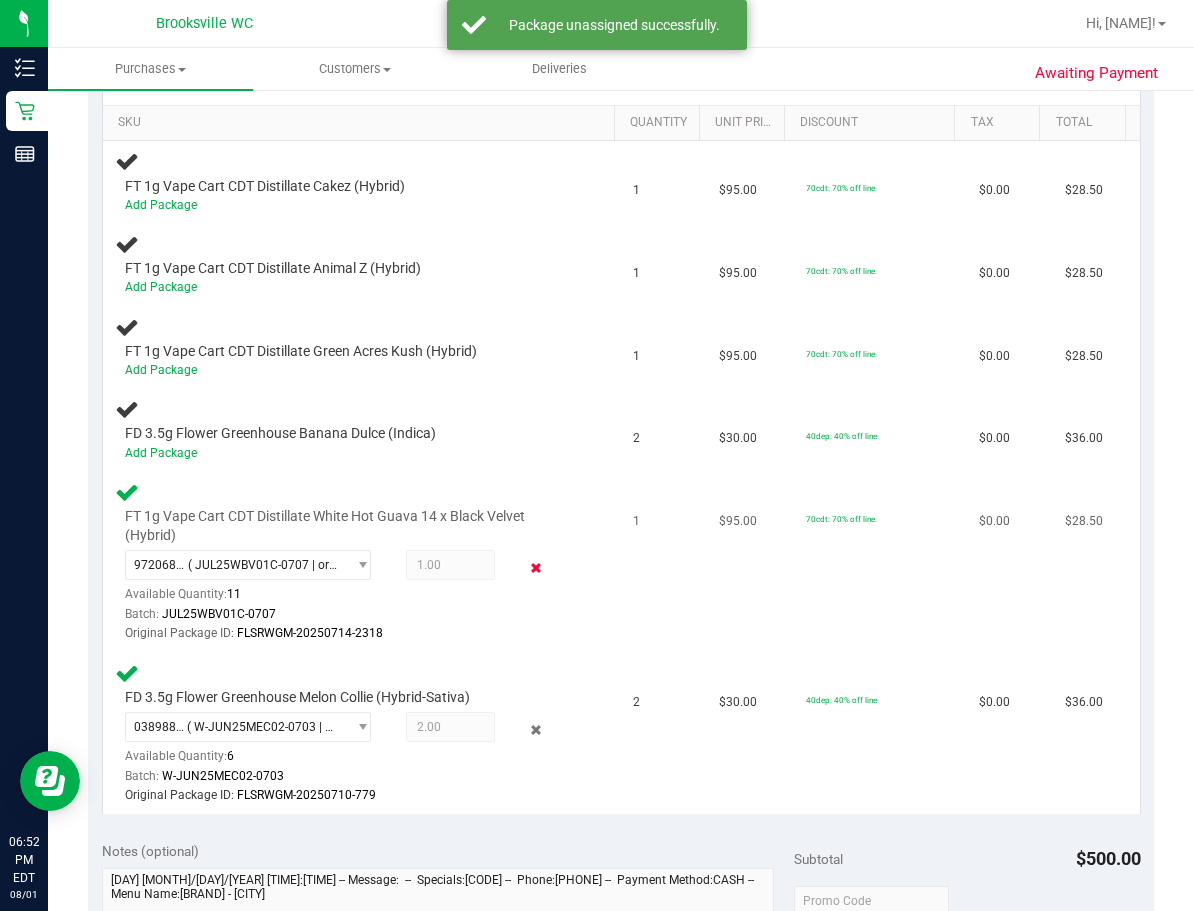 click at bounding box center [535, 567] 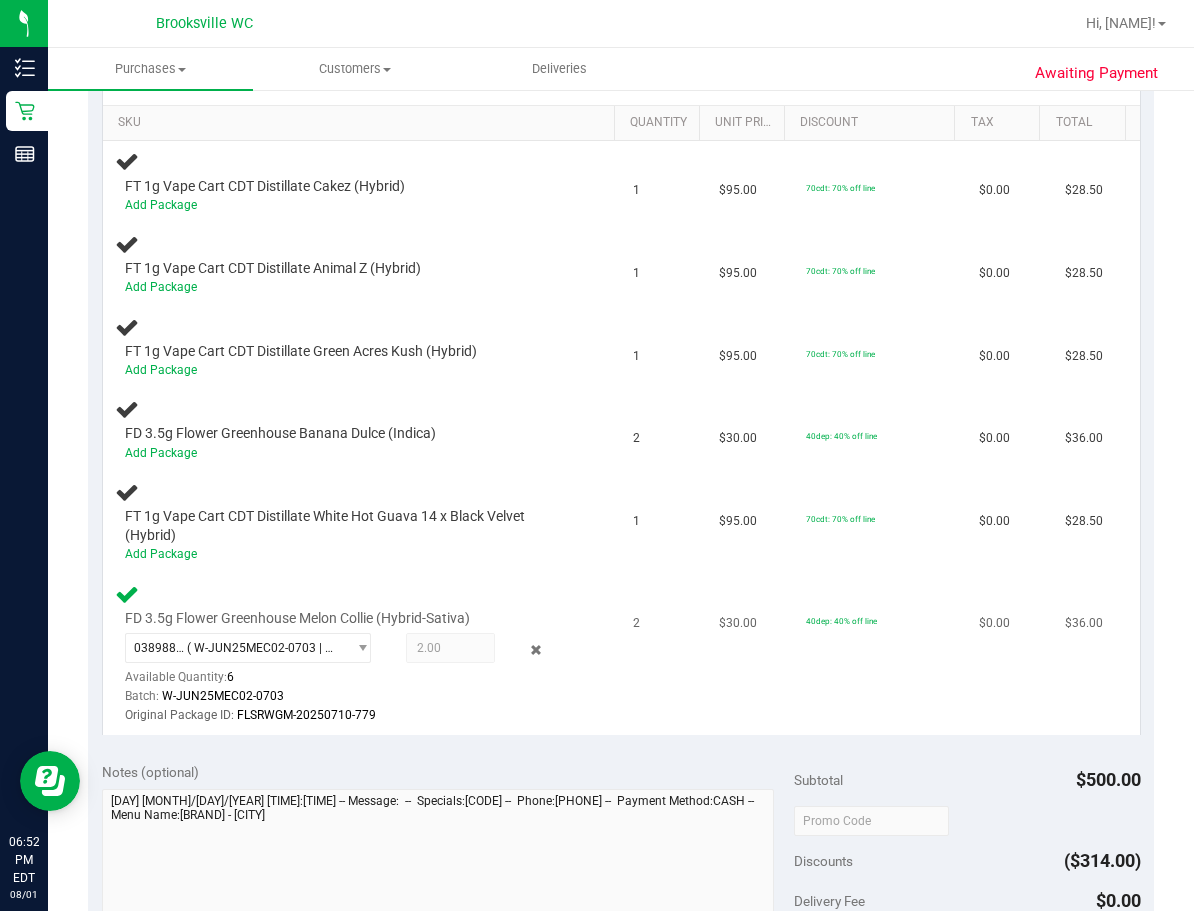 click at bounding box center (513, 650) 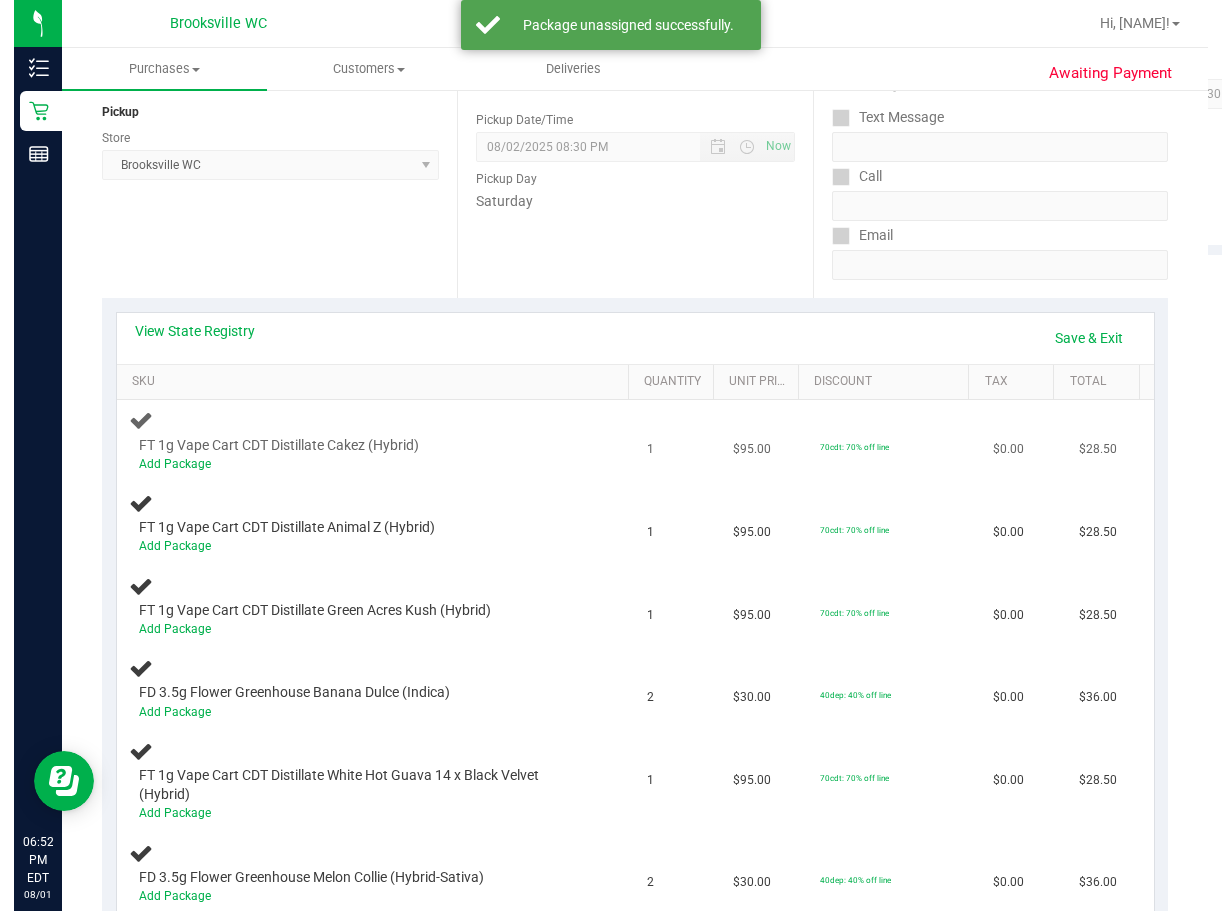 scroll, scrollTop: 0, scrollLeft: 0, axis: both 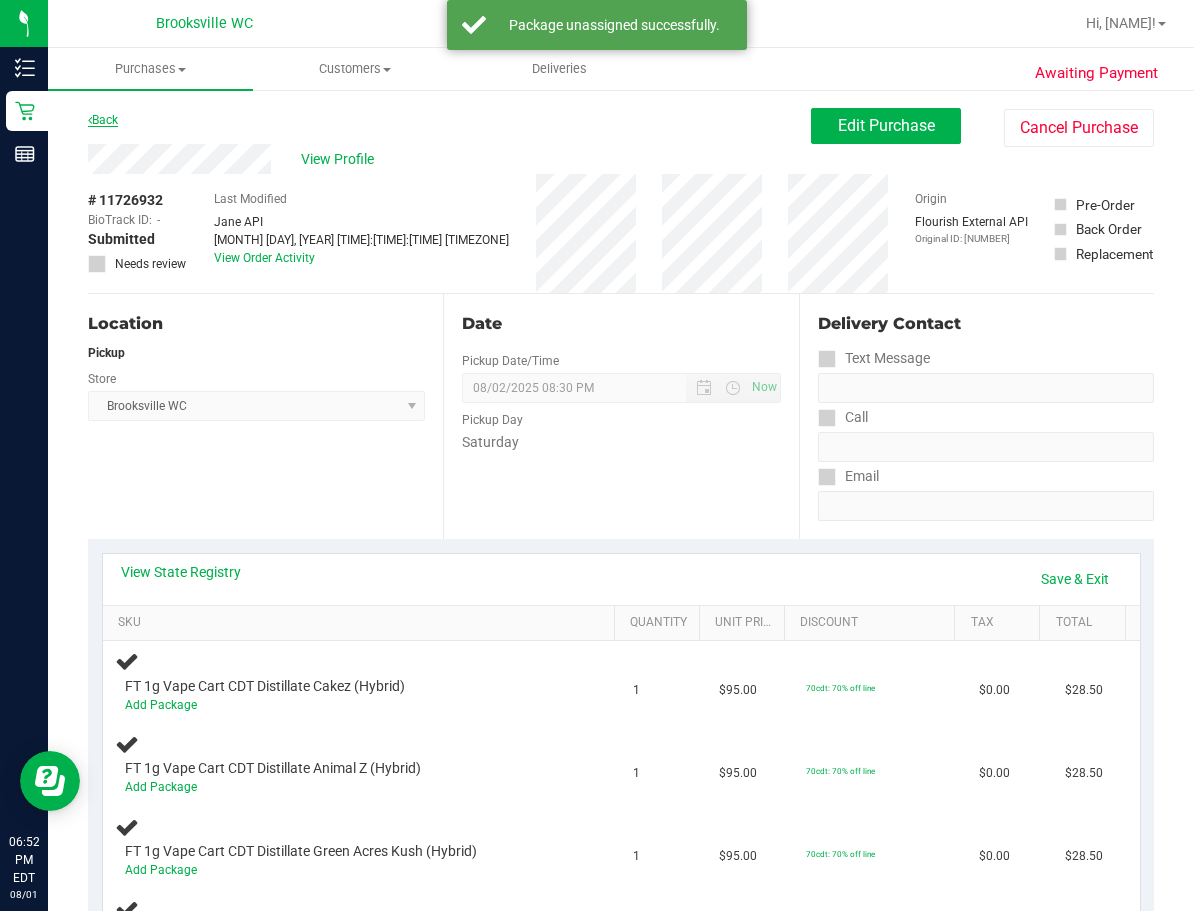click on "Back" at bounding box center (103, 120) 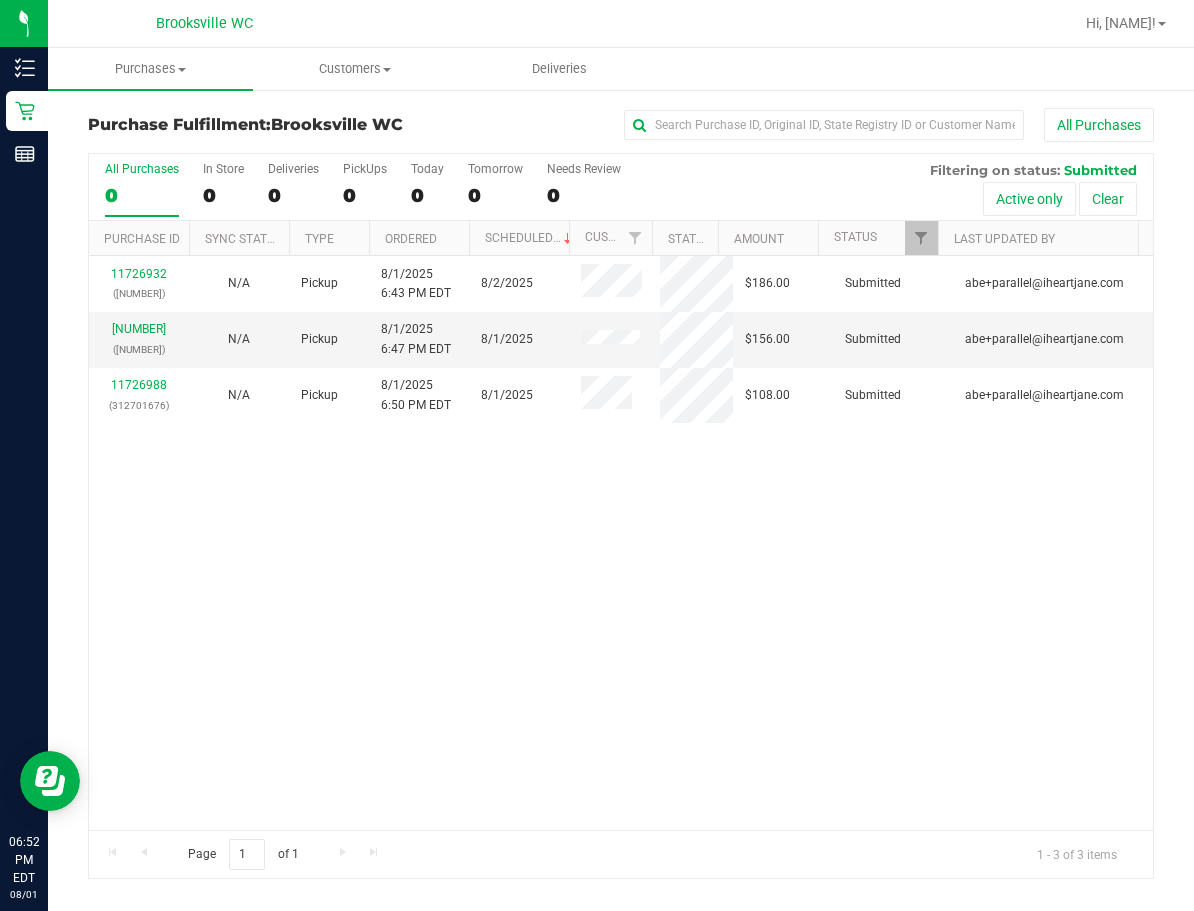 click on "11726932
(312708622)
N/A
Pickup 8/1/2025 6:43 PM EDT 8/2/2025
$186.00
Submitted abe+parallel@iheartjane.com
11726961
(312708186)
N/A
Pickup 8/1/2025 6:47 PM EDT 8/1/2025
$156.00
Submitted abe+parallel@iheartjane.com
11726988
(312701676)
N/A
Pickup 8/1/2025 6:50 PM EDT 8/1/2025
$108.00
Submitted abe+parallel@iheartjane.com" at bounding box center [621, 543] 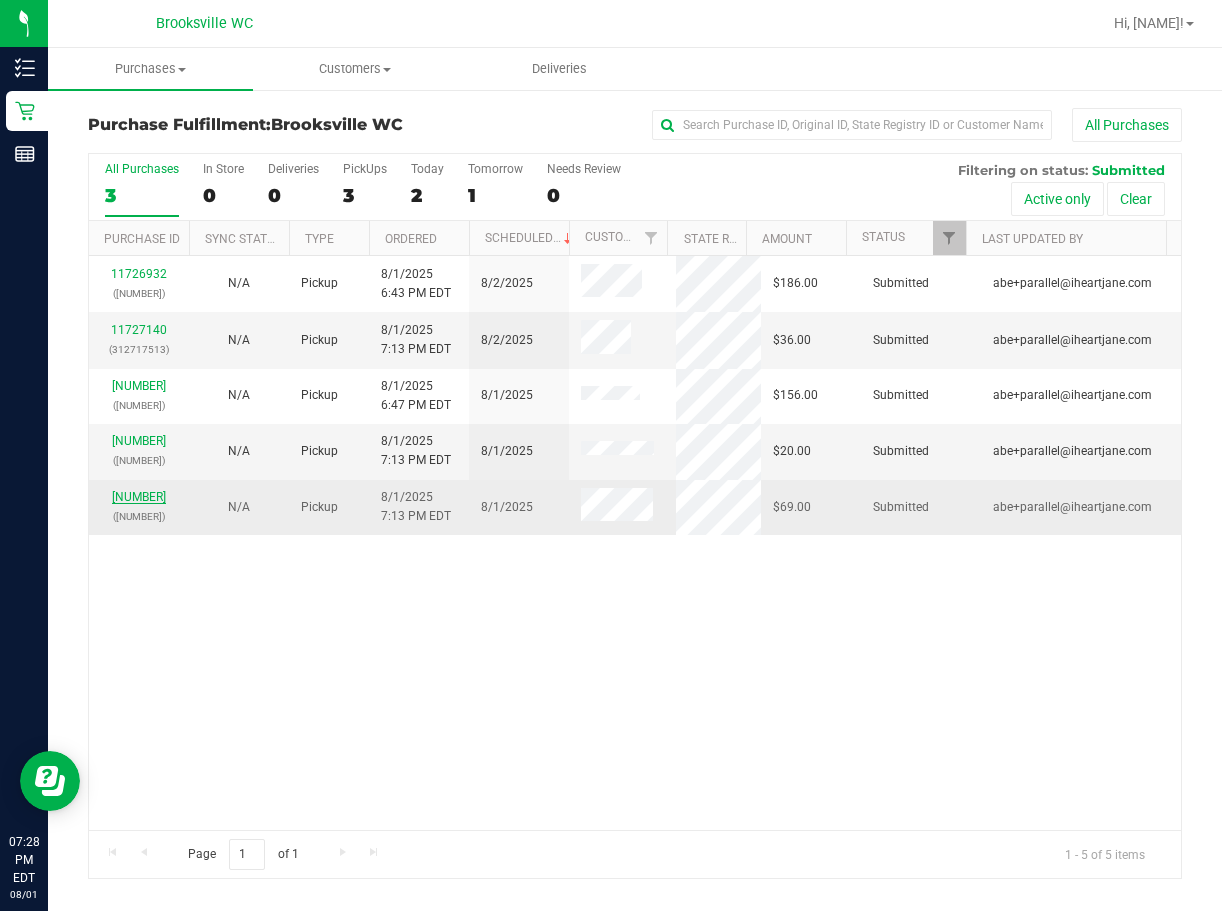 click on "11727139" at bounding box center [139, 497] 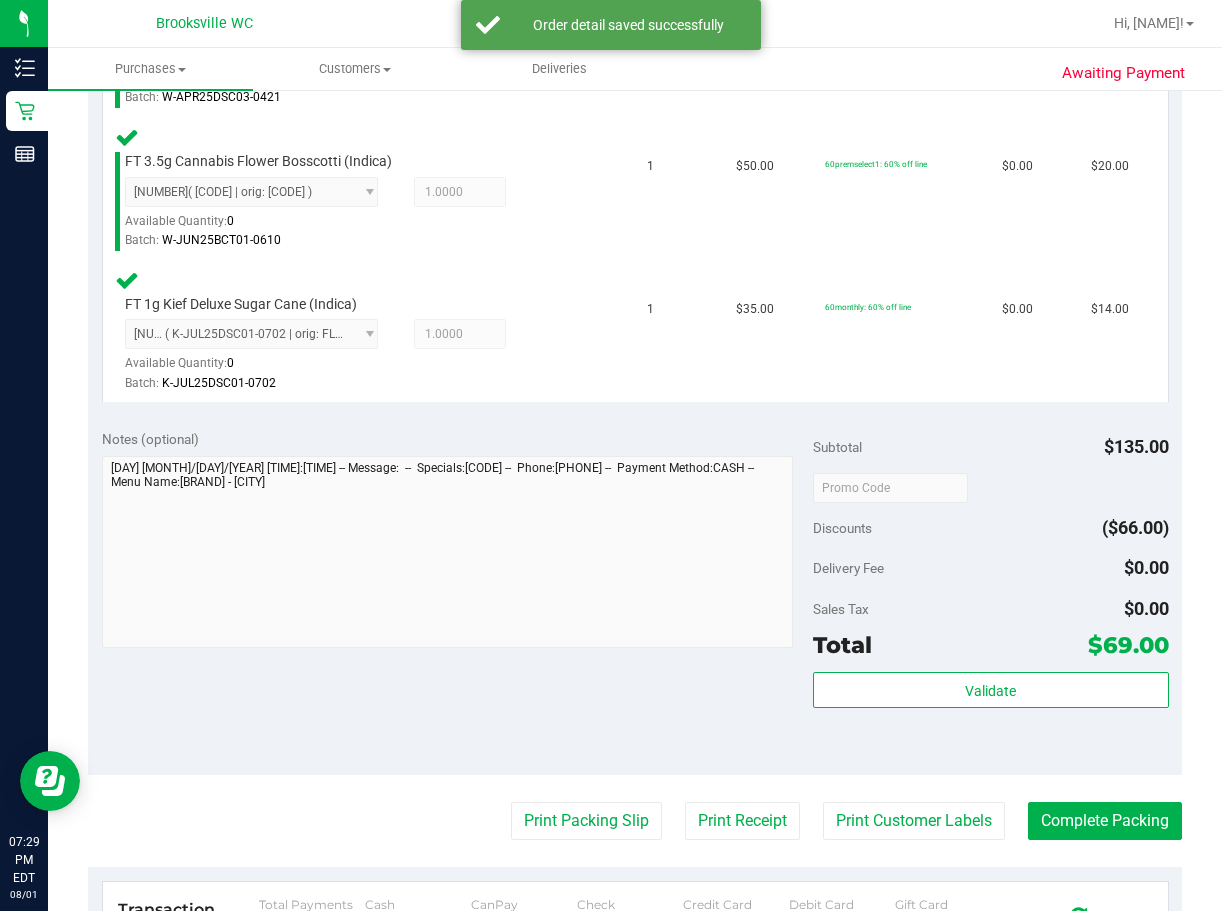 scroll, scrollTop: 700, scrollLeft: 0, axis: vertical 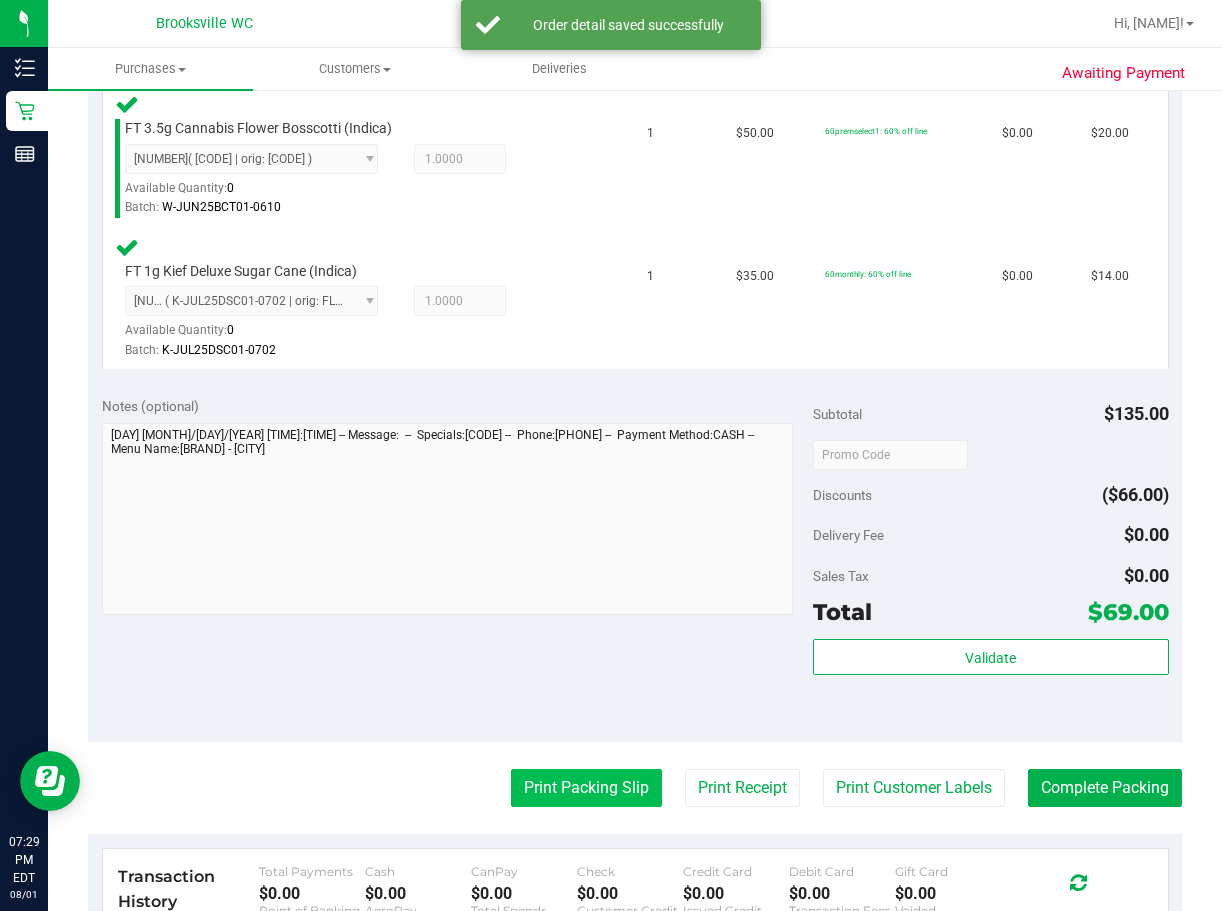 click on "Print Packing Slip" at bounding box center (586, 788) 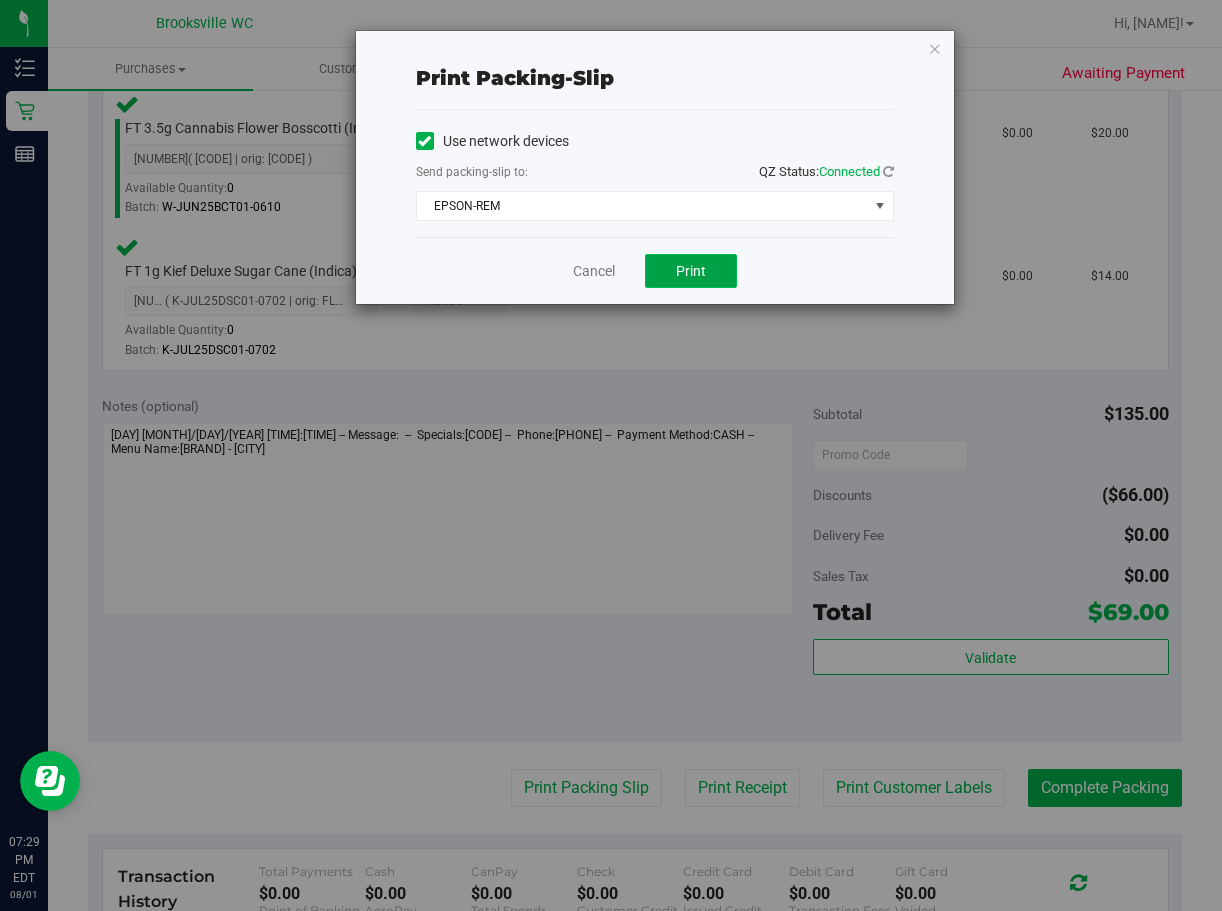 click on "Print" at bounding box center [691, 271] 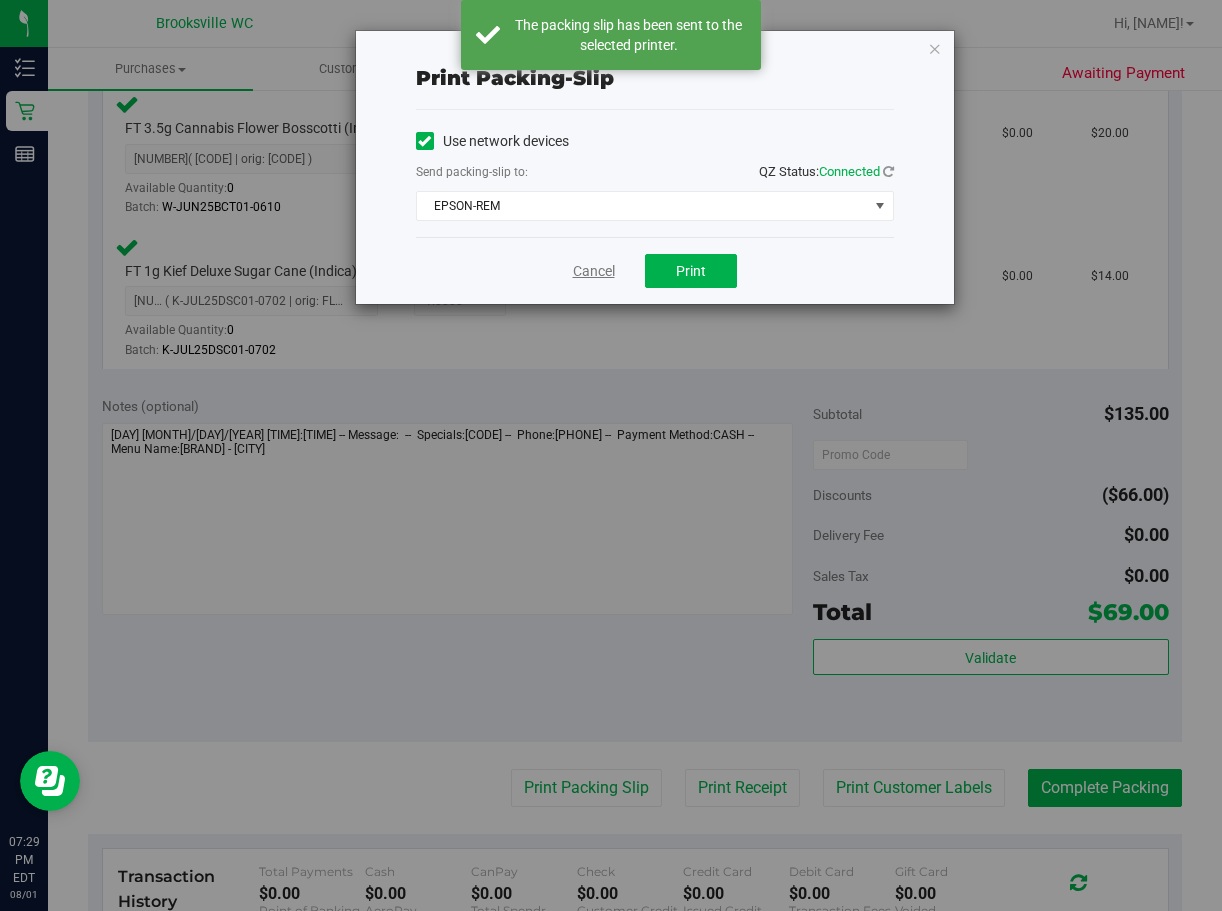 click on "Cancel" at bounding box center (594, 271) 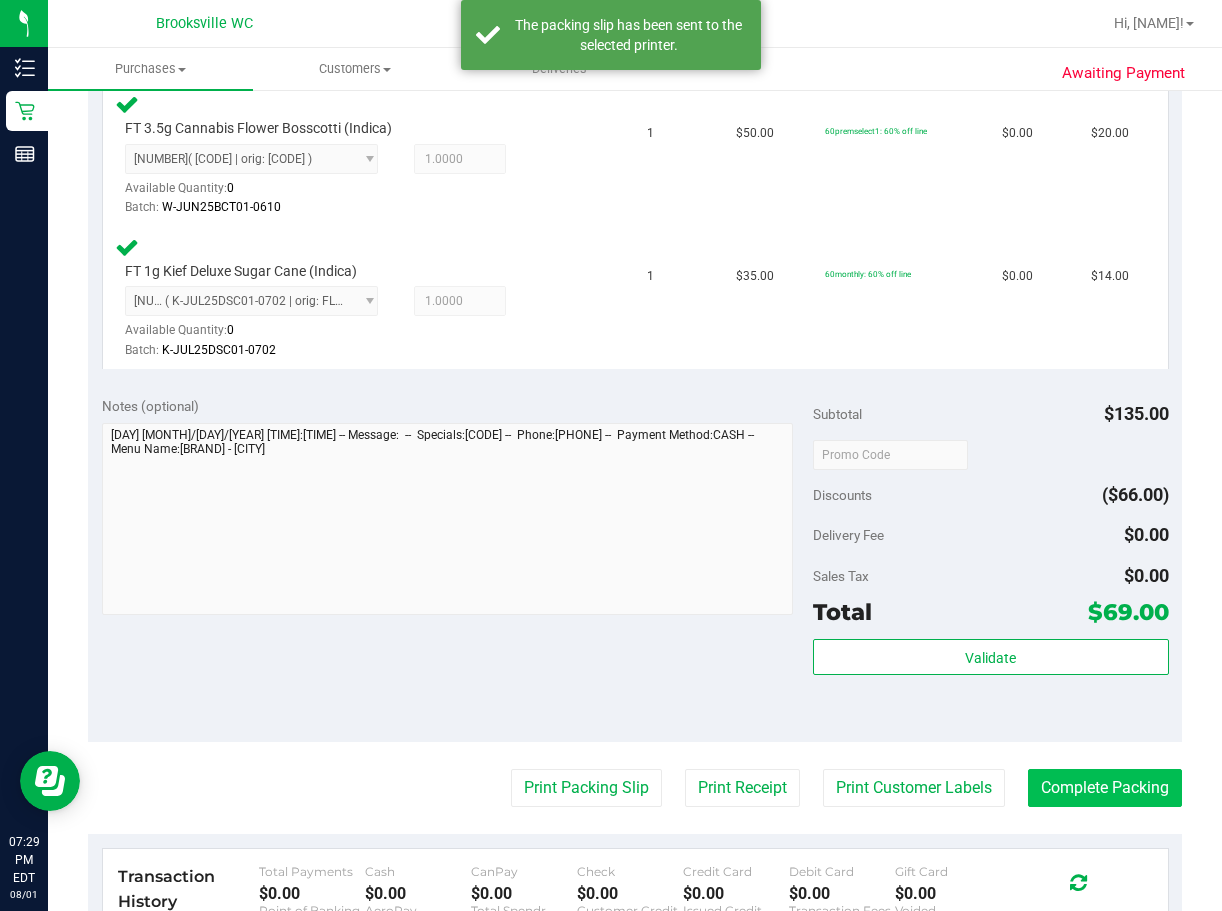 click on "Print Packing Slip
Print Receipt
Print Customer Labels
Complete Packing" at bounding box center [635, 788] 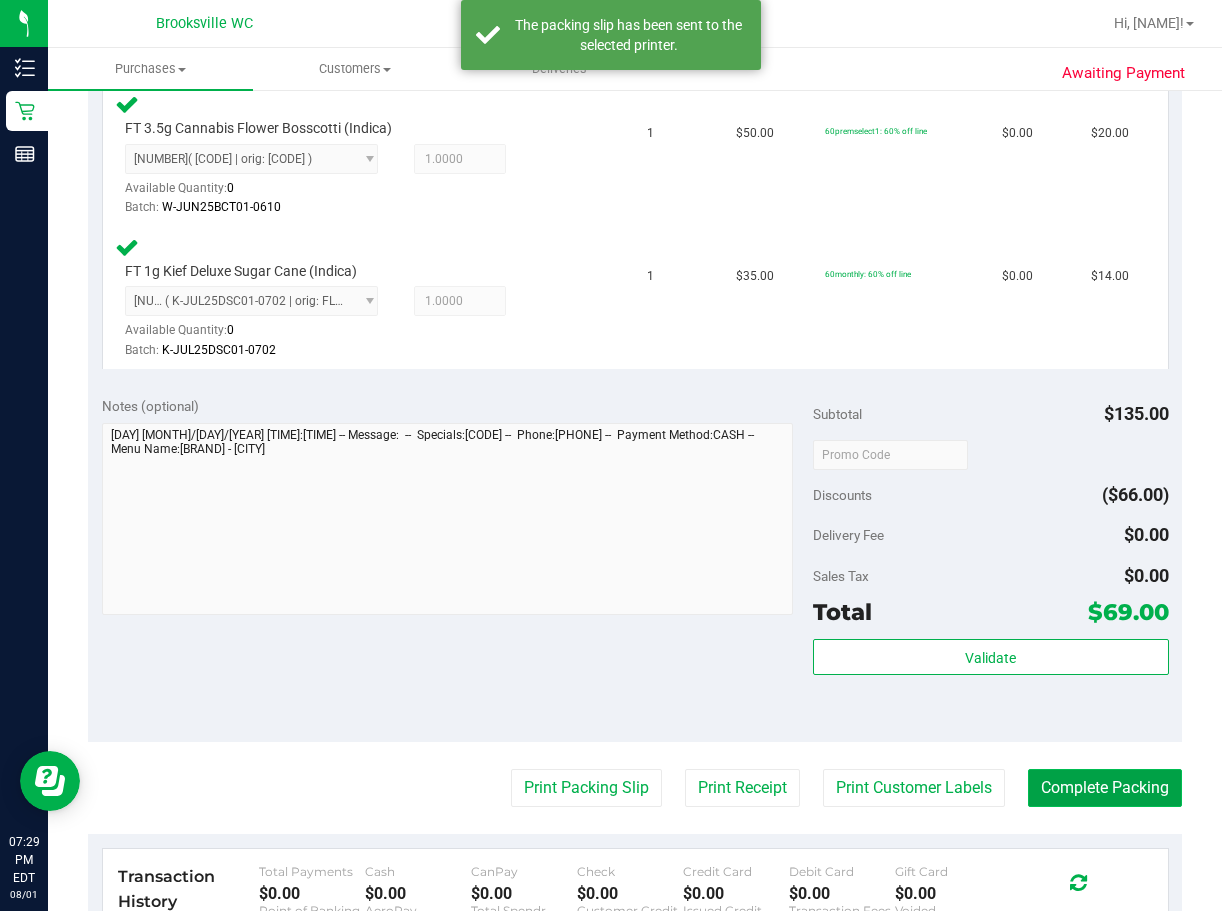 click on "Complete Packing" at bounding box center (1105, 788) 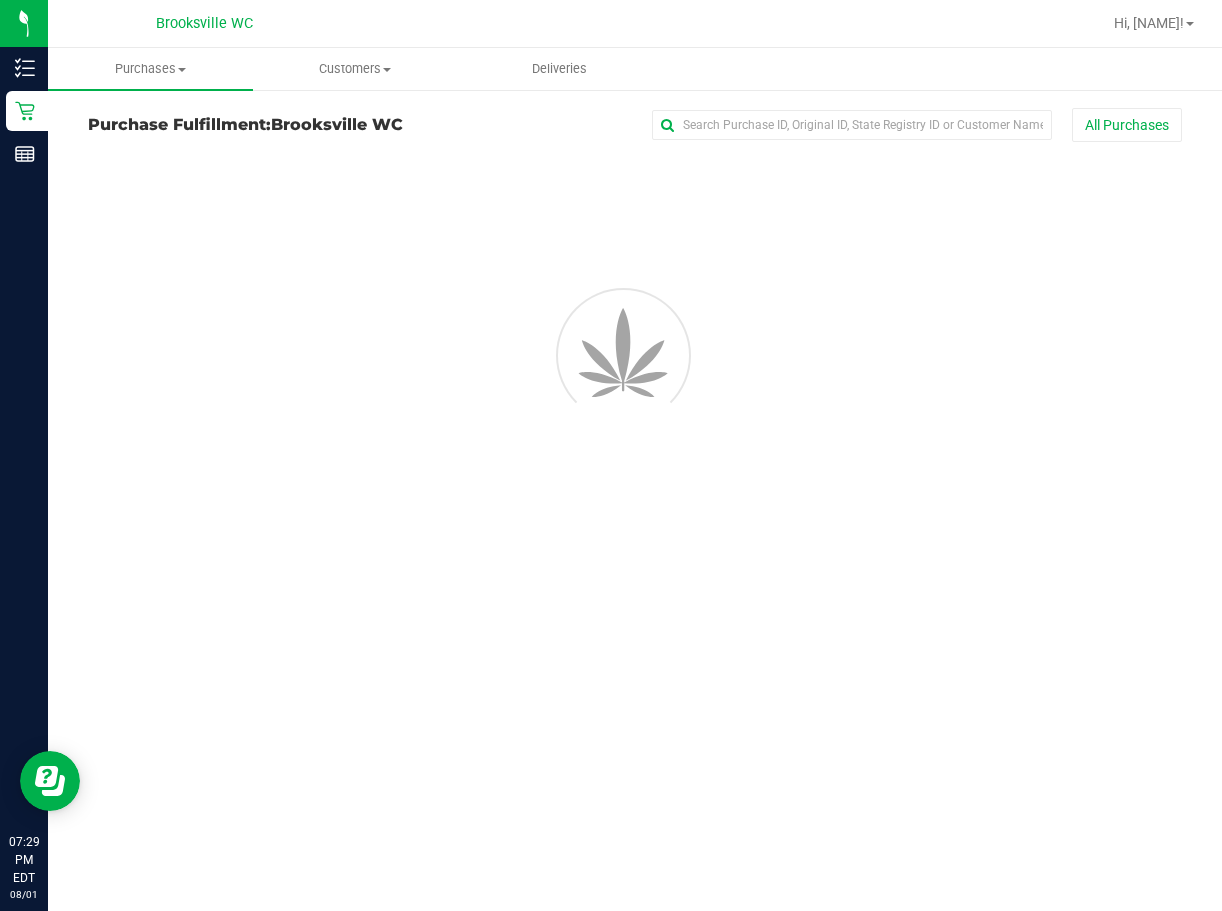 scroll, scrollTop: 0, scrollLeft: 0, axis: both 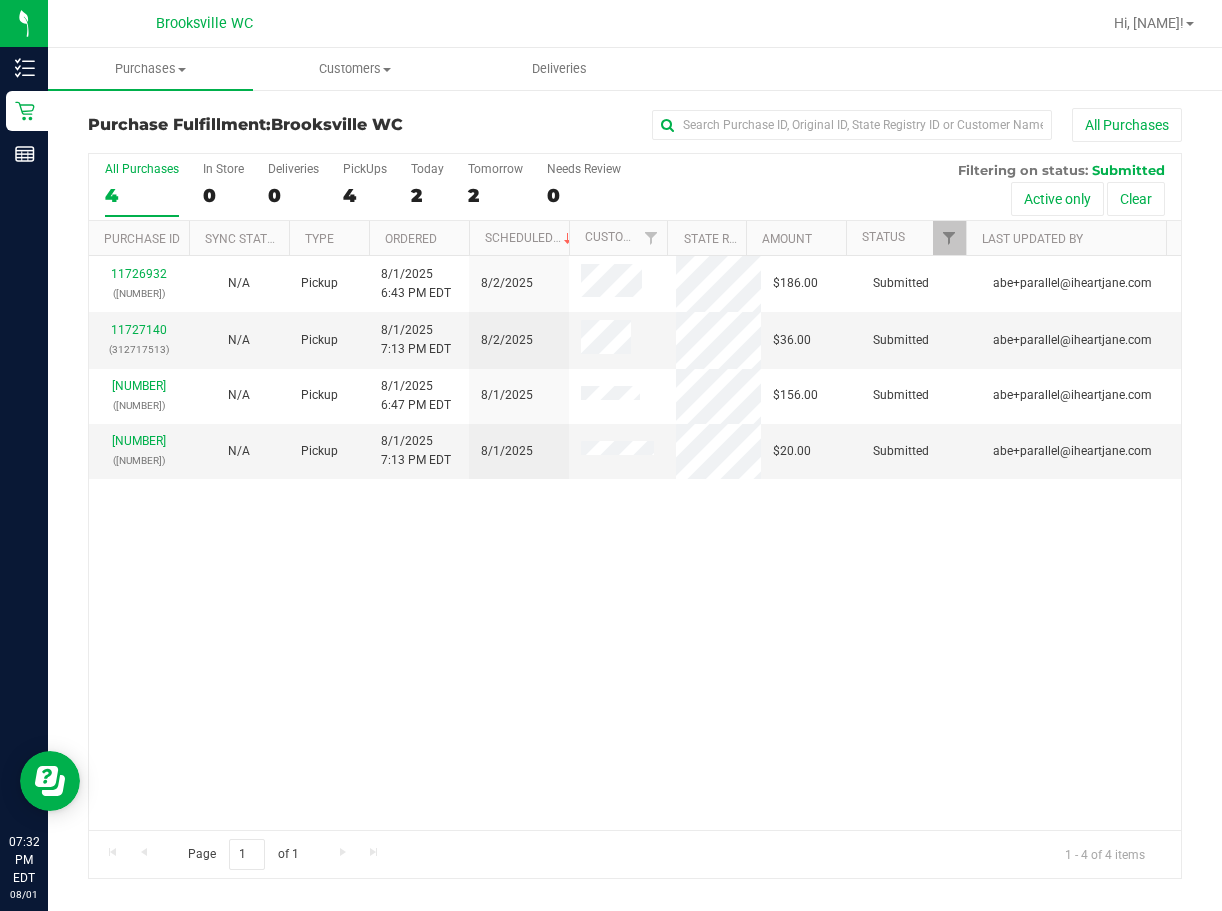 click on "11726932
(312708622)
N/A
Pickup 8/1/2025 6:43 PM EDT 8/2/2025
$186.00
Submitted abe+parallel@iheartjane.com
11727140
(312717513)
N/A
Pickup 8/1/2025 7:13 PM EDT 8/2/2025
$36.00
Submitted abe+parallel@iheartjane.com
11726961
(312708186)
N/A
Pickup 8/1/2025 6:47 PM EDT 8/1/2025
$156.00
Submitted abe+parallel@iheartjane.com" at bounding box center (635, 543) 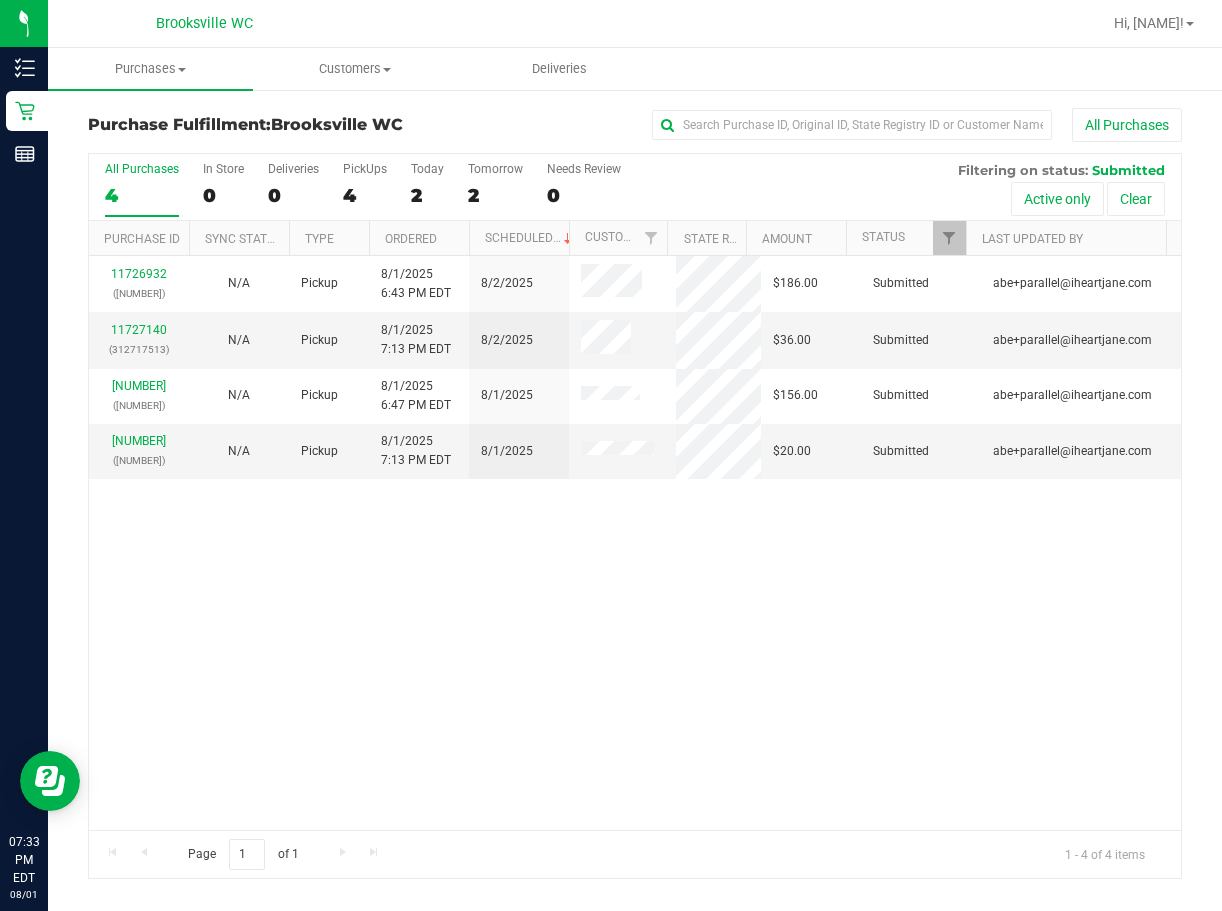 click on "Brooksville WC" at bounding box center (204, 23) 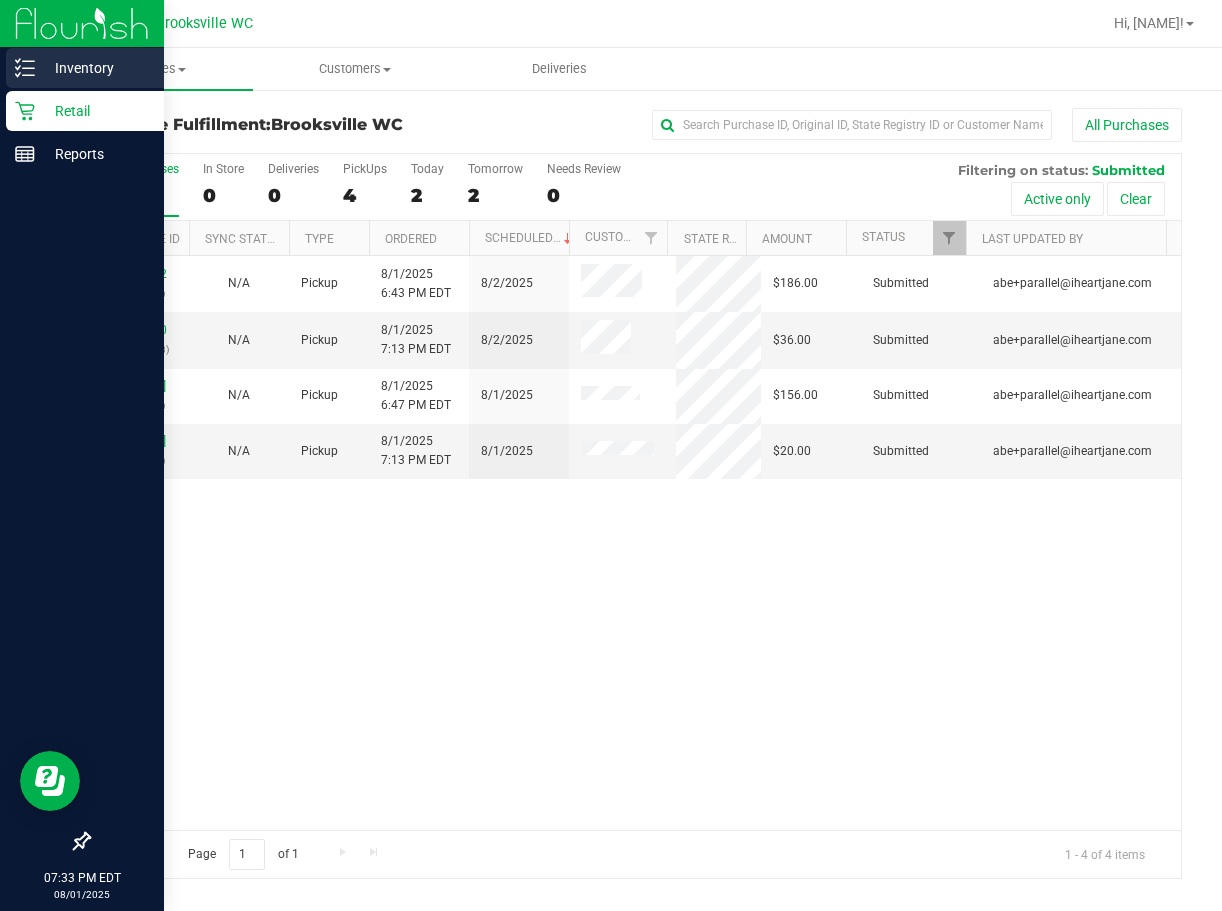 click on "Inventory" at bounding box center (95, 68) 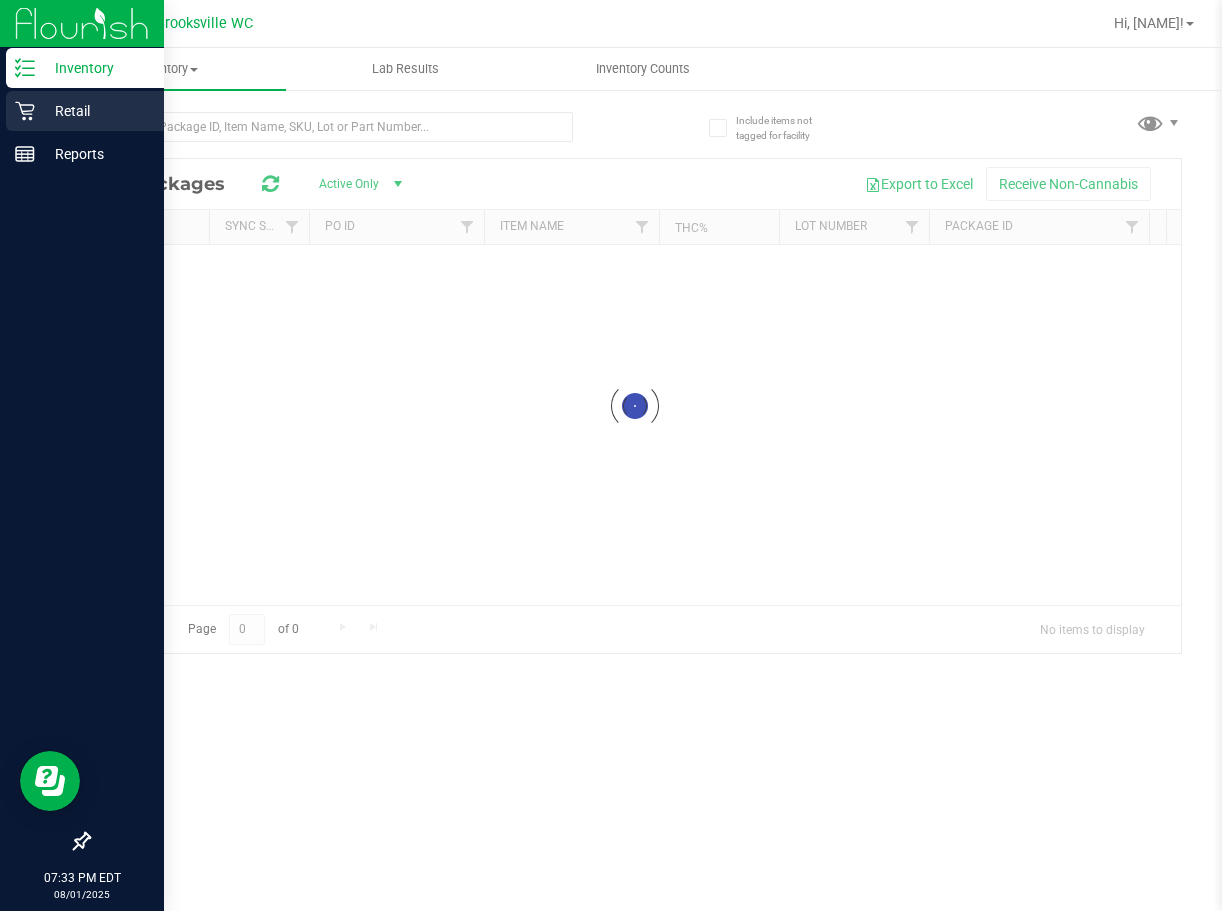 click on "Retail" at bounding box center (95, 111) 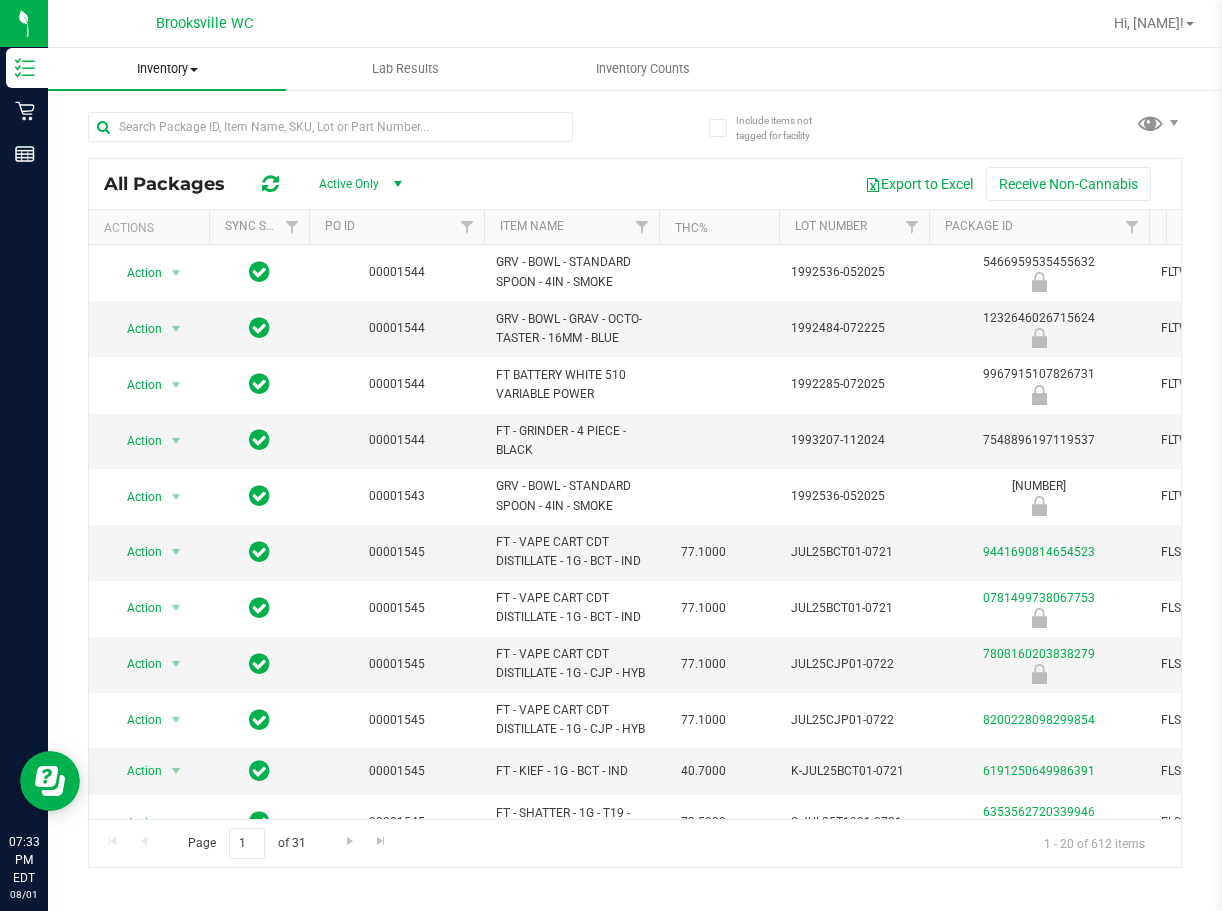 click on "Inventory" at bounding box center (167, 69) 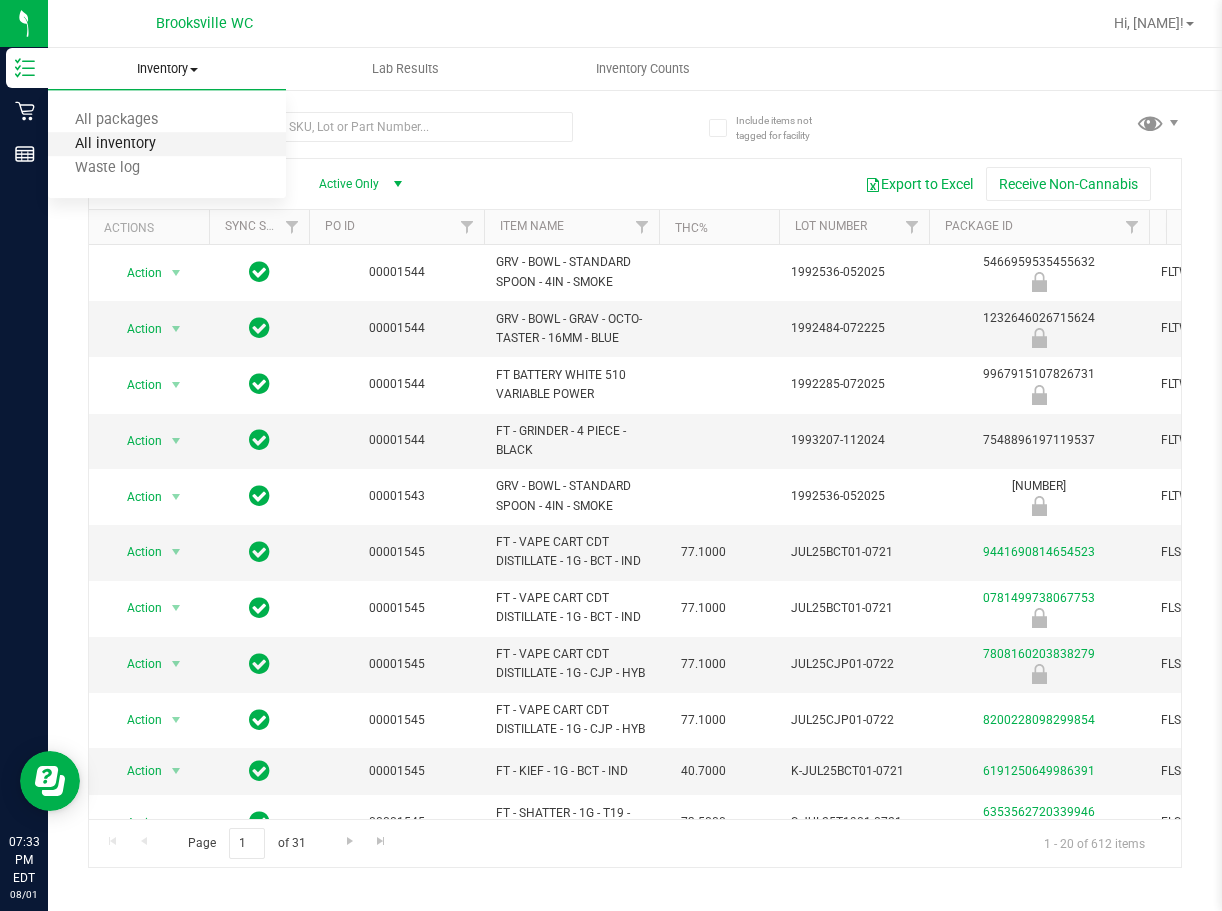 click on "All inventory" at bounding box center [115, 144] 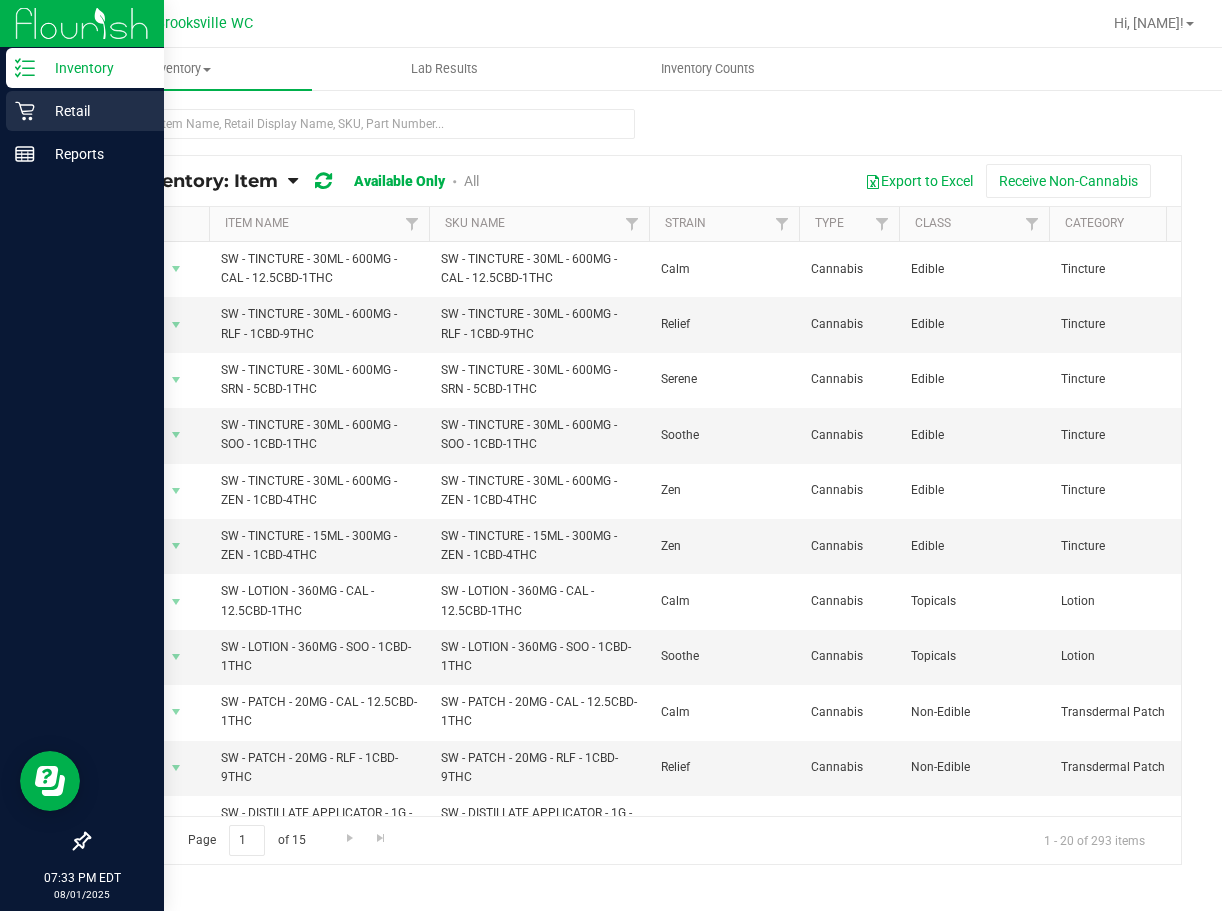 click on "Retail" at bounding box center (95, 111) 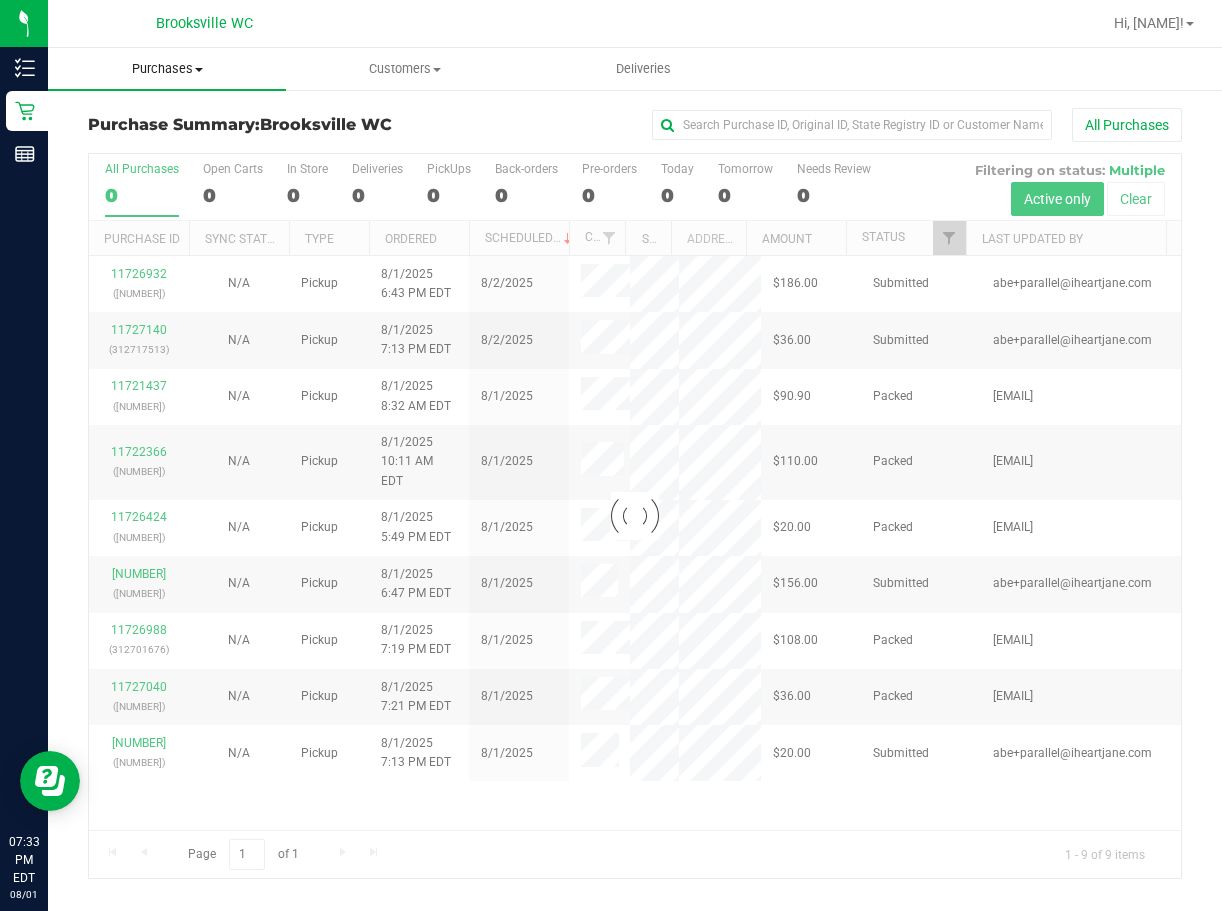 click on "Purchases" at bounding box center (167, 69) 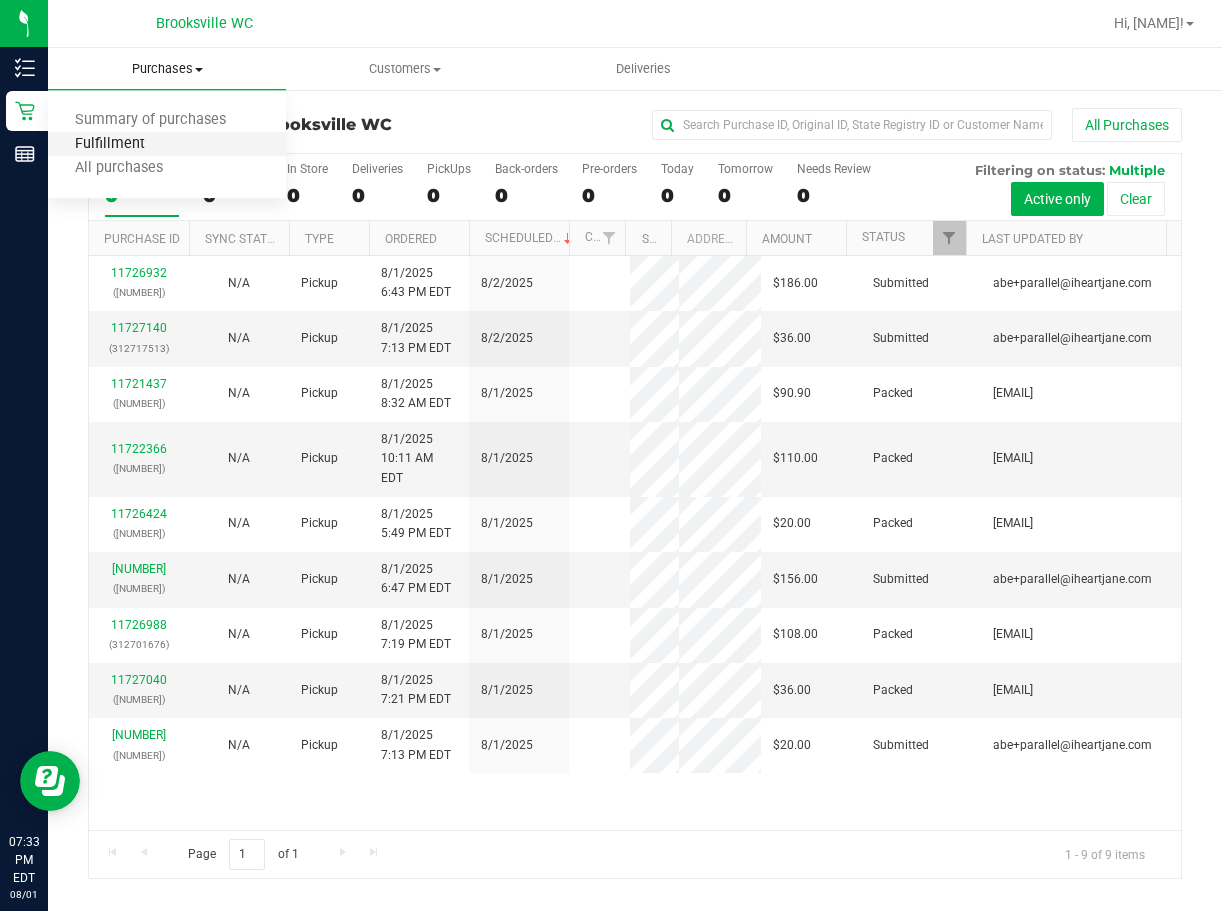 click on "Fulfillment" at bounding box center [110, 144] 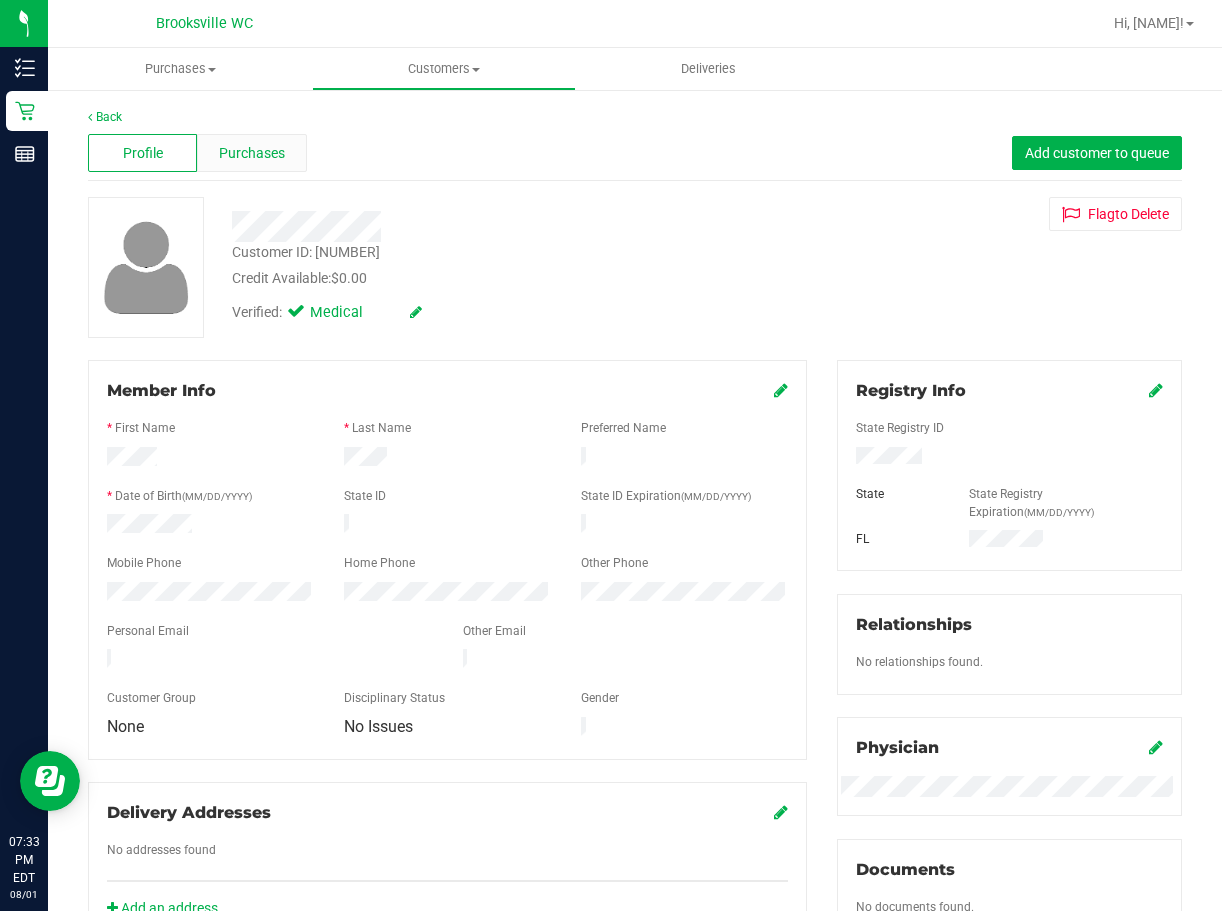 click on "Purchases" at bounding box center (252, 153) 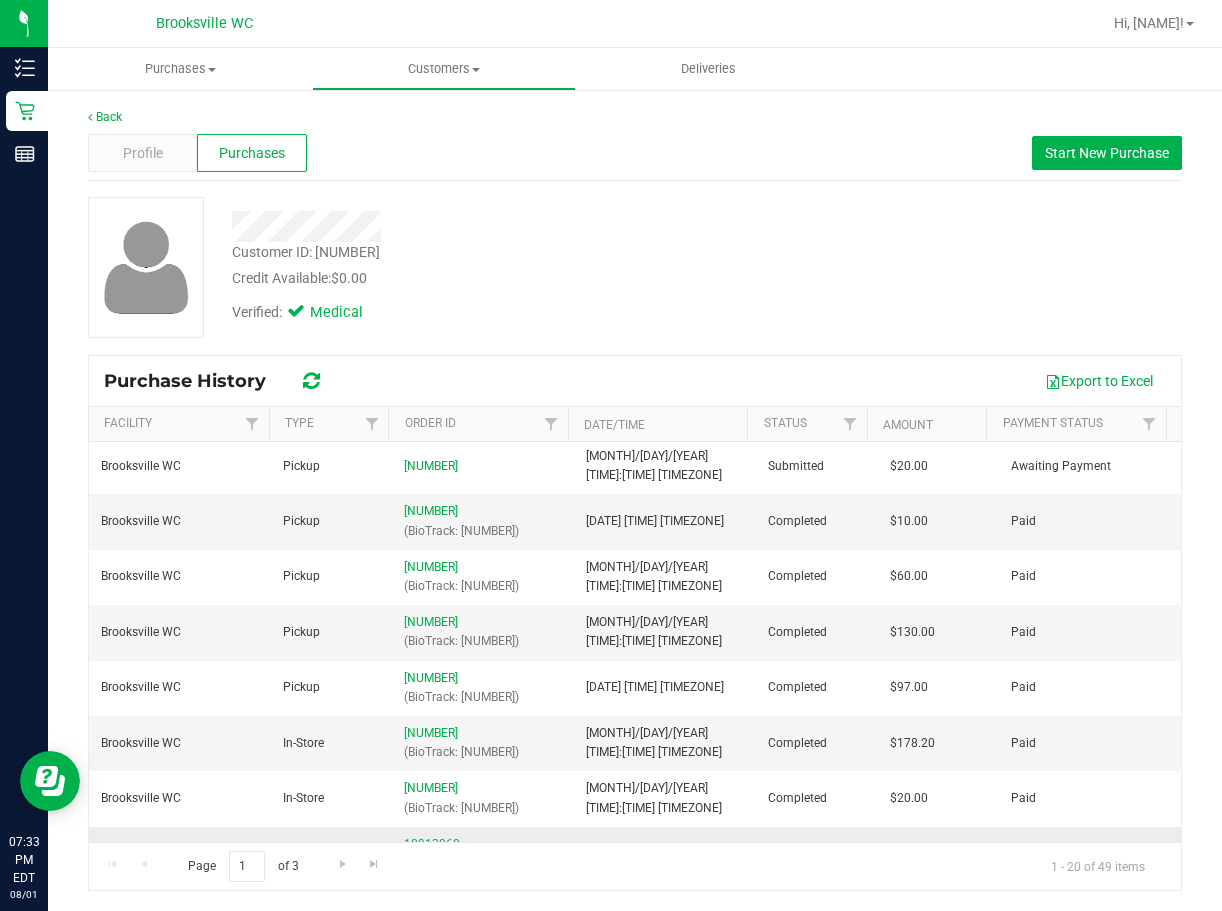 scroll, scrollTop: 0, scrollLeft: 0, axis: both 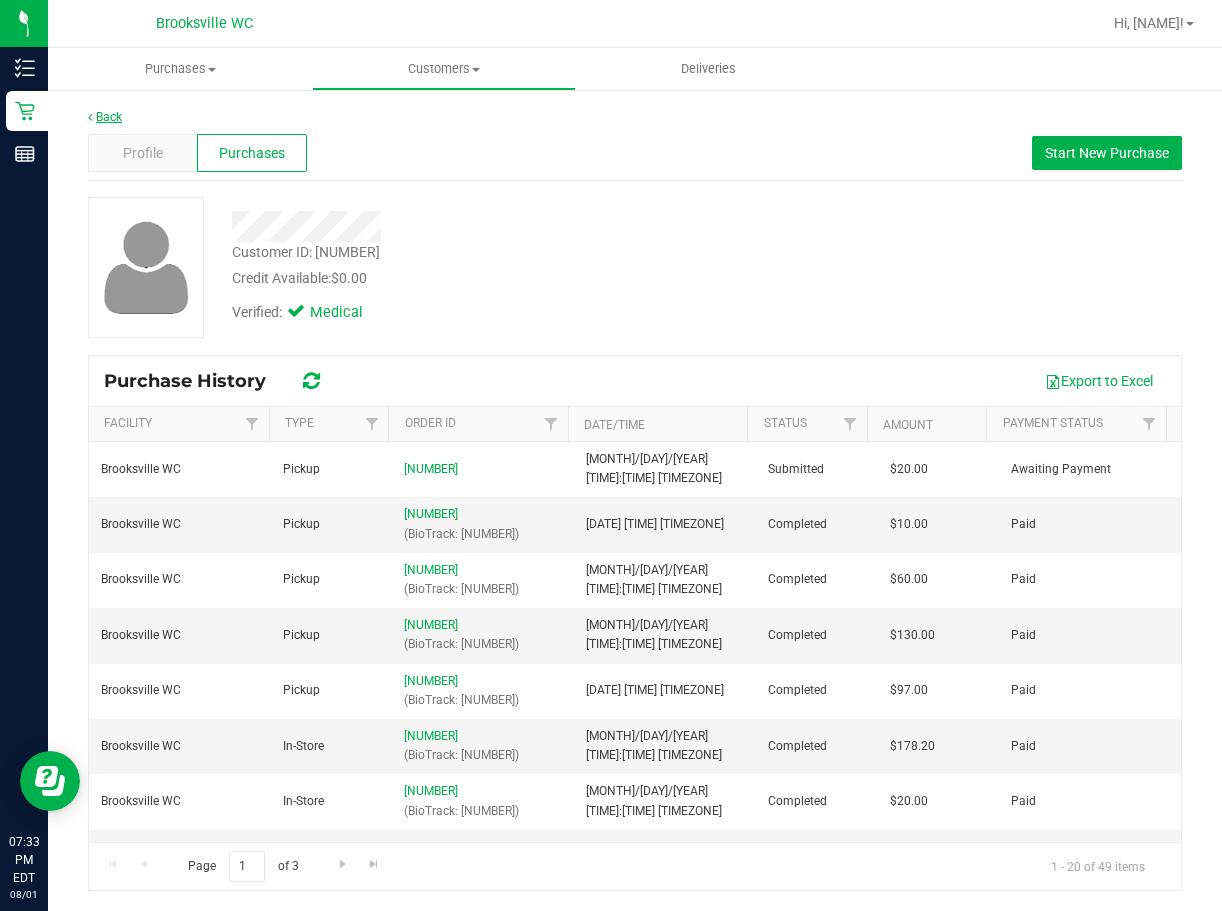 click on "Back" at bounding box center (105, 117) 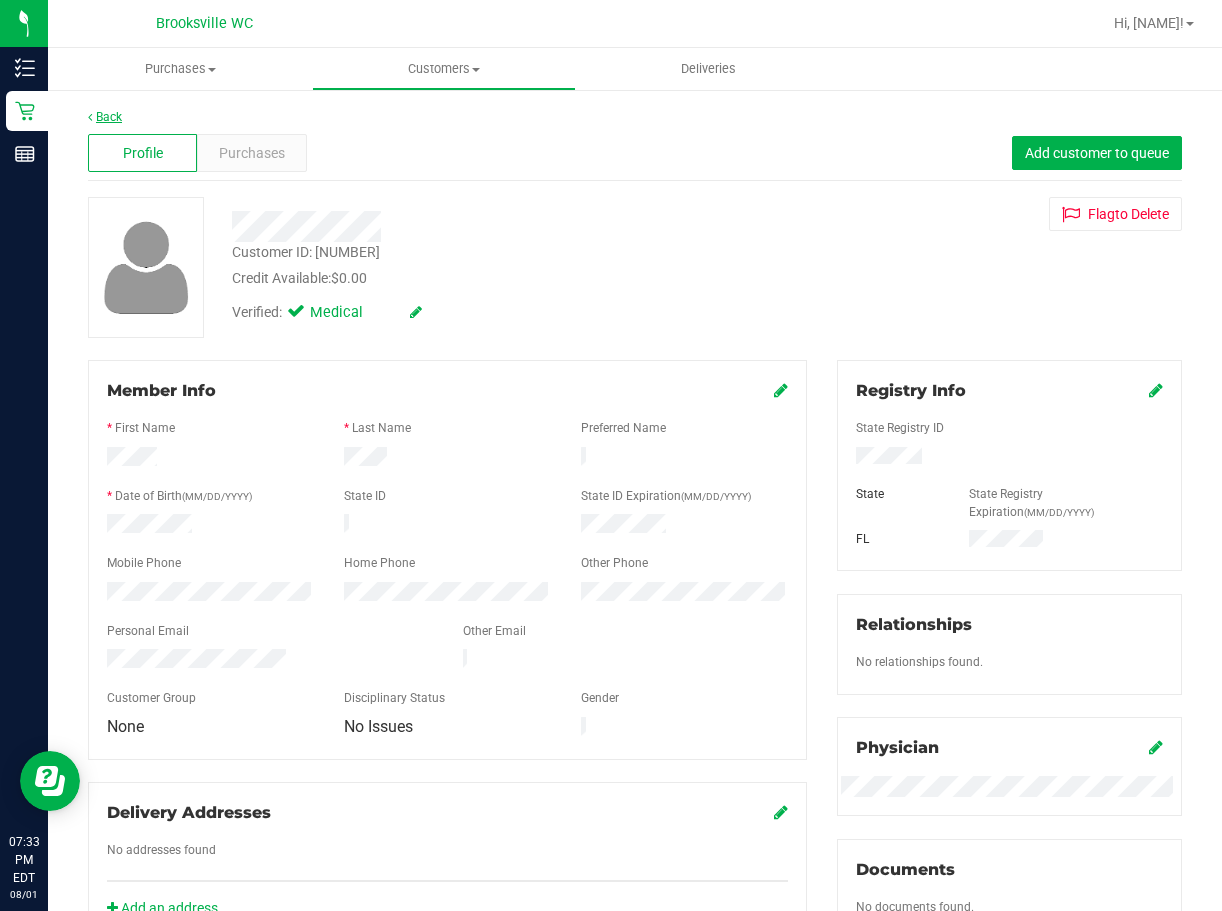 click on "Back" at bounding box center [105, 117] 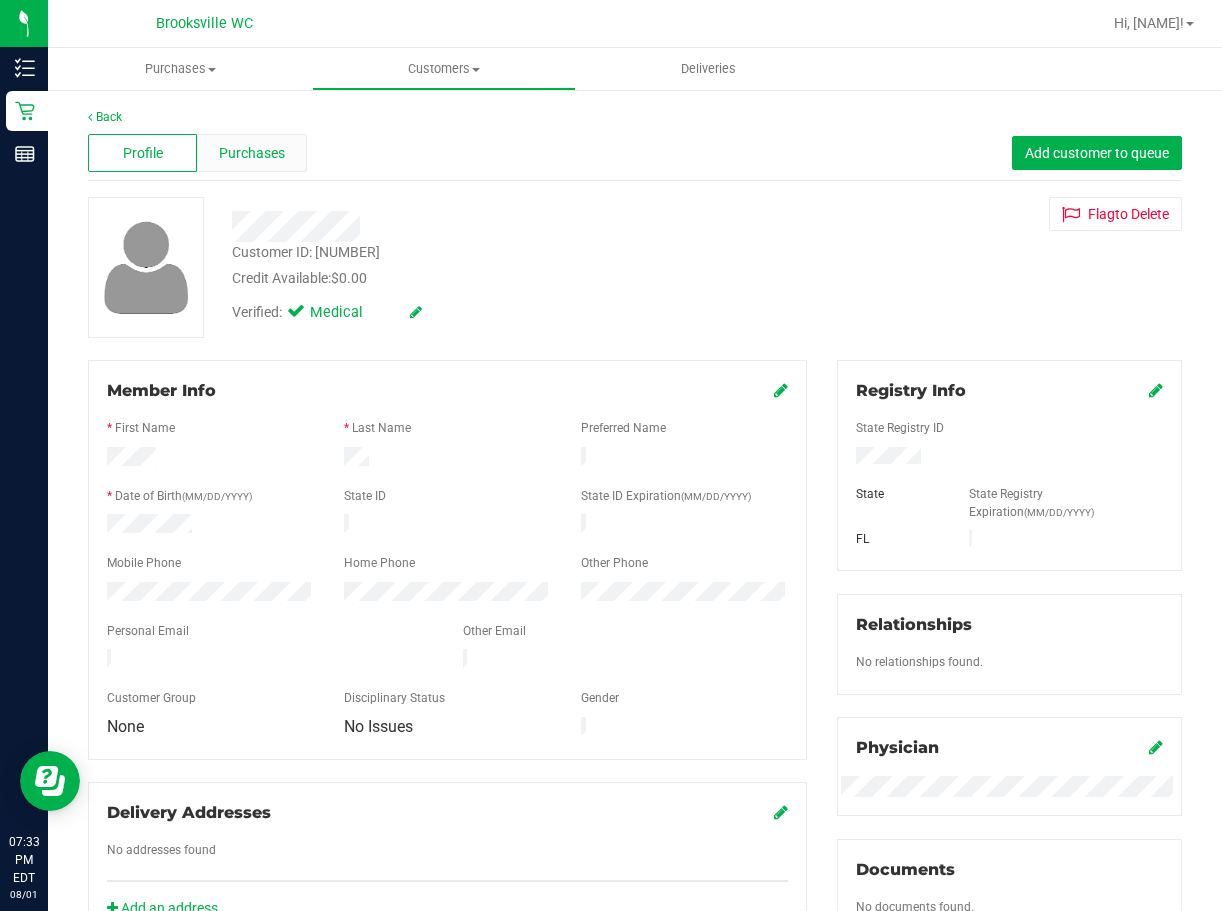 click on "Purchases" at bounding box center (251, 153) 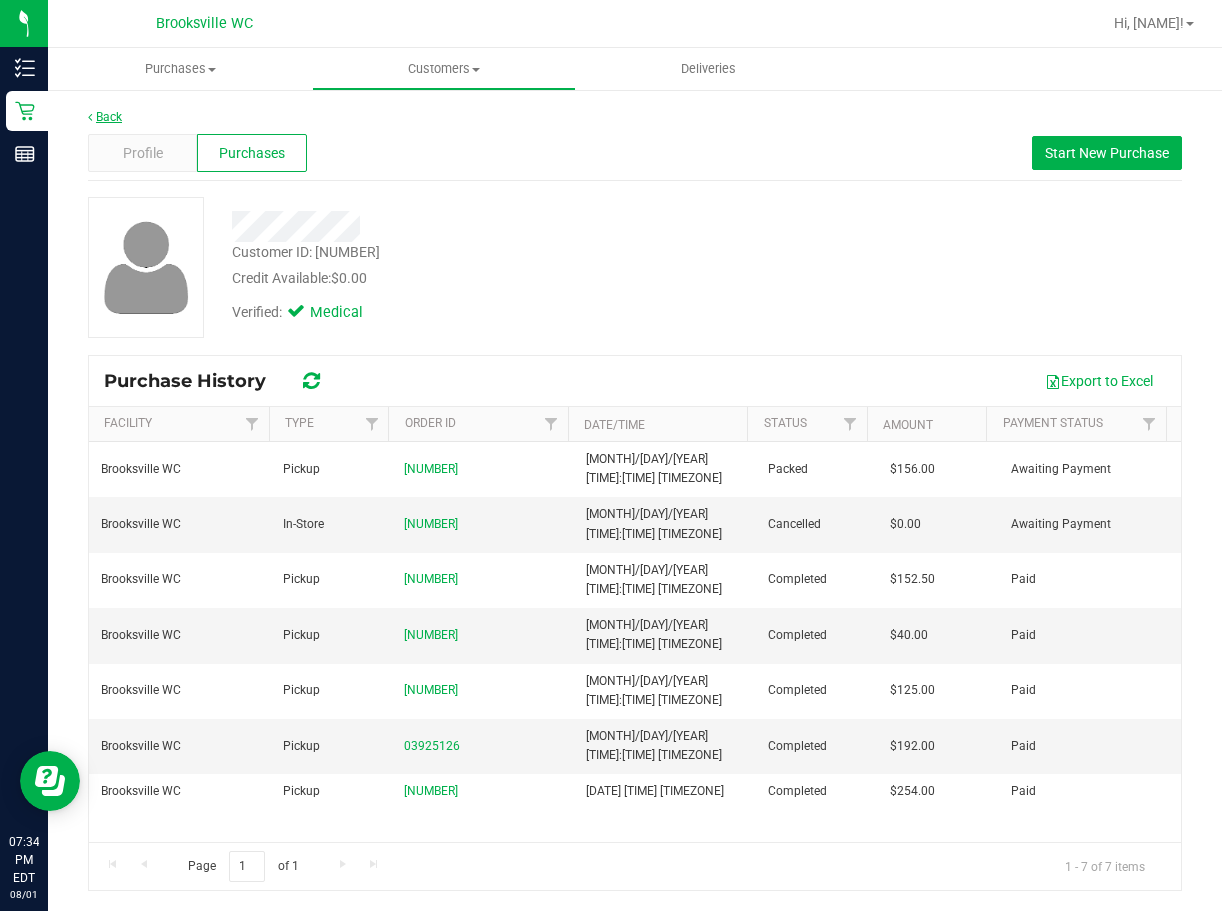 click on "Back" at bounding box center (105, 117) 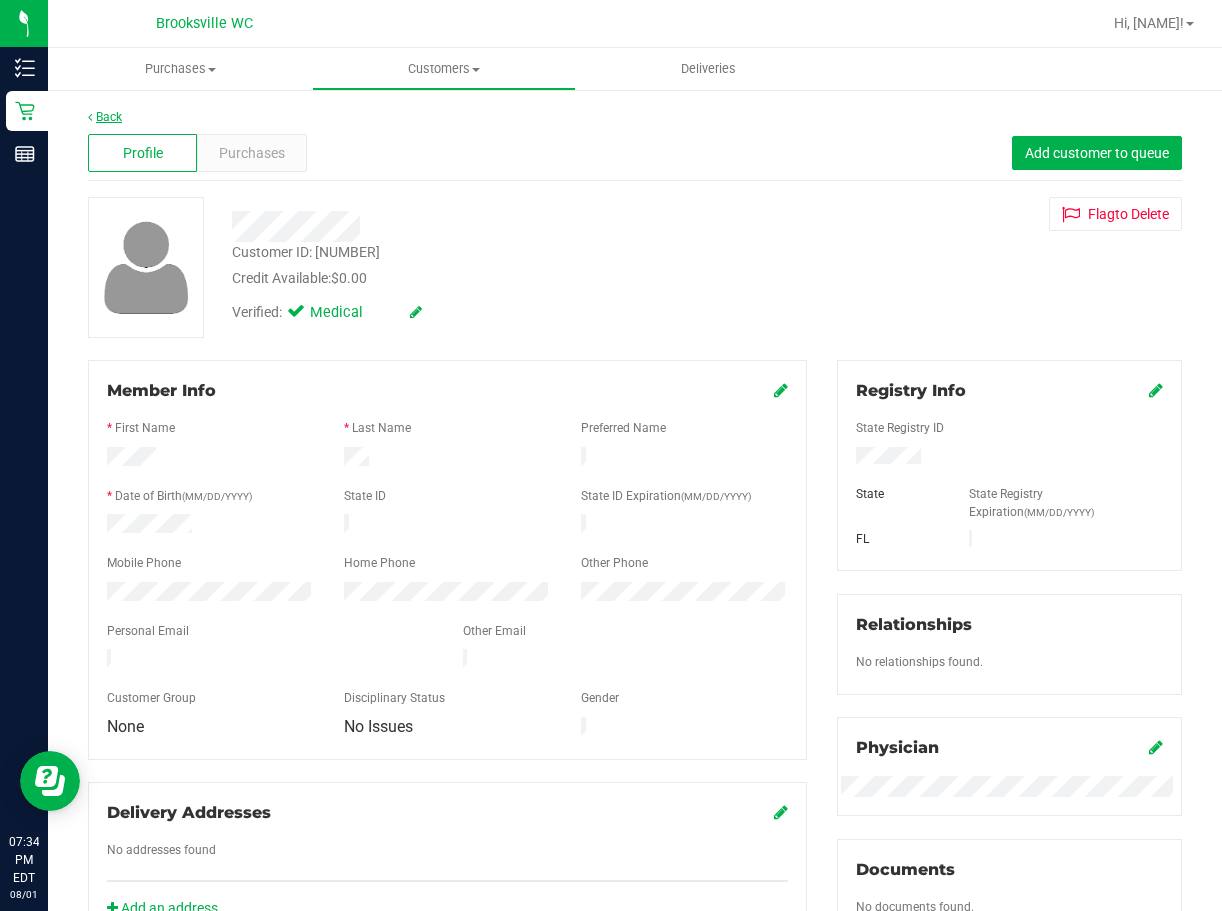 click on "Back" at bounding box center (105, 117) 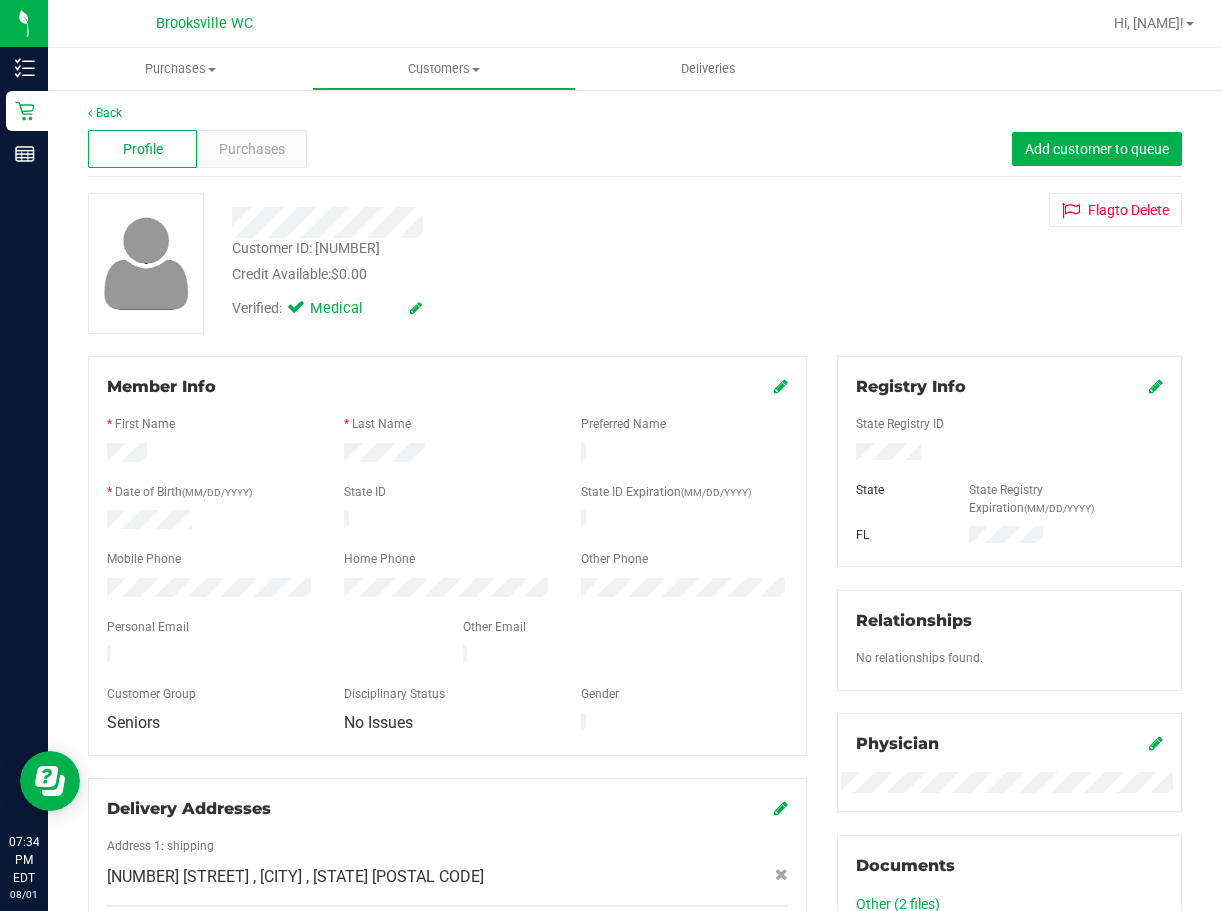 scroll, scrollTop: 0, scrollLeft: 0, axis: both 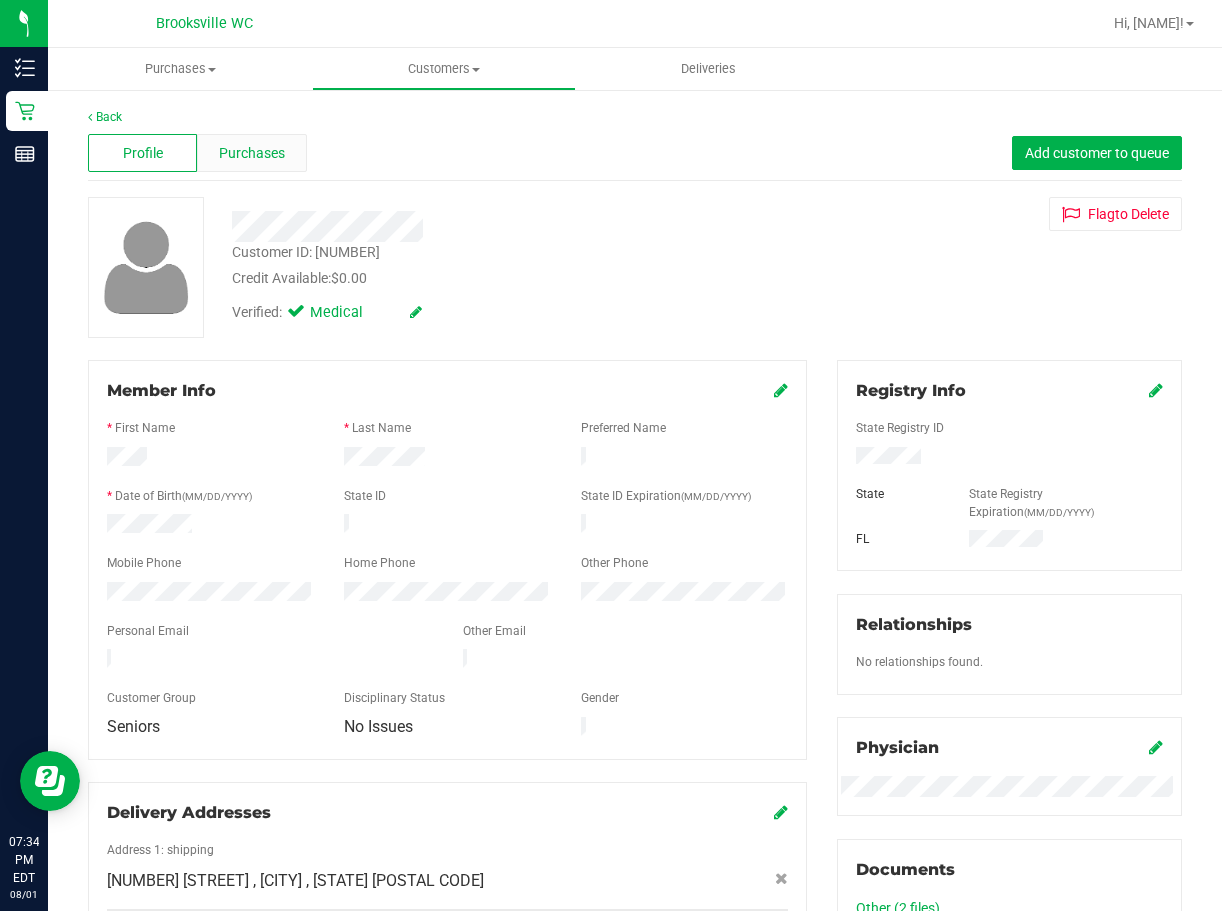 click on "Purchases" at bounding box center [252, 153] 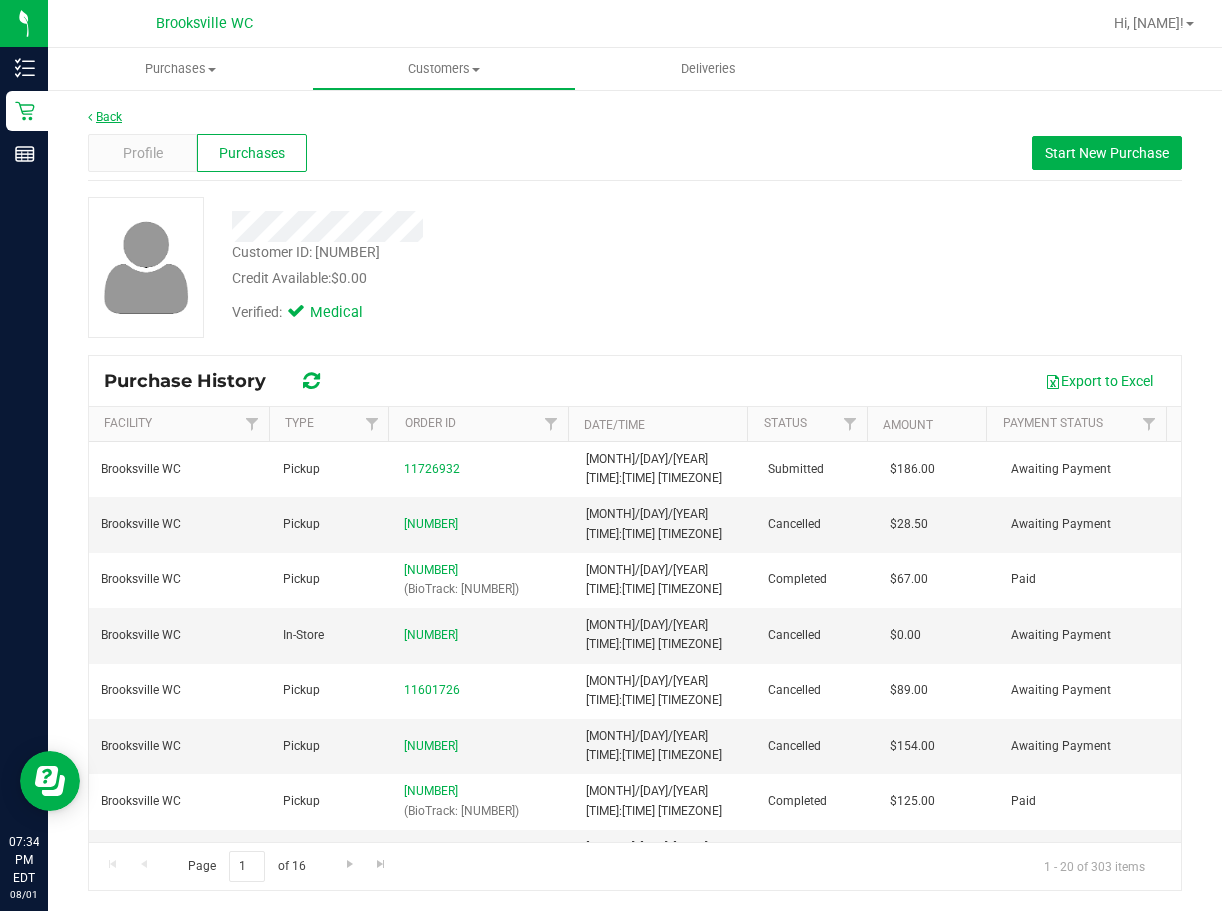 click on "Back" at bounding box center (105, 117) 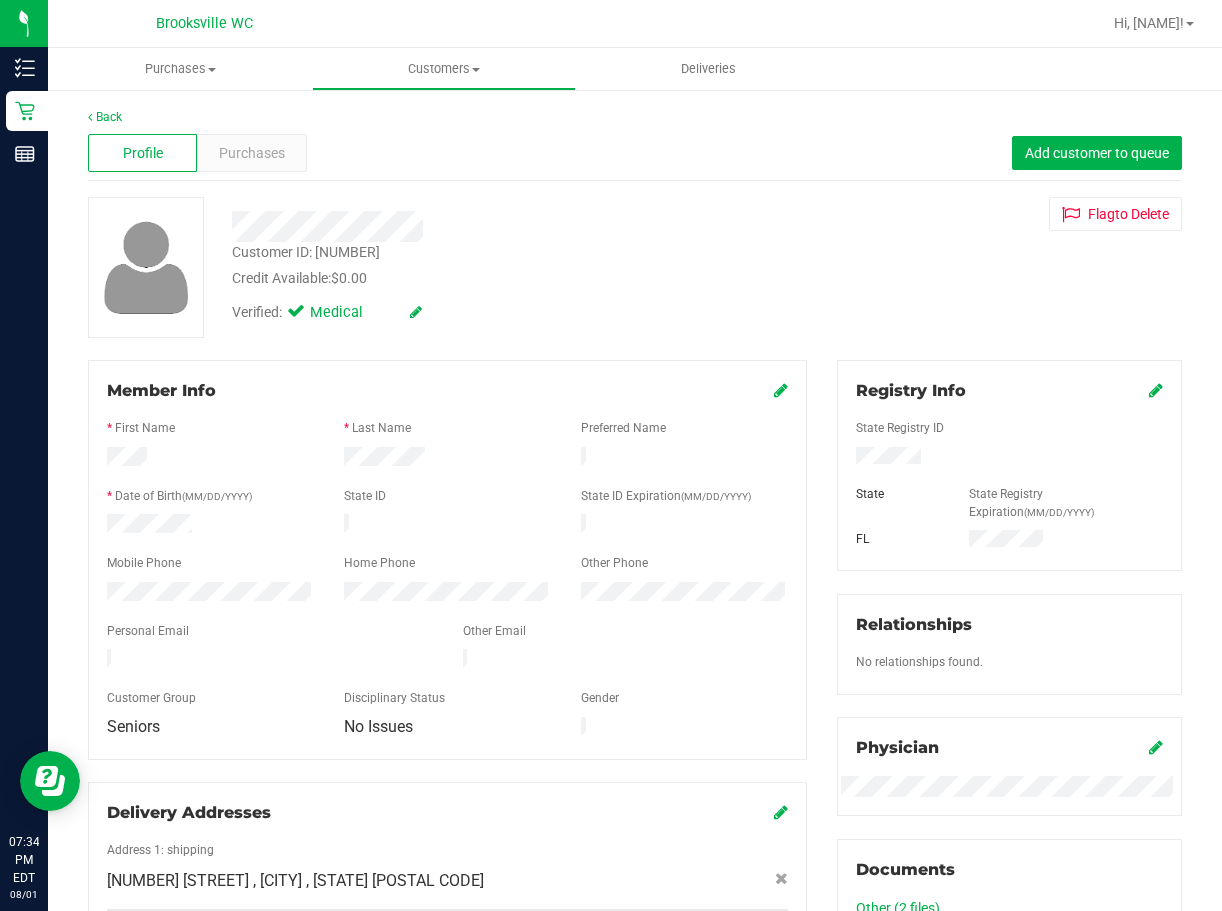 click at bounding box center [498, 226] 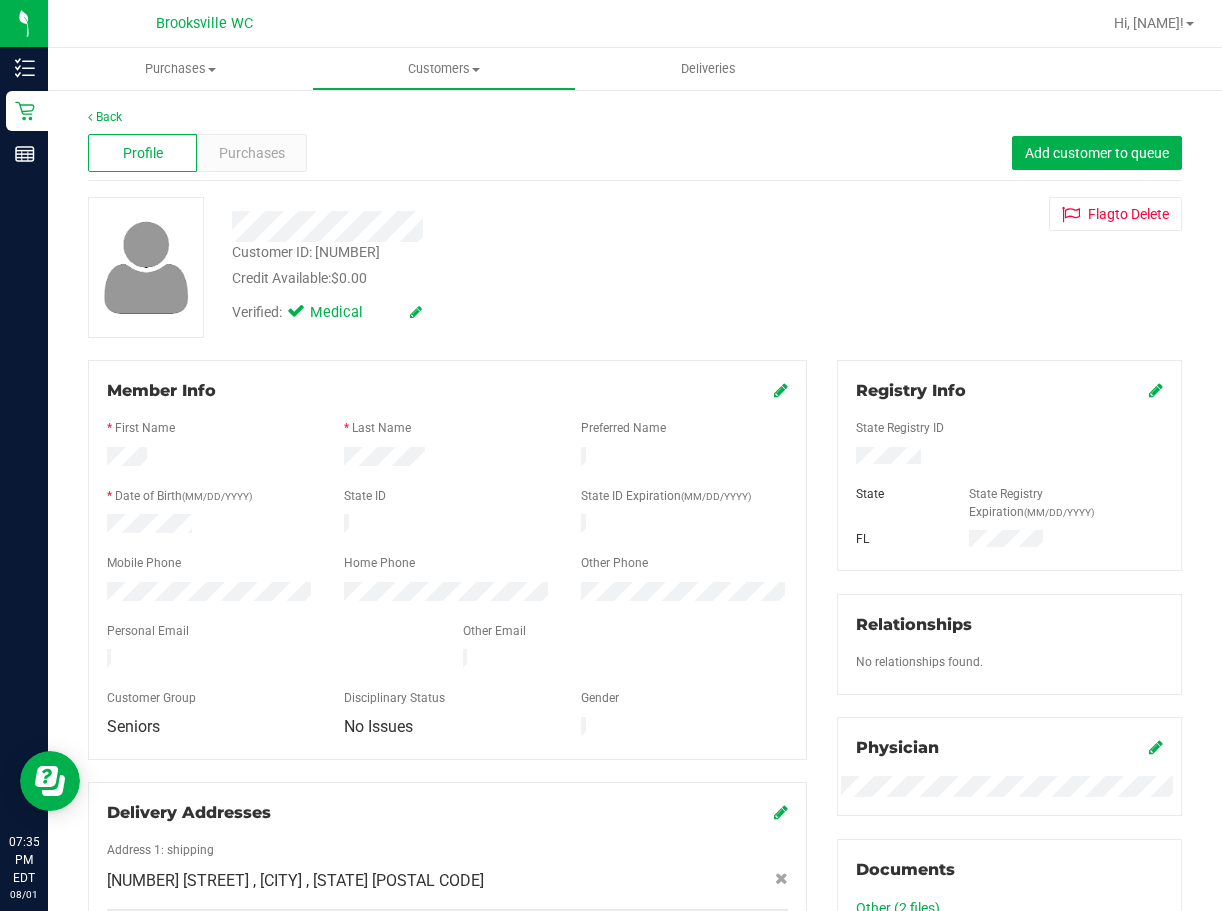 drag, startPoint x: 522, startPoint y: 156, endPoint x: 443, endPoint y: 131, distance: 82.86133 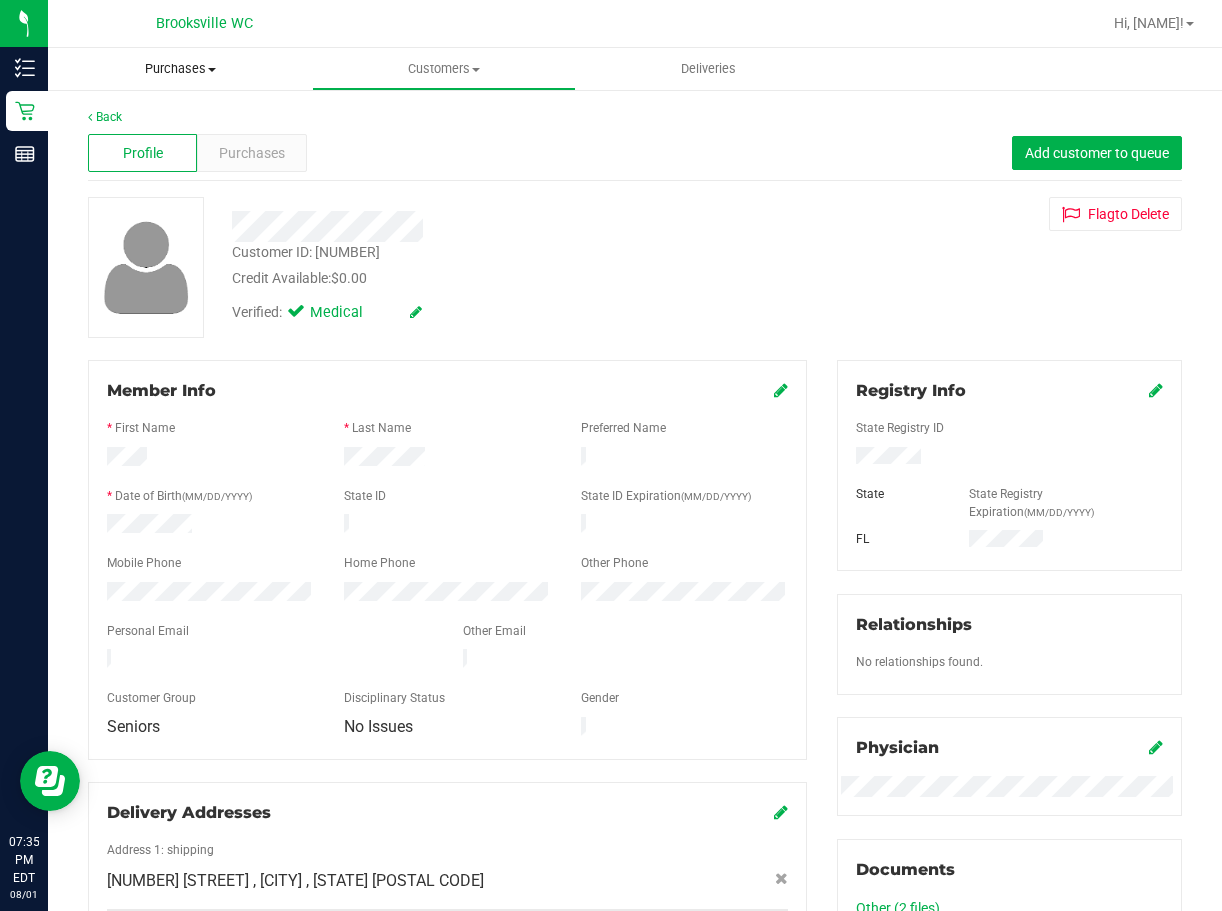 click on "Purchases" at bounding box center [180, 69] 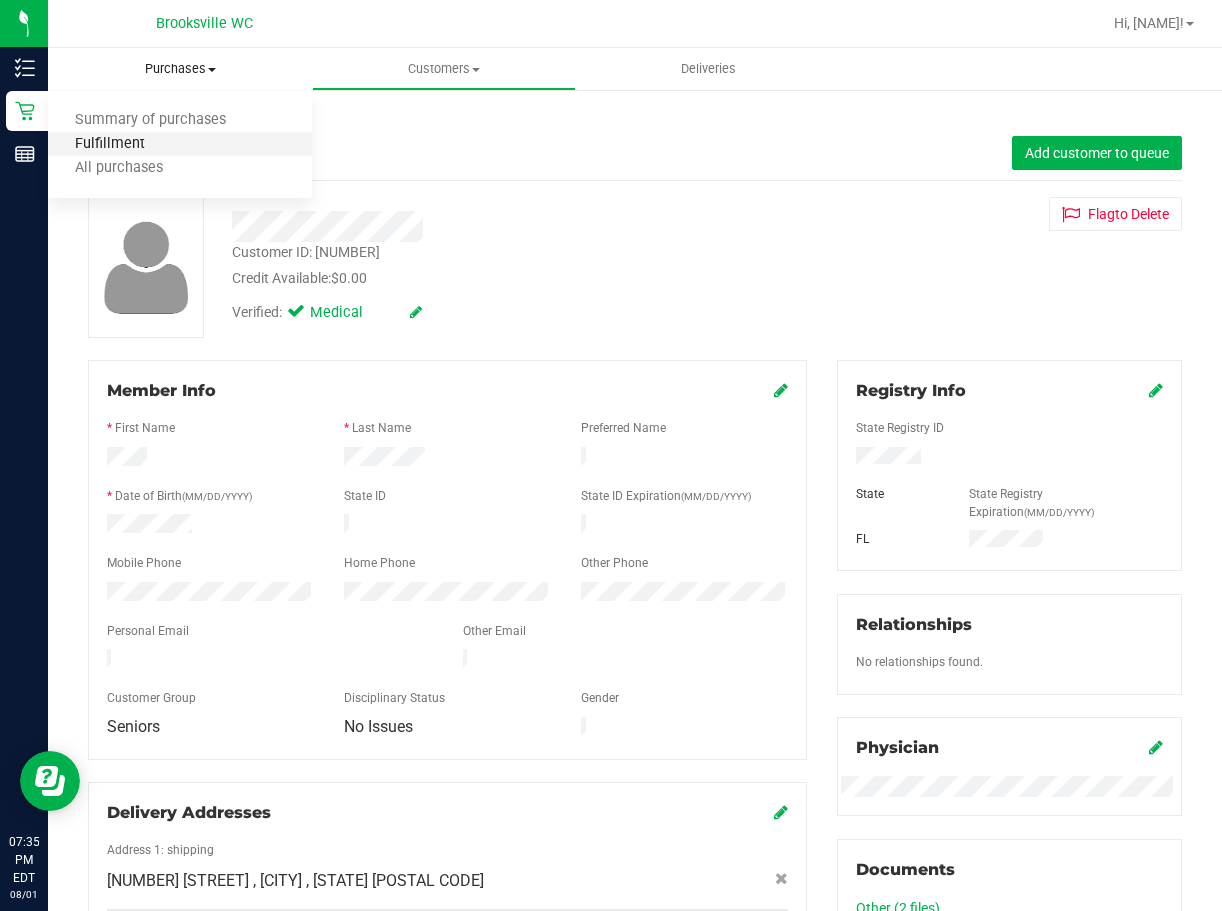 click on "Fulfillment" at bounding box center (110, 144) 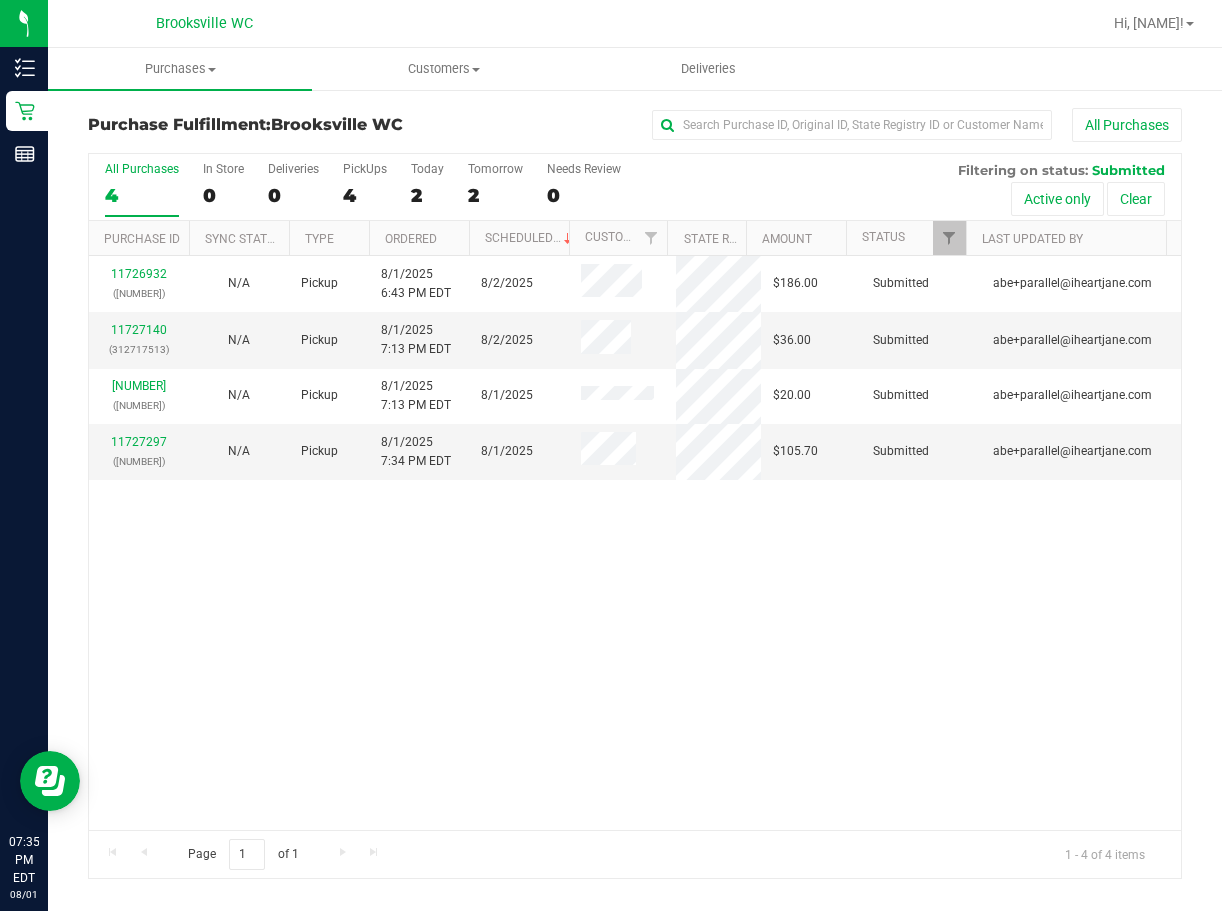 click on "11726932
(312708622)
N/A
Pickup 8/1/2025 6:43 PM EDT 8/2/2025
$186.00
Submitted abe+parallel@iheartjane.com
11727140
(312717513)
N/A
Pickup 8/1/2025 7:13 PM EDT 8/2/2025
$36.00
Submitted abe+parallel@iheartjane.com
11727137
(312717731)
N/A
Pickup 8/1/2025 7:13 PM EDT 8/1/2025
$20.00
Submitted abe+parallel@iheartjane.com" at bounding box center (635, 543) 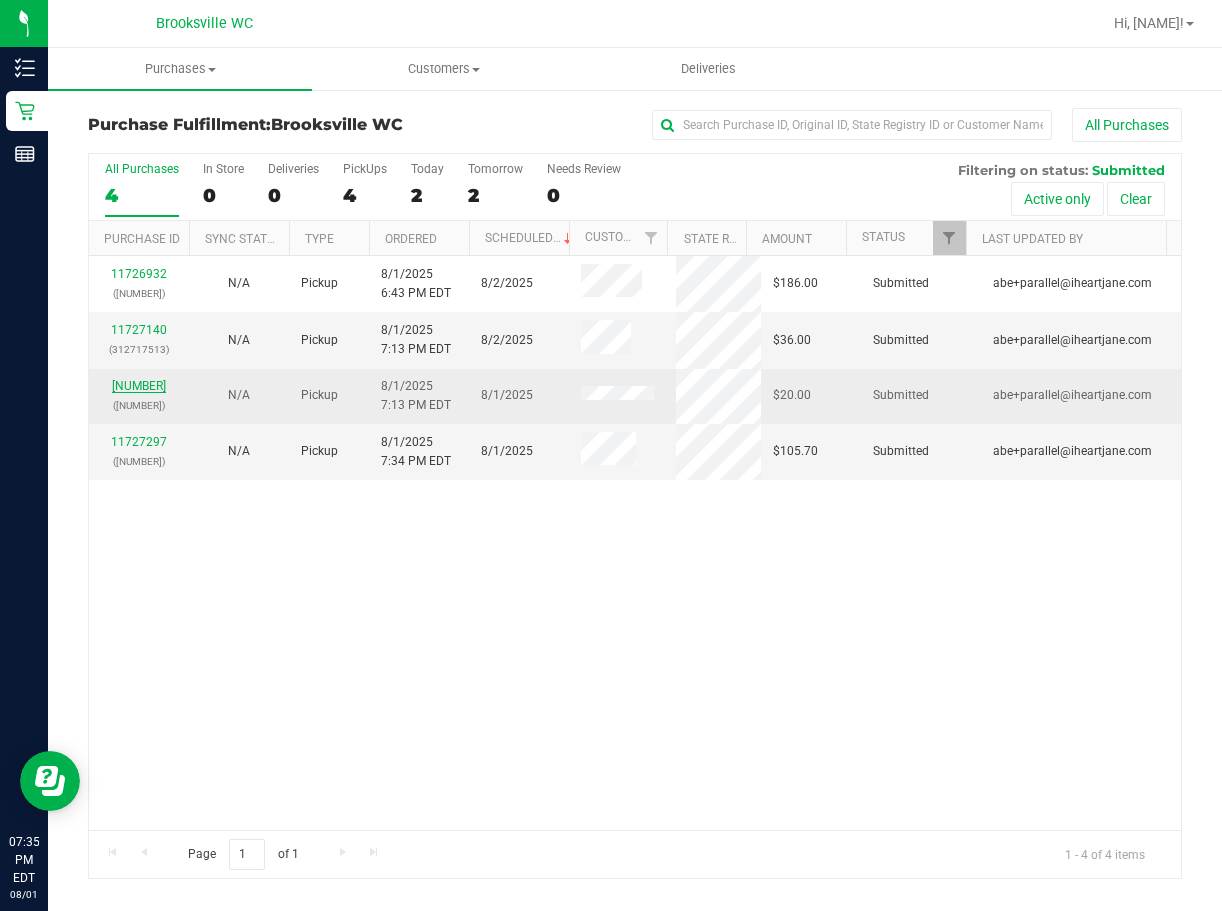 click on "11727137" at bounding box center (139, 386) 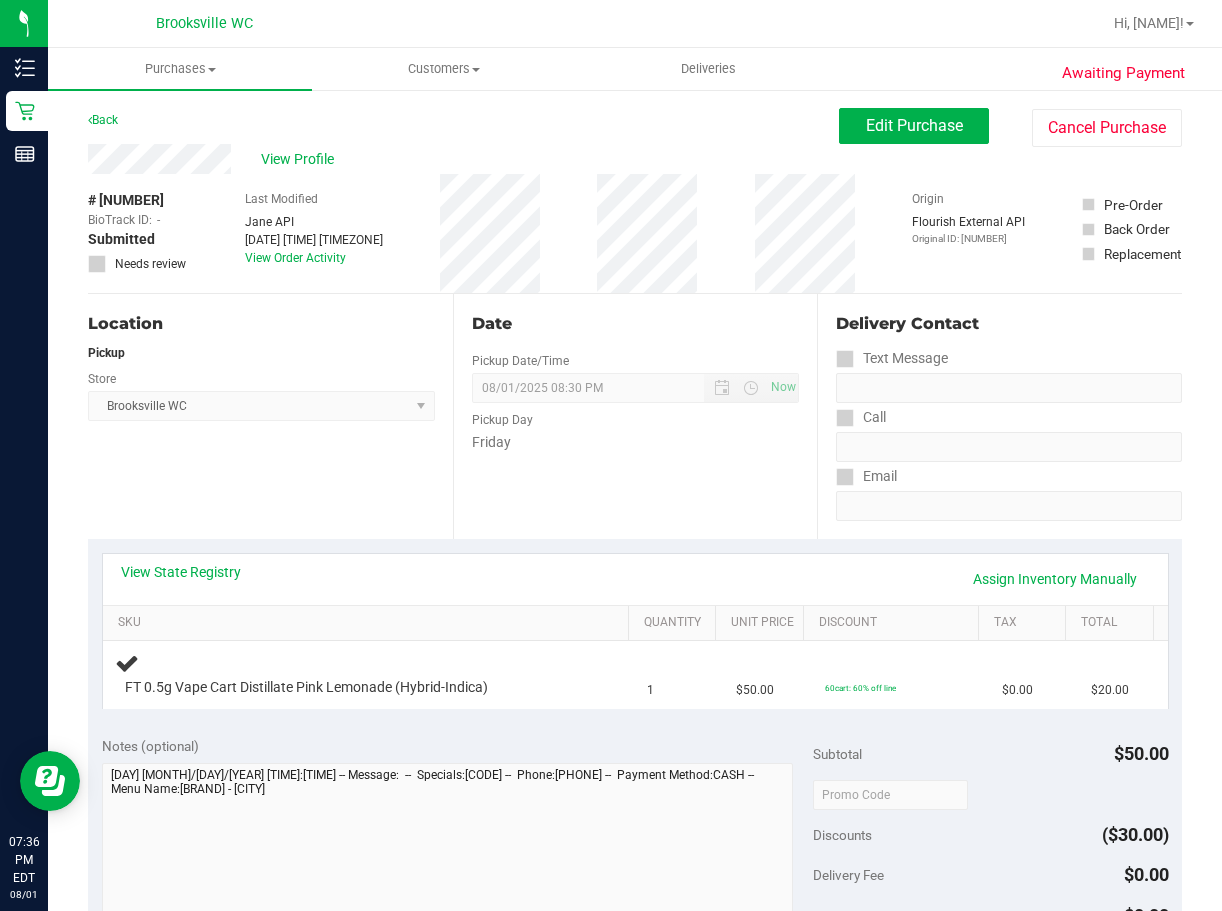 click on "Location
Pickup
Store
Brooksville WC Select Store Bonita Springs WC Boynton Beach WC Bradenton WC Brandon WC Brooksville WC Call Center Clermont WC Crestview WC Deerfield Beach WC Delray Beach WC Deltona WC Ft Walton Beach WC Ft. Lauderdale WC Ft. Myers WC Gainesville WC Jax Atlantic WC JAX DC REP Jax WC Key West WC Lakeland WC Largo WC Lehigh Acres DC REP Merritt Island WC Miami 72nd WC Miami Beach WC Miami Dadeland WC Miramar DC REP New Port Richey WC North Palm Beach WC North Port WC Ocala WC Orange Park WC Orlando Colonial WC Orlando DC REP Orlando WC Oviedo WC Palm Bay WC Palm Coast WC Panama City WC Pensacola WC Port Orange WC Port St. Lucie WC Sebring WC South Tampa WC St. Pete WC Summerfield WC Tallahassee DC REP Tallahassee WC Tampa DC Testing Tampa Warehouse Tampa WC TX Austin DC TX Plano Retail WPB DC" at bounding box center (270, 416) 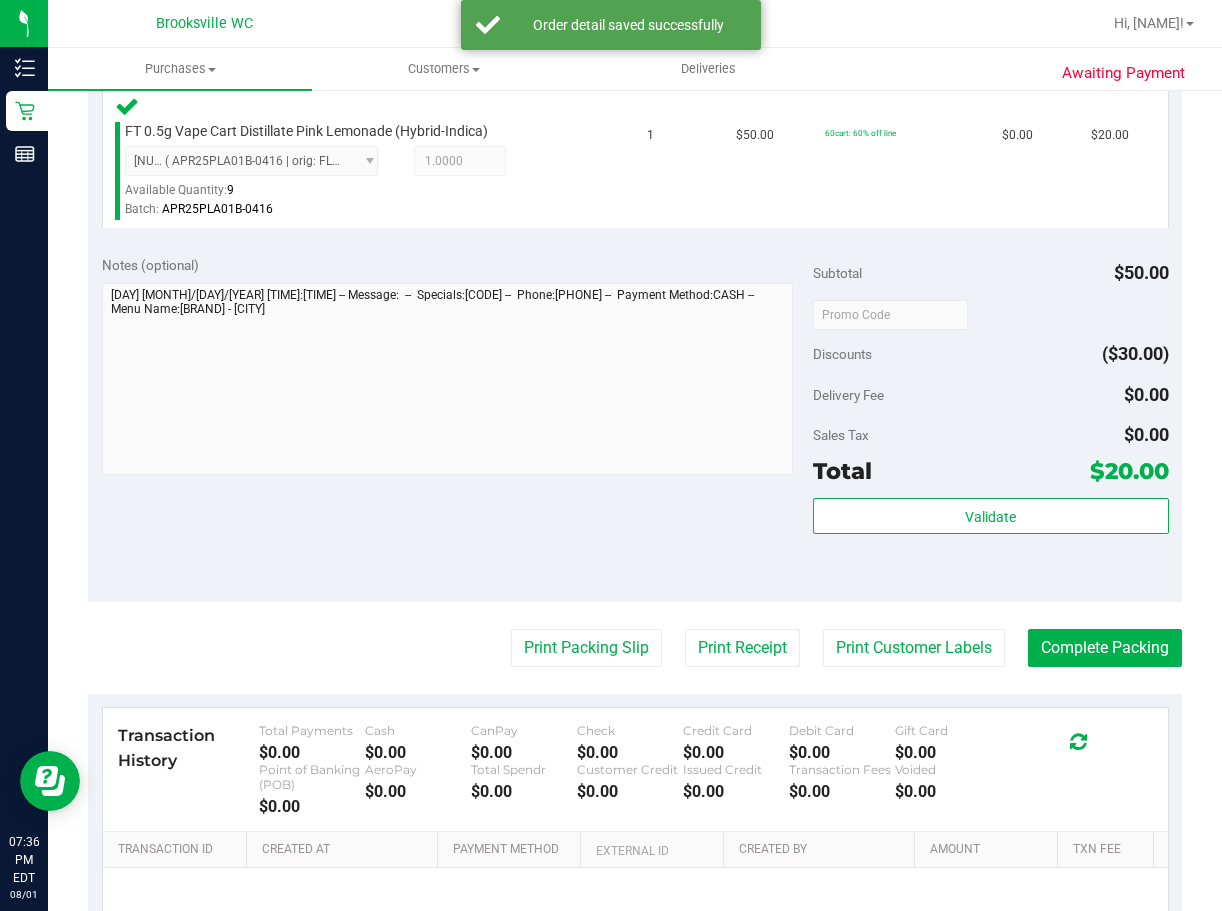 scroll, scrollTop: 700, scrollLeft: 0, axis: vertical 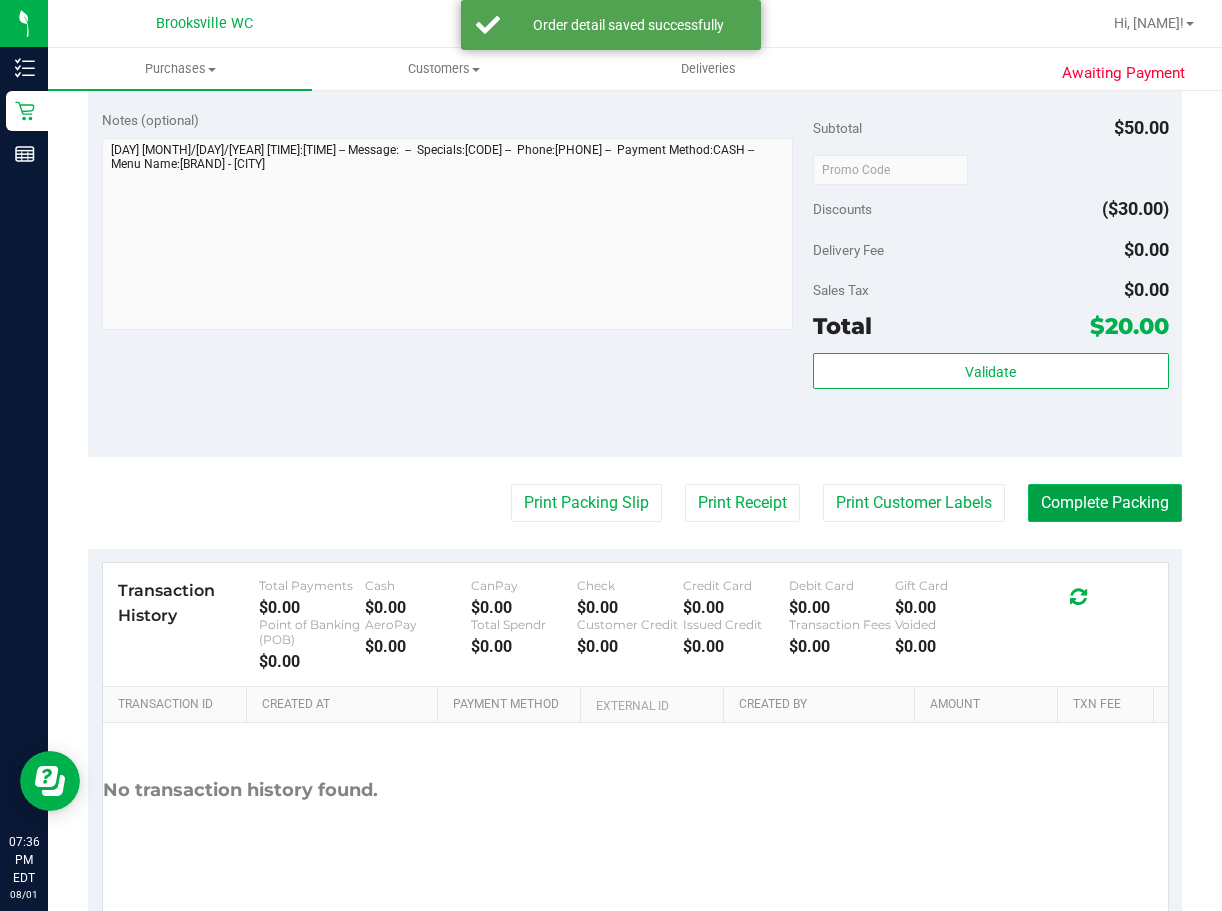 click on "Complete Packing" at bounding box center [1105, 503] 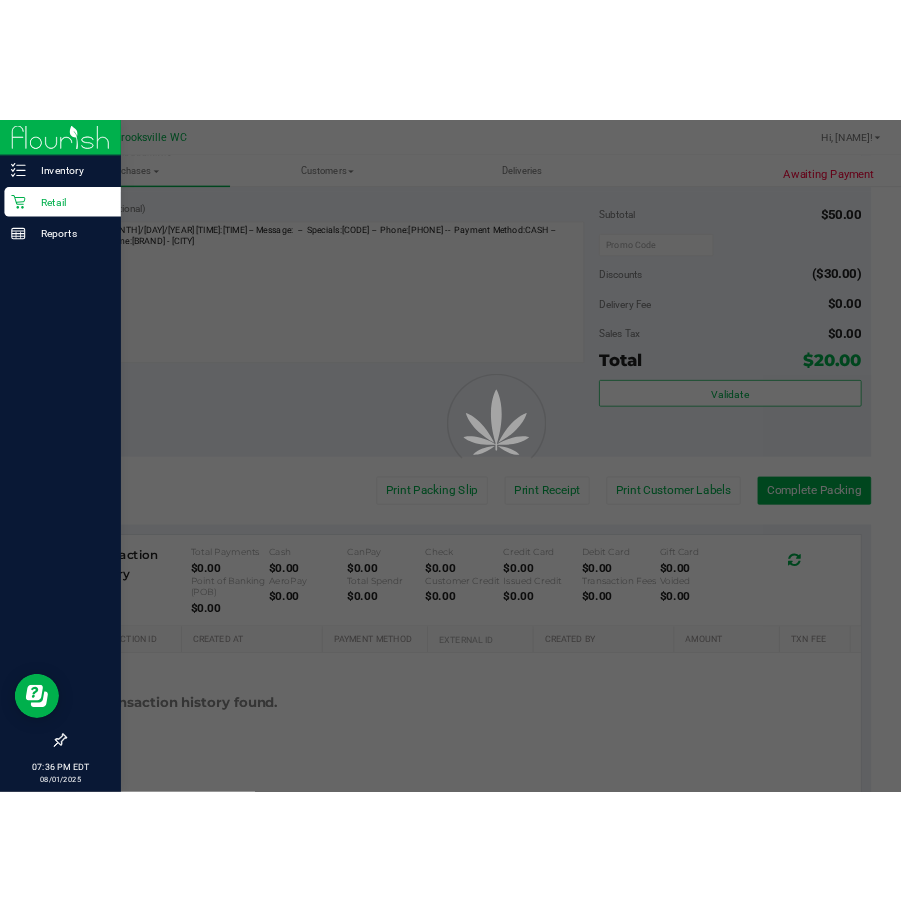 scroll, scrollTop: 0, scrollLeft: 0, axis: both 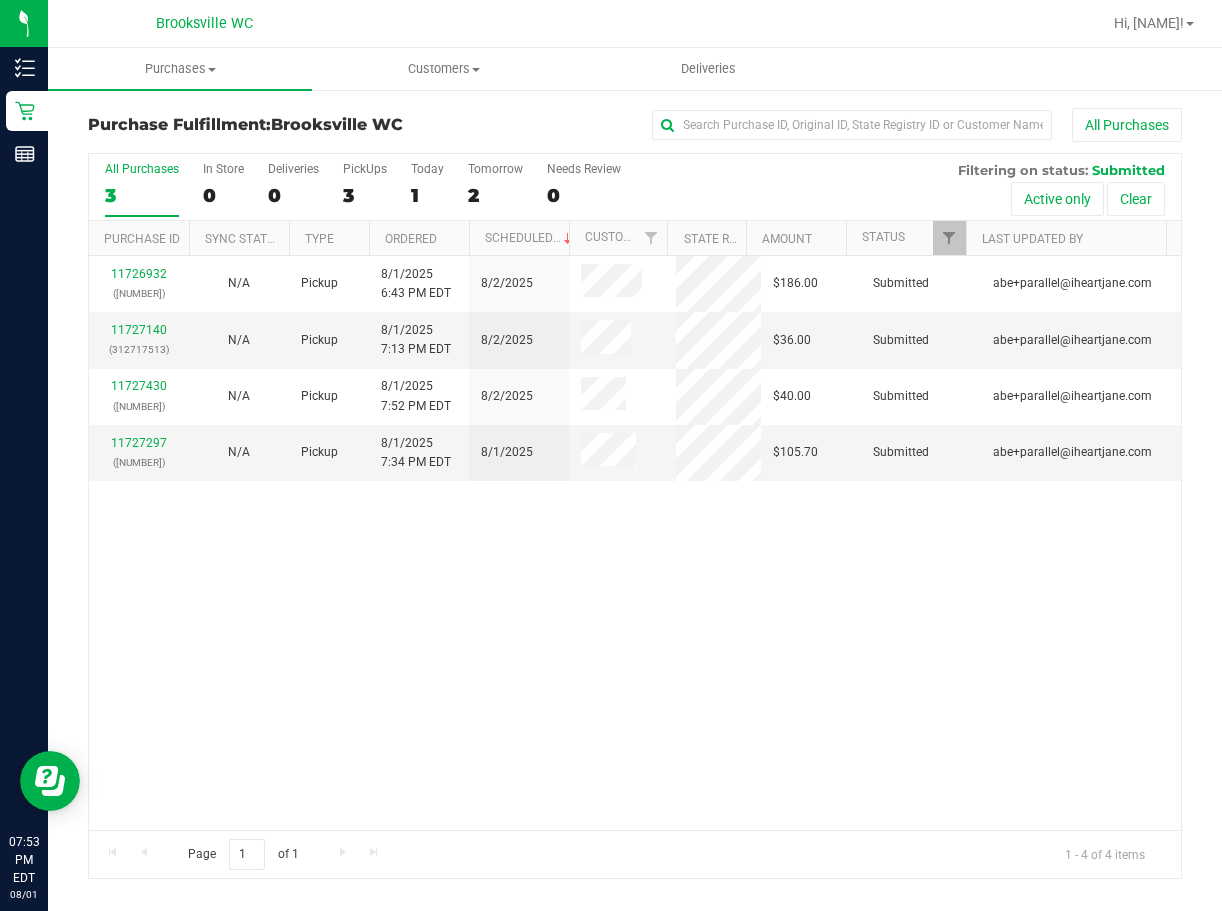 click on "Page 1 of 1 1 - 4 of 4 items" at bounding box center (635, 854) 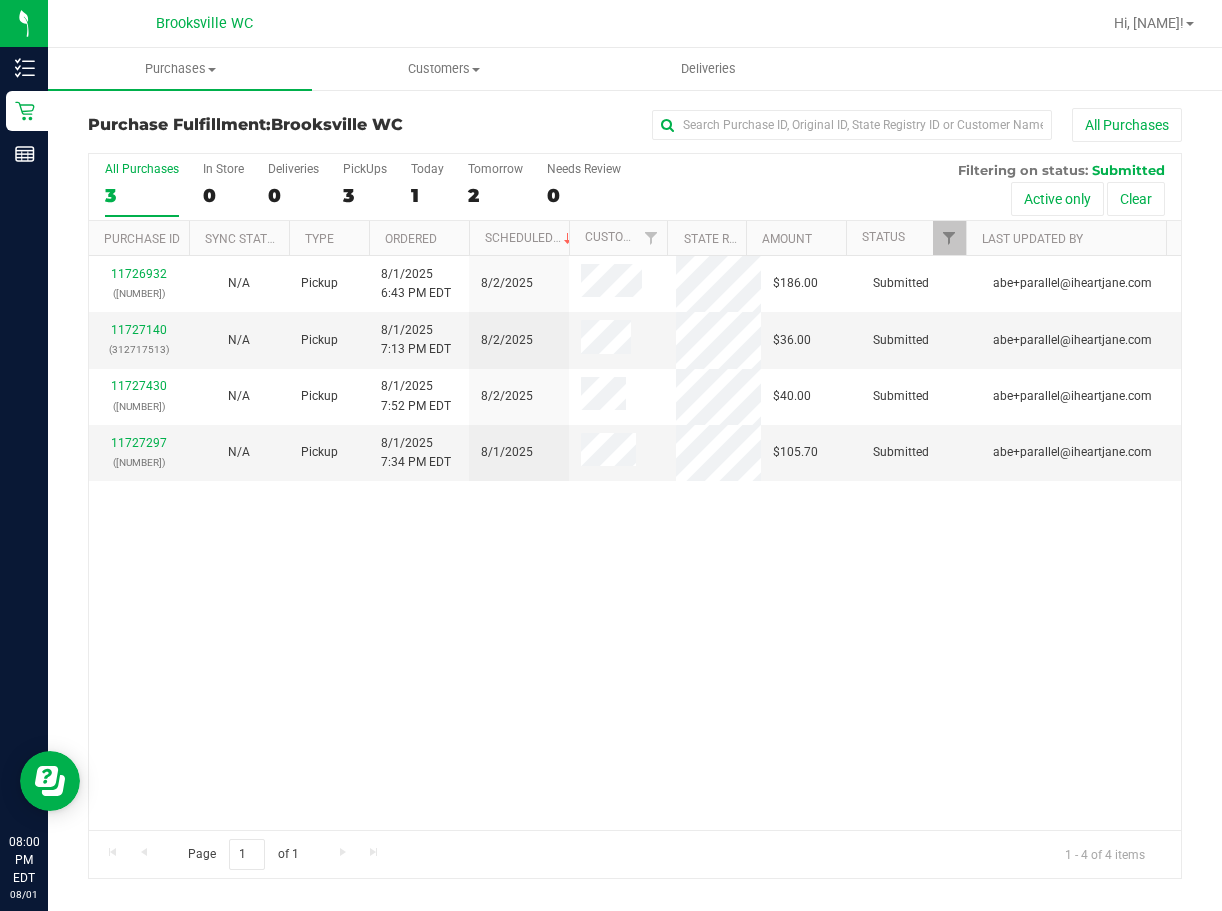 click on "Purchase Fulfillment:
Brooksville WC
All Purchases
All Purchases
3
In Store
0
Deliveries
0
PickUps
3
Today
1
Tomorrow
2" at bounding box center (635, 493) 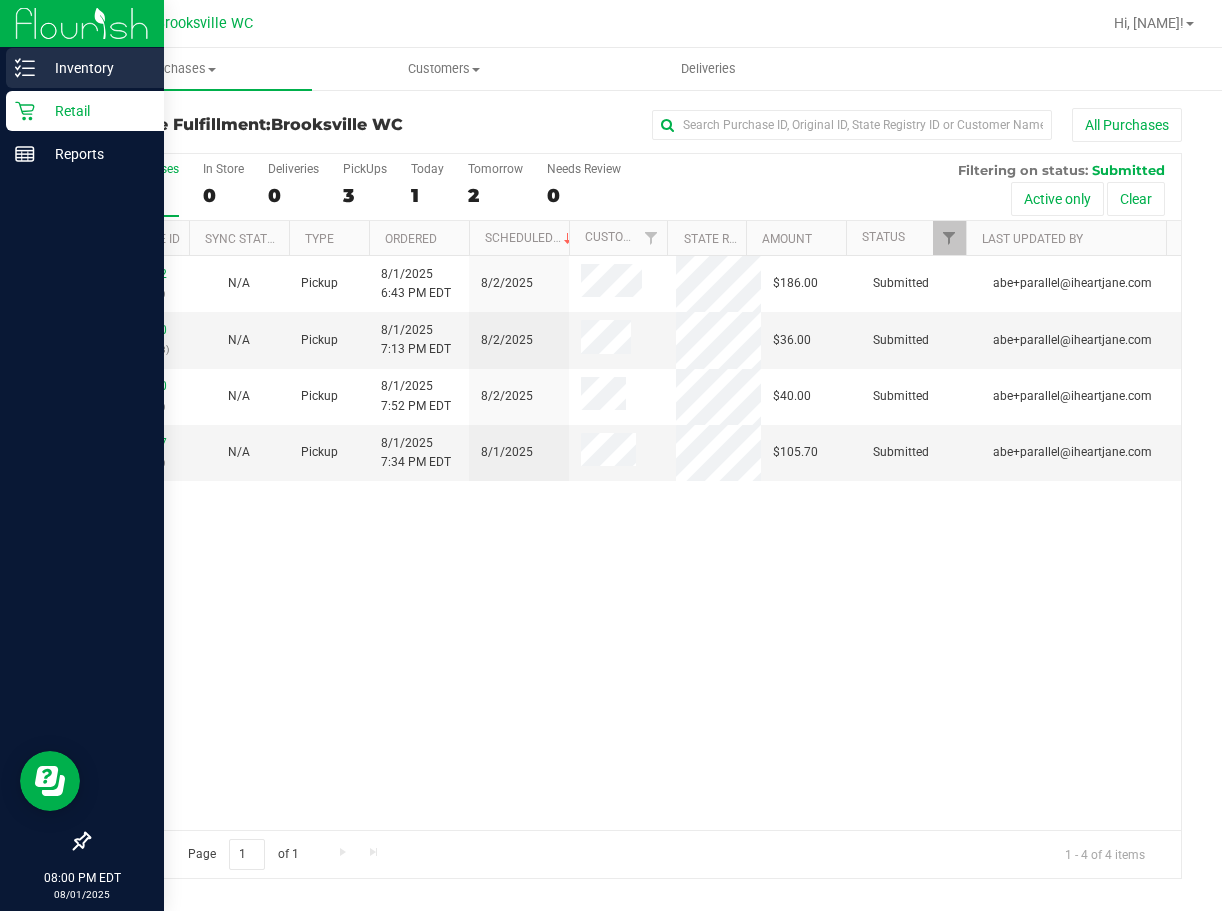 click on "Inventory" at bounding box center (95, 68) 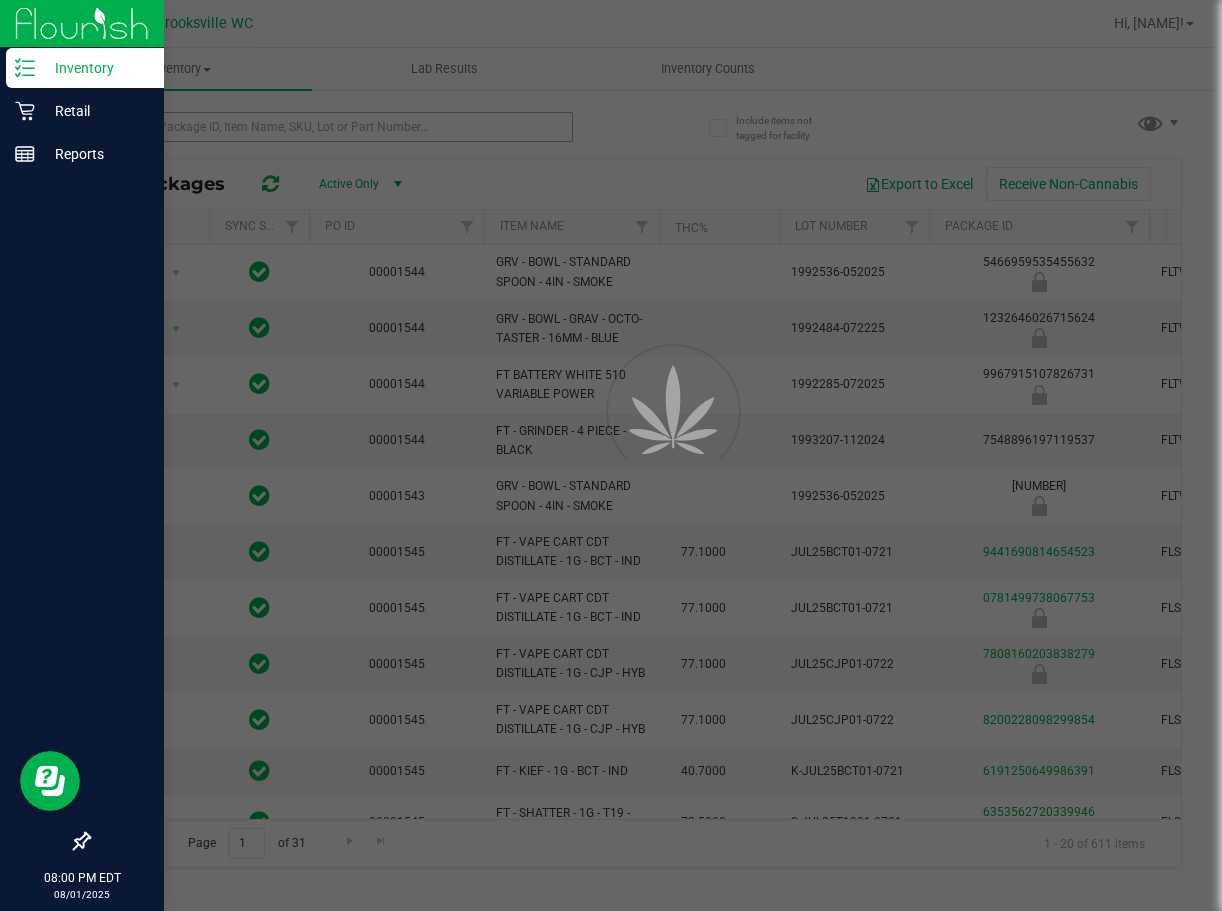 click at bounding box center [611, 455] 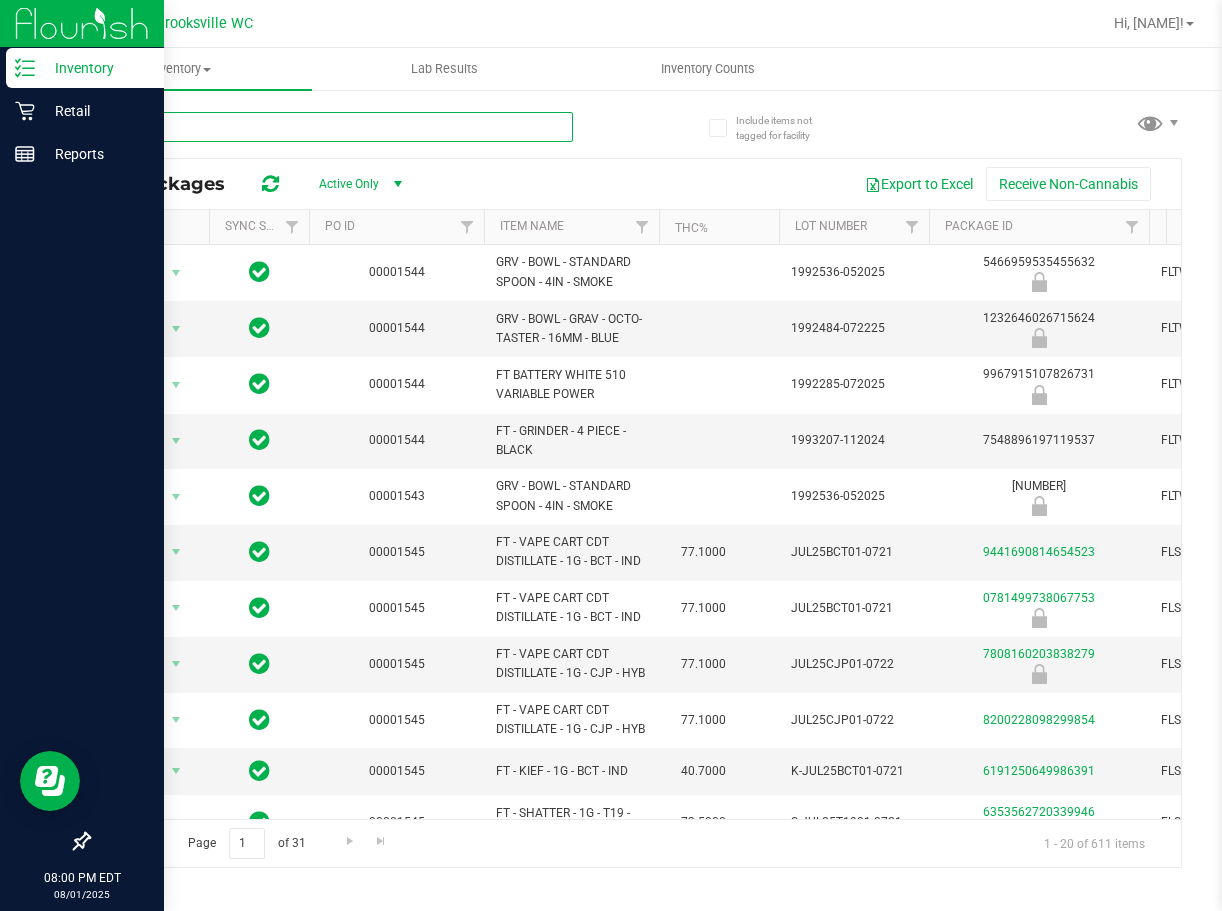 click at bounding box center [330, 127] 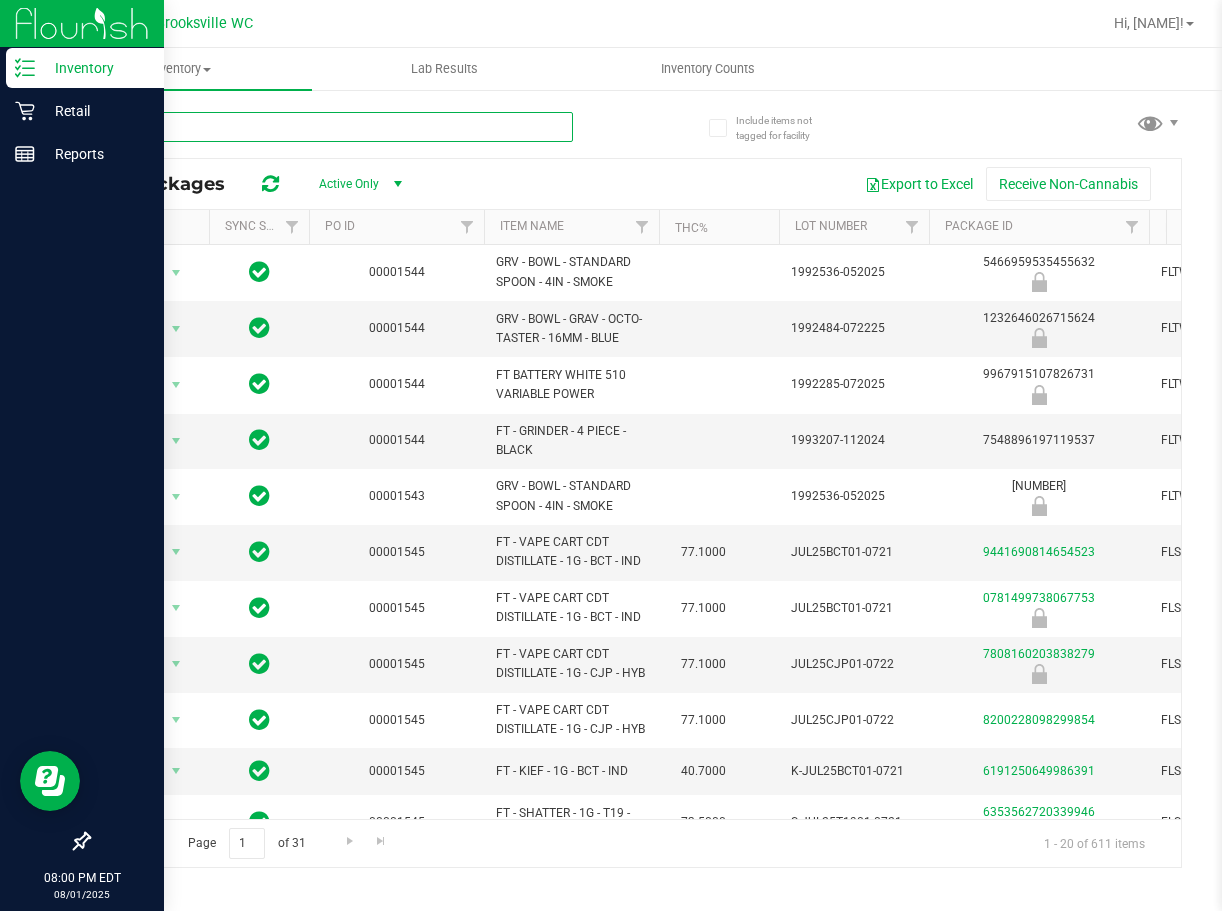 type on "Bct" 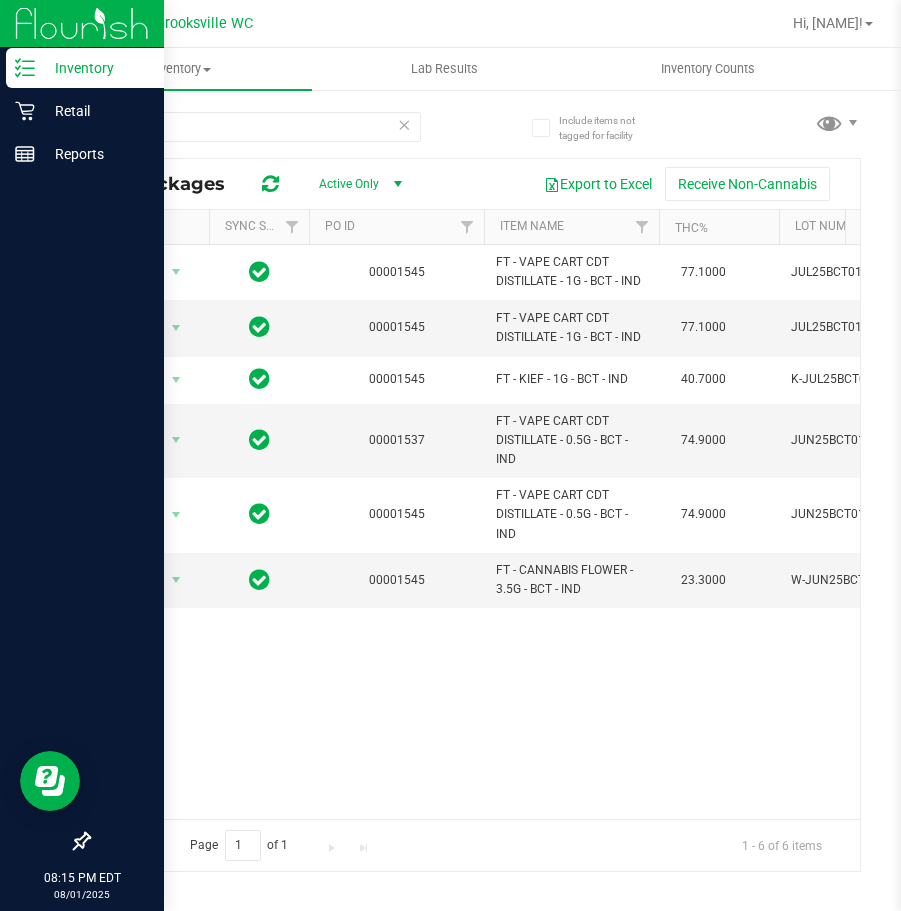 click on "Action Action Global inventory Package audit log Print package label Print product labels
00001545
FT - VAPE CART CDT DISTILLATE - 1G - BCT - IND
77.1000
JUL25BCT01-0721
9441690814654523
FLSRWGM-20250728-1621
8
0
8
Aug 1, 2025 15:59:01 EDT
sjaskot@liveparallel.com
FT - VAPE CART CDT DISTILLATE - 1G - BCT - IND
0.1740
Pass
Vape
Vape Cart Distillate
Bosscotti" at bounding box center [474, 532] 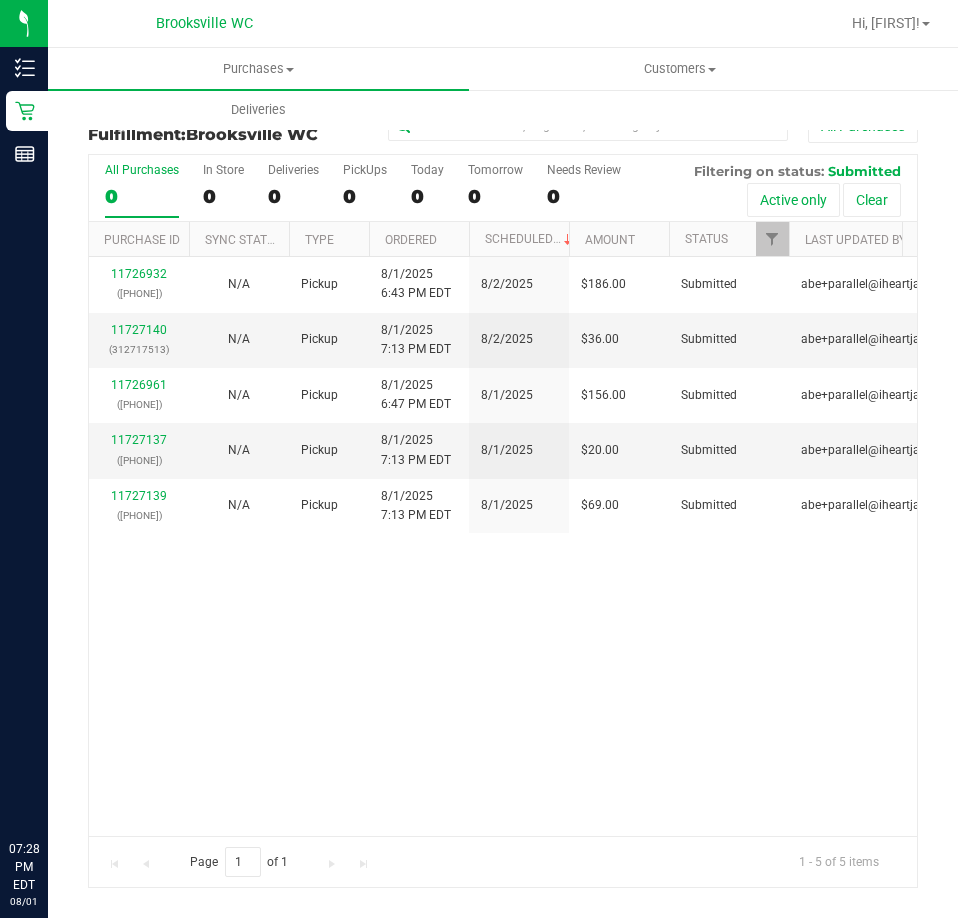 scroll, scrollTop: 0, scrollLeft: 0, axis: both 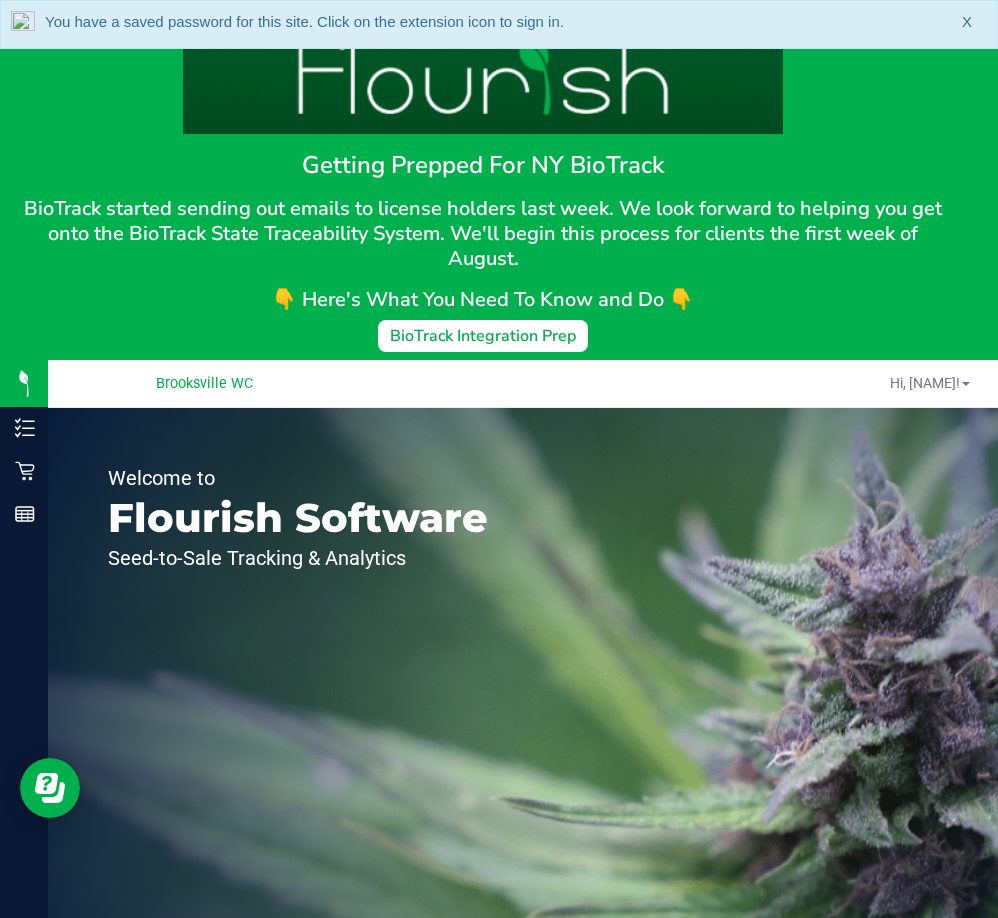 click on "Getting Prepped For NY BioTrack BioTrack started sending out emails to license holders last week. We look forward to helping you get onto the BioTrack State Traceability System. We'll begin this process for clients the first week of August.  👇 Here's What You Need To Know and Do 👇 BioTrack Integration Prep" at bounding box center [499, 180] 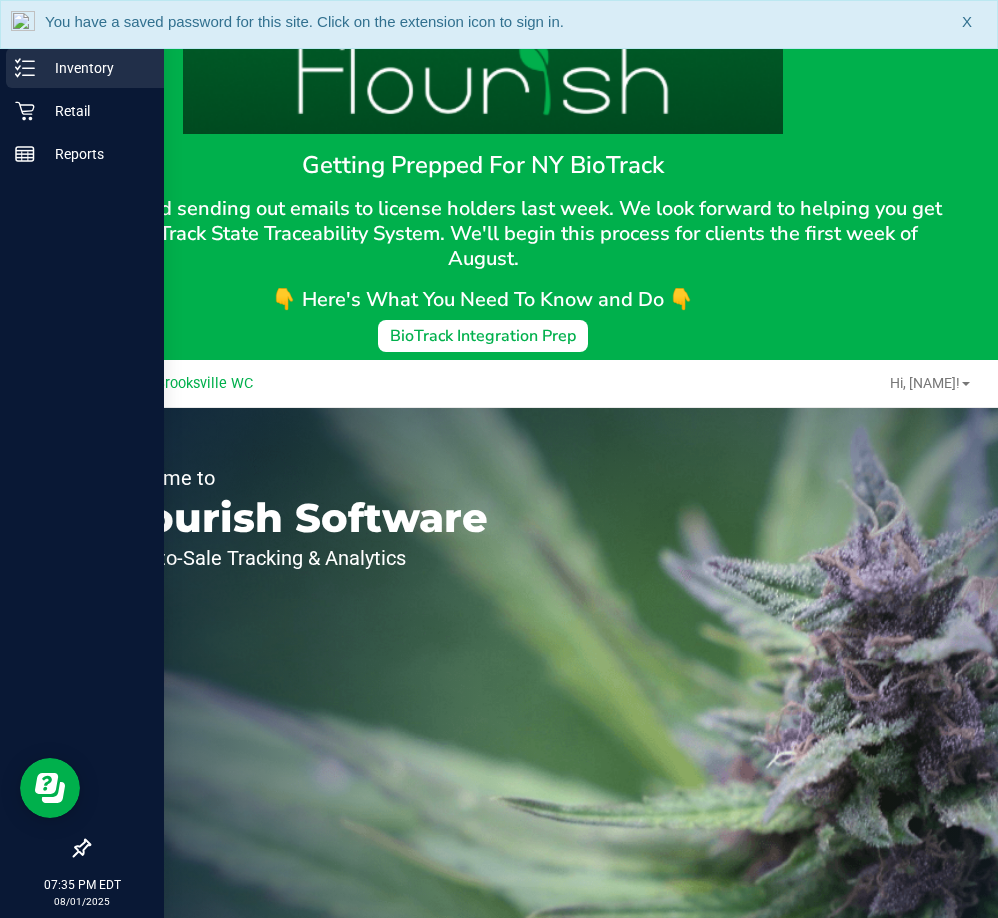 click on "Inventory" at bounding box center [95, 68] 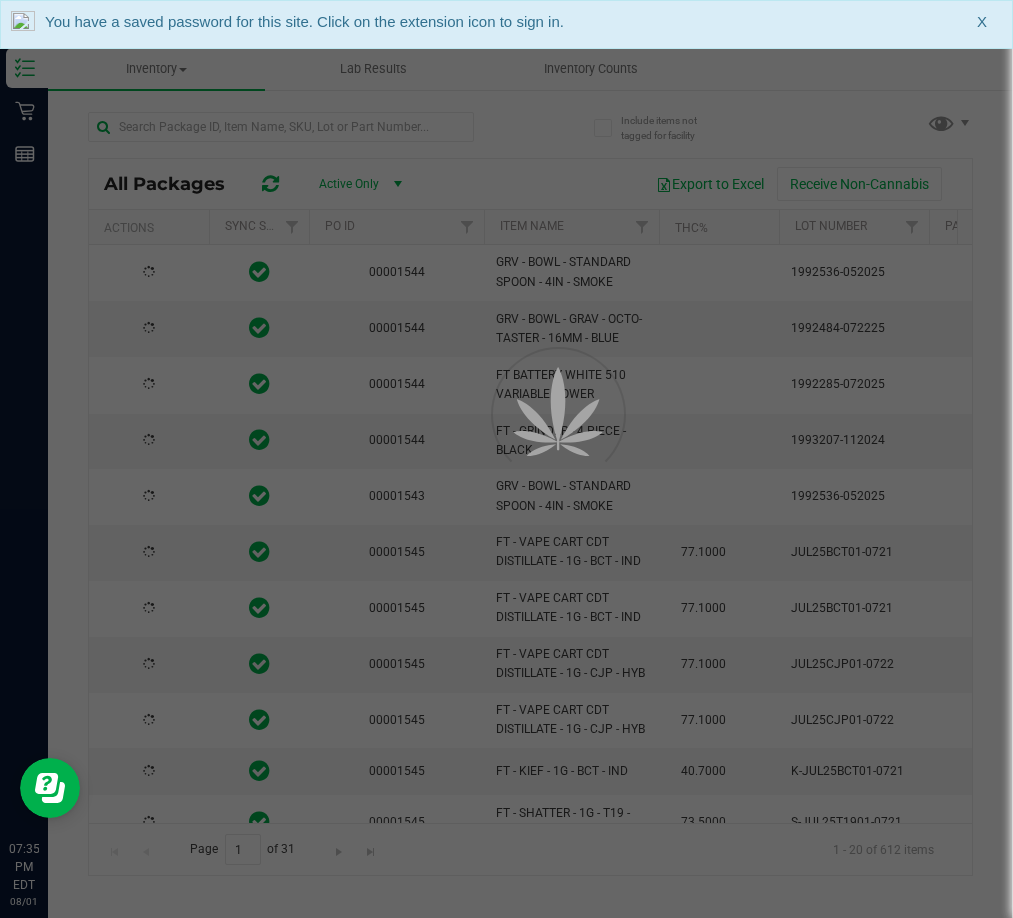 click at bounding box center (506, 459) 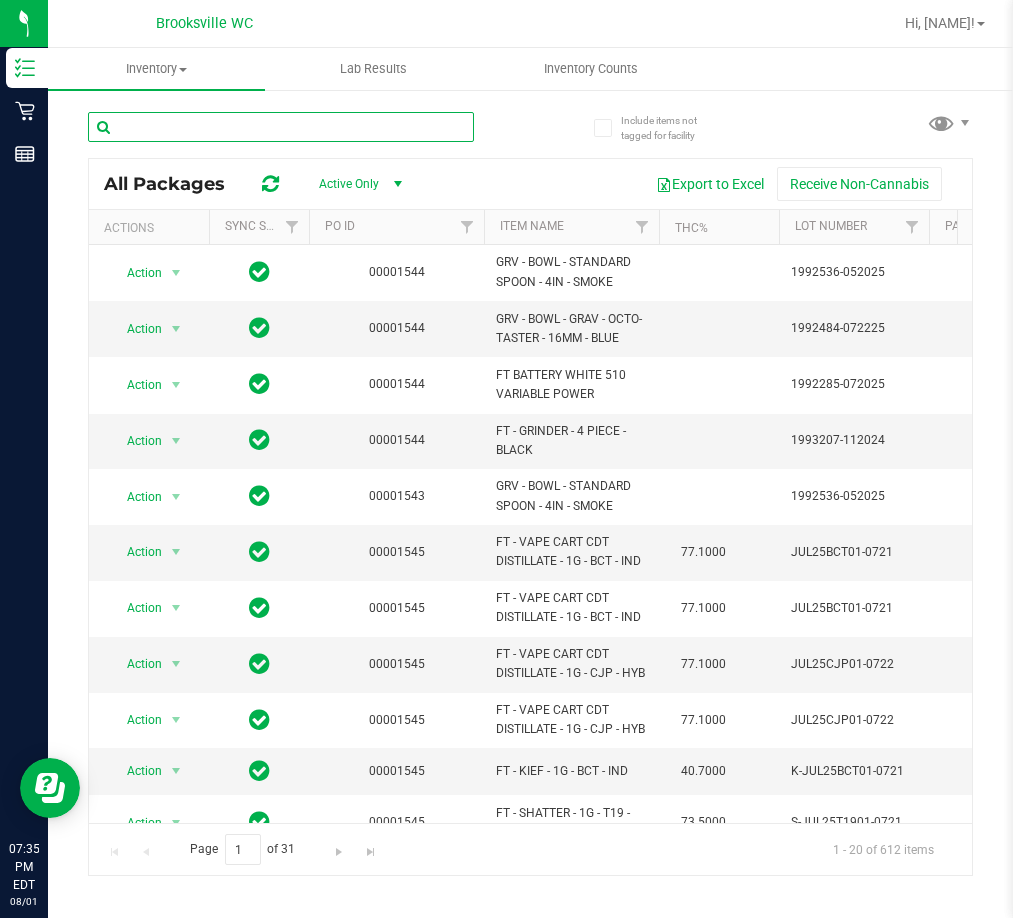 click at bounding box center [281, 127] 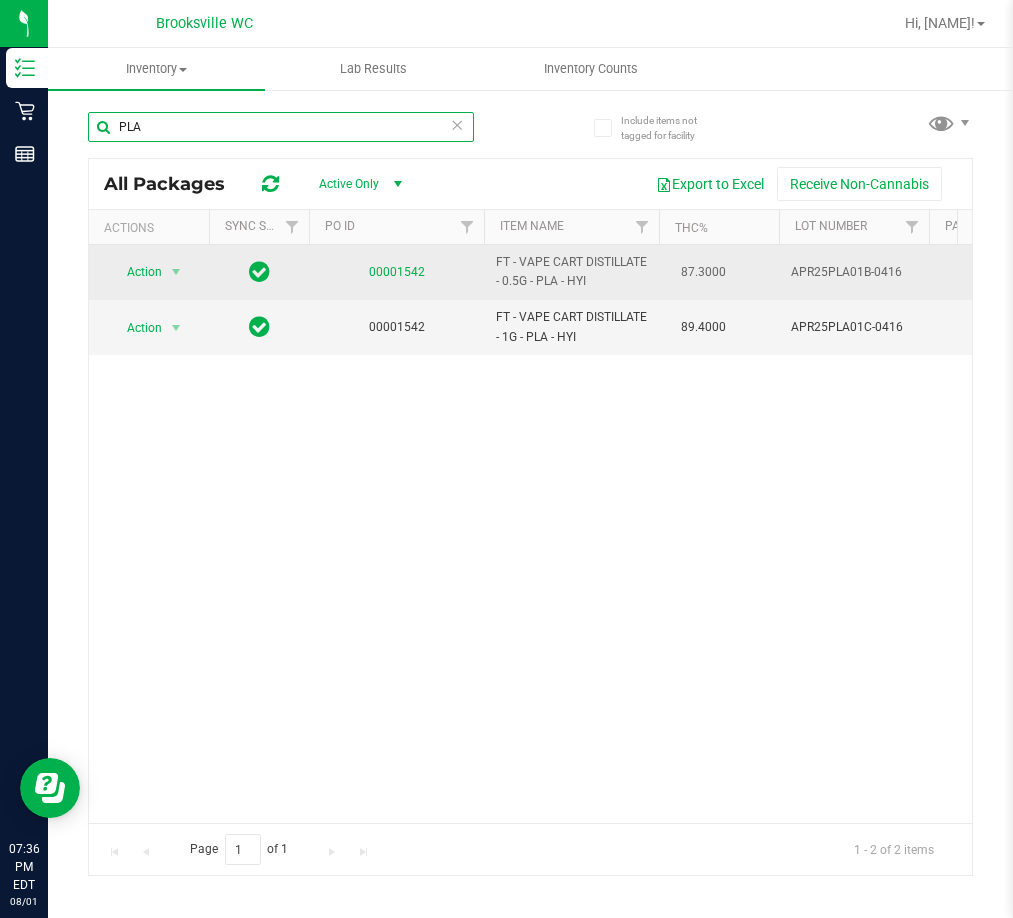 type on "PLA" 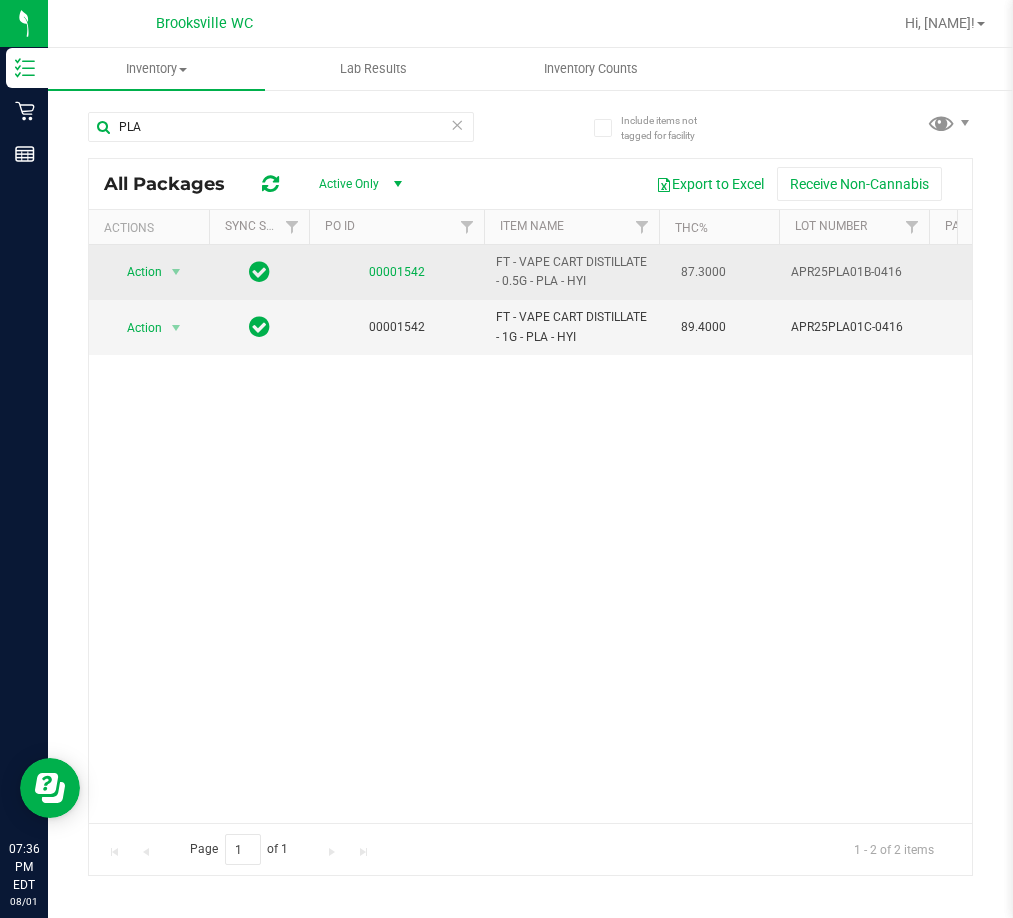 click on "00001542" at bounding box center (397, 272) 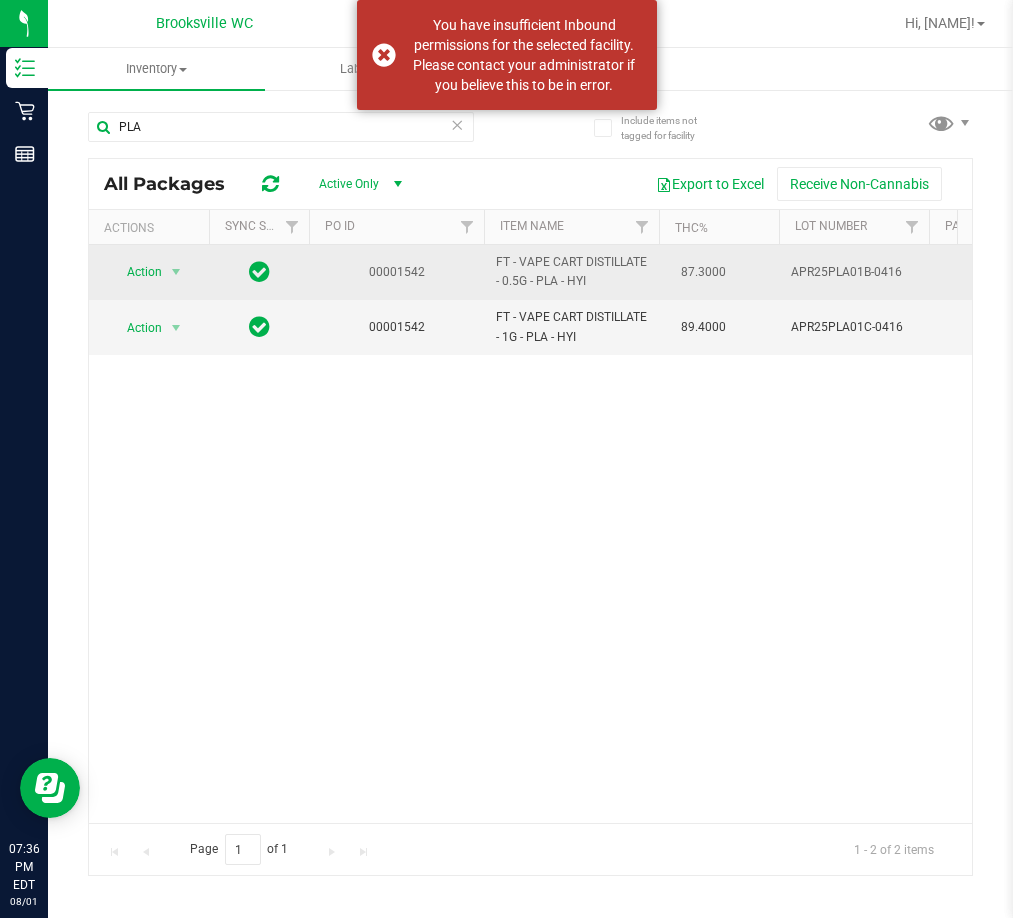 click on "FT - VAPE CART DISTILLATE - 0.5G - PLA - HYI" at bounding box center (571, 272) 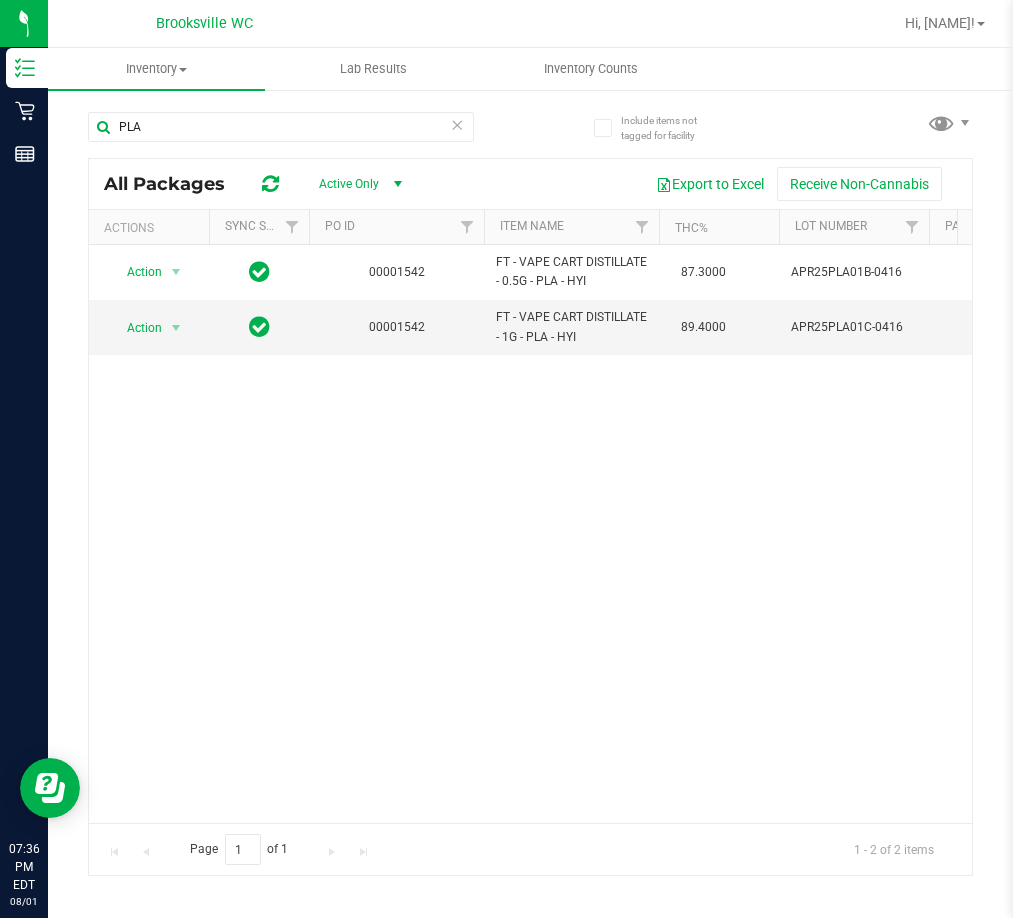 click on "Action Action Global inventory Package audit log Print package label Print product labels
00001542
FT - VAPE CART DISTILLATE - 0.5G - PLA - HYI
87.3000
APR25PLA01B-0416
7785613521106886
FLSRWGM-20250423-2145
10
0
10
Aug 1, 2025 14:26:49 EDT
ebell@liveparallel.com
FT - VAPE CART DISTILLATE - 0.5G - PLA - HYI
0.0000
Pass
Vape
Vape Cart Distillate
Pink Lemonade" at bounding box center (530, 534) 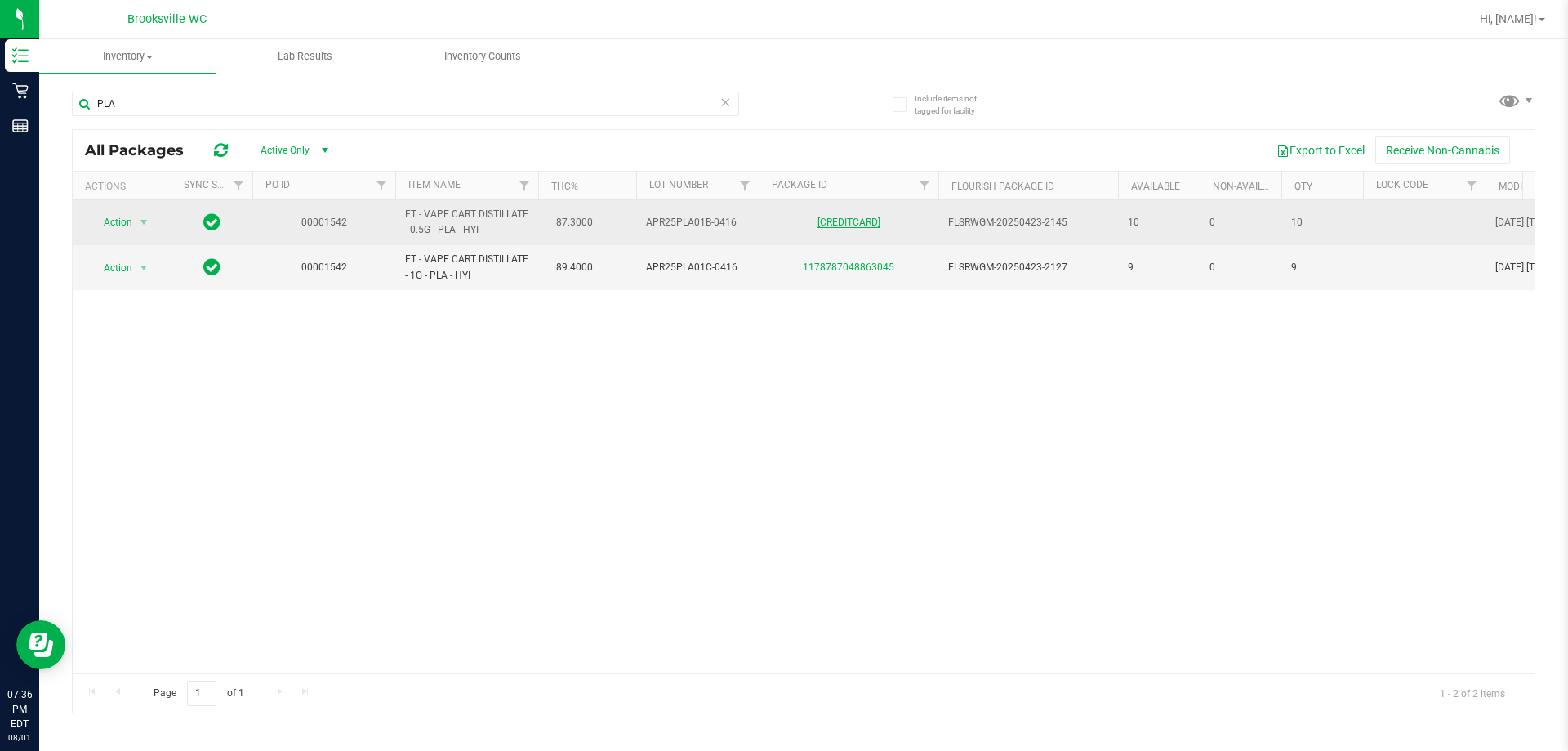 click on "7785613521106886" at bounding box center [849, 222] 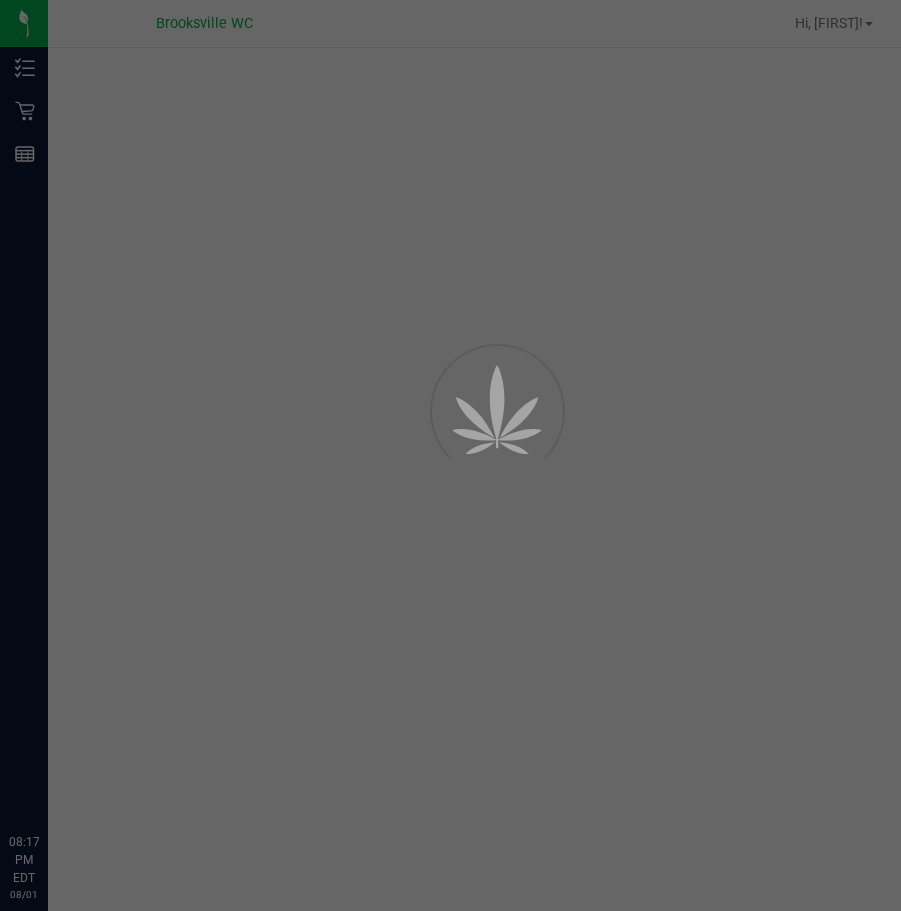 scroll, scrollTop: 0, scrollLeft: 0, axis: both 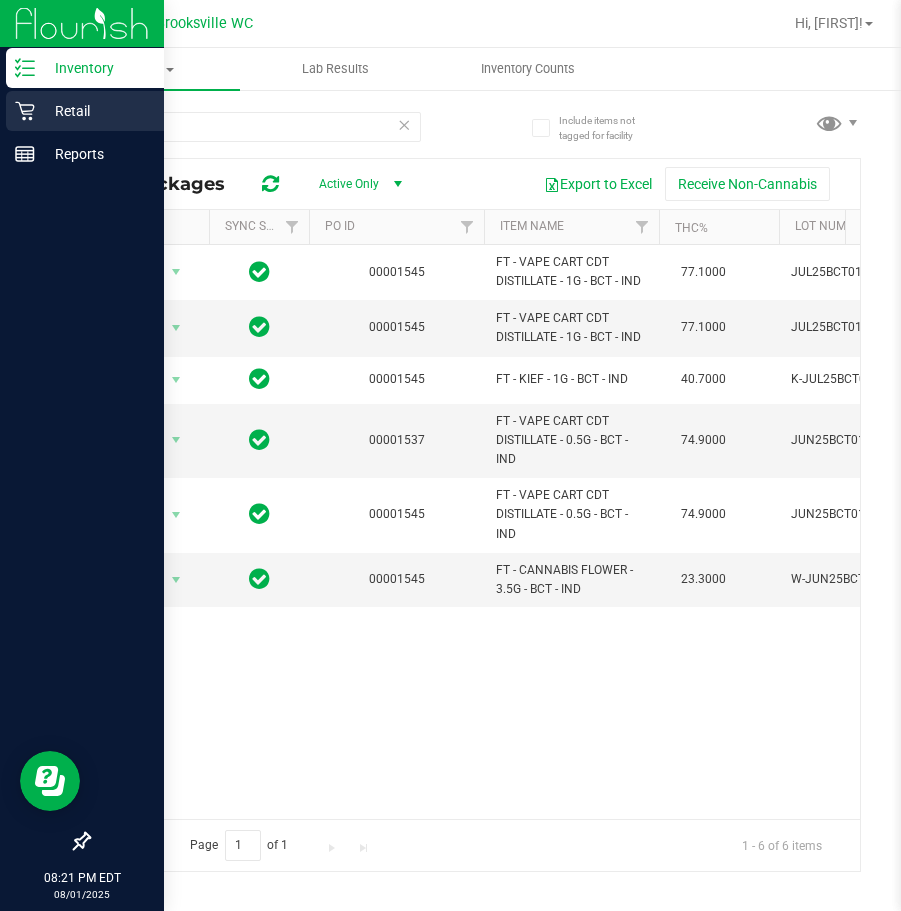 click 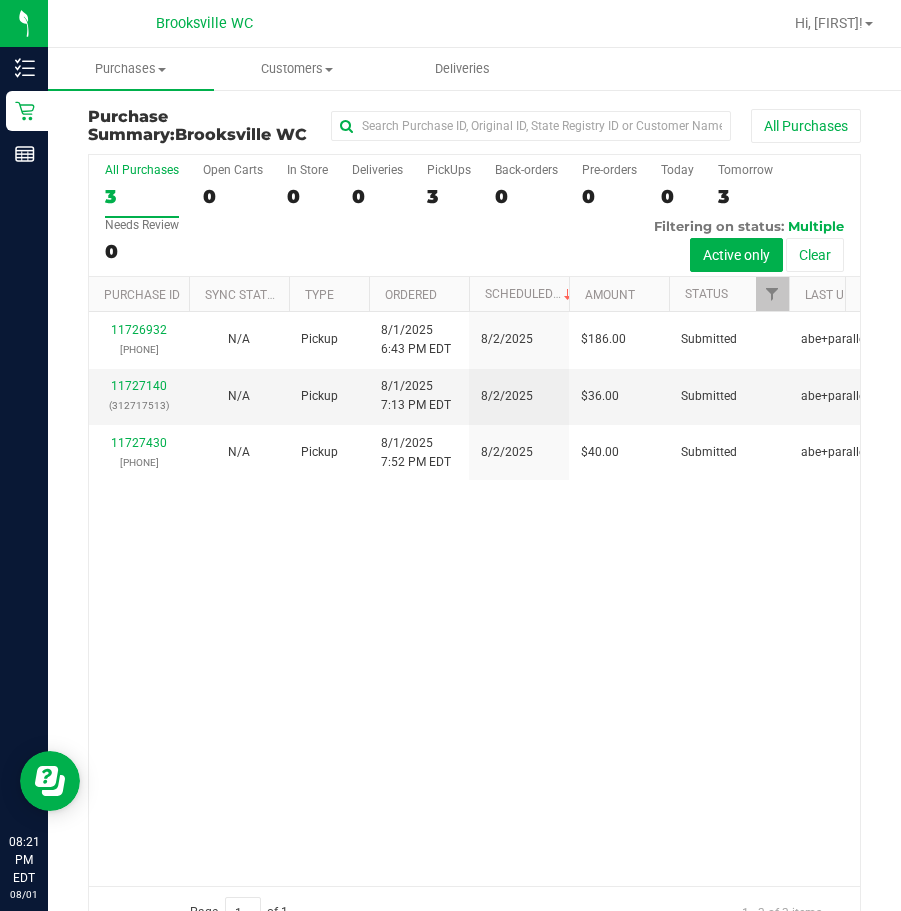 click on "All Purchases
3
Open Carts
0
In Store
0
Deliveries
0
PickUps
3
Back-orders
0
Pre-orders
0
Today
0
Tomorrow
3" at bounding box center (474, 546) 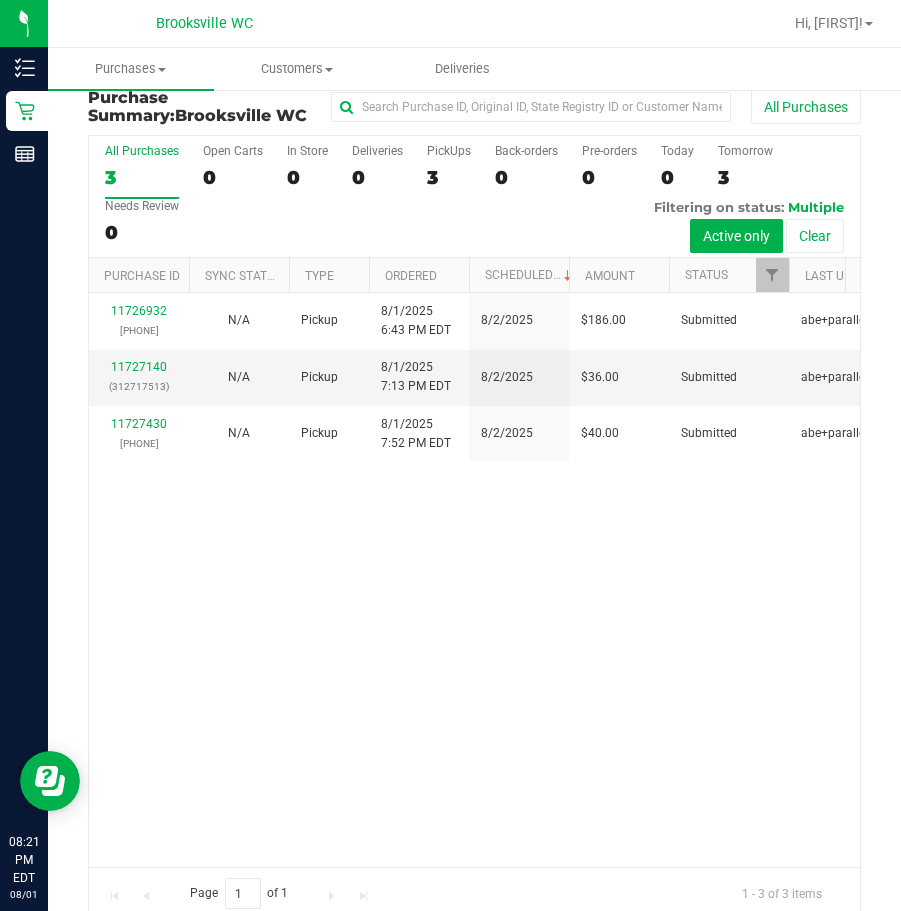 scroll, scrollTop: 48, scrollLeft: 0, axis: vertical 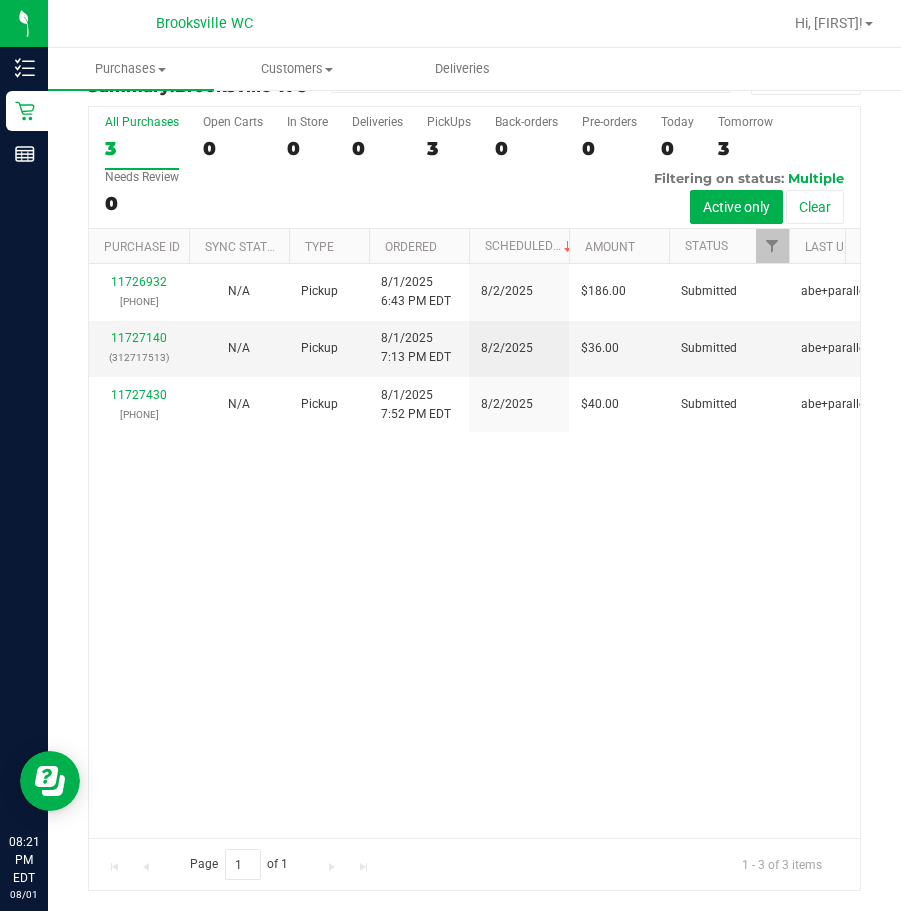 click on "[NUMBER]
[PHONE]
N/A
Pickup [MONTH]/[DAY]/[YEAR] [HOUR]:[MINUTE] [TIMEZONE] [MONTH]/[DAY]
$186.00
Submitted [EMAIL]
[NUMBER]
[PHONE]
N/A
Pickup [MONTH]/[DAY]/[YEAR] [HOUR]:[MINUTE] [TIMEZONE] [MONTH]/[DAY]
$36.00
Submitted [EMAIL]
[NUMBER]
[PHONE]
N/A
Pickup [MONTH]/[DAY]/[YEAR] [HOUR]:[MINUTE] [TIMEZONE] [MONTH]/[DAY]
$40.00
Submitted [EMAIL]" at bounding box center [474, 551] 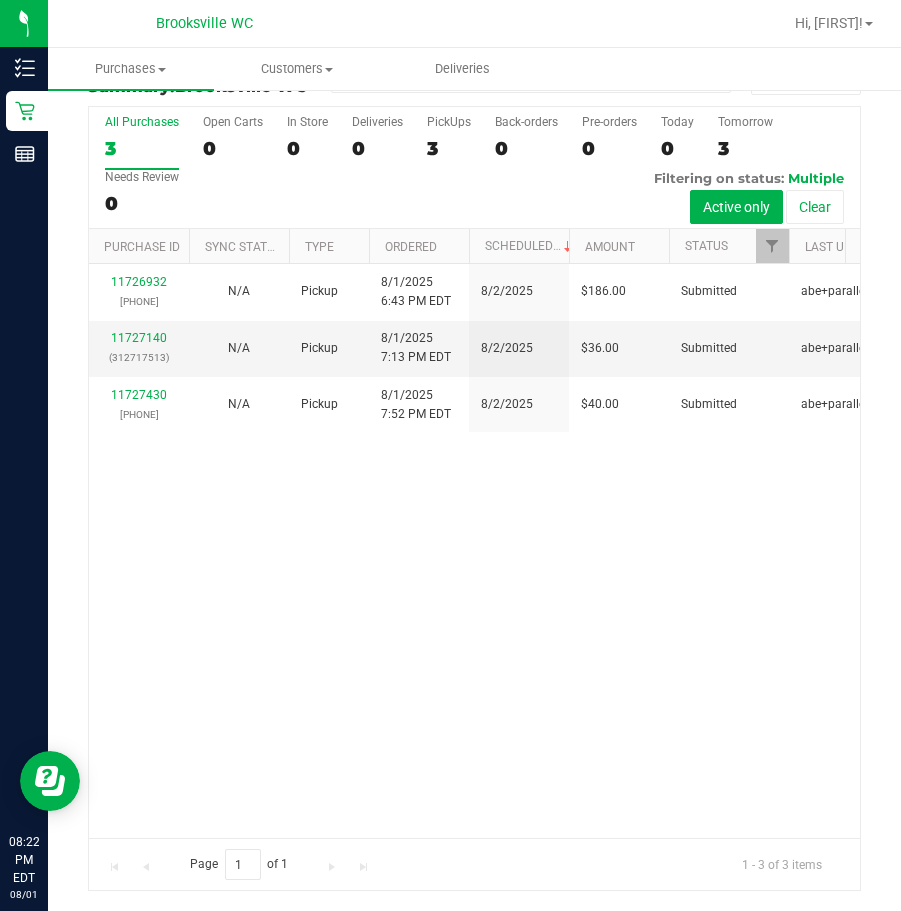 scroll, scrollTop: 0, scrollLeft: 33, axis: horizontal 